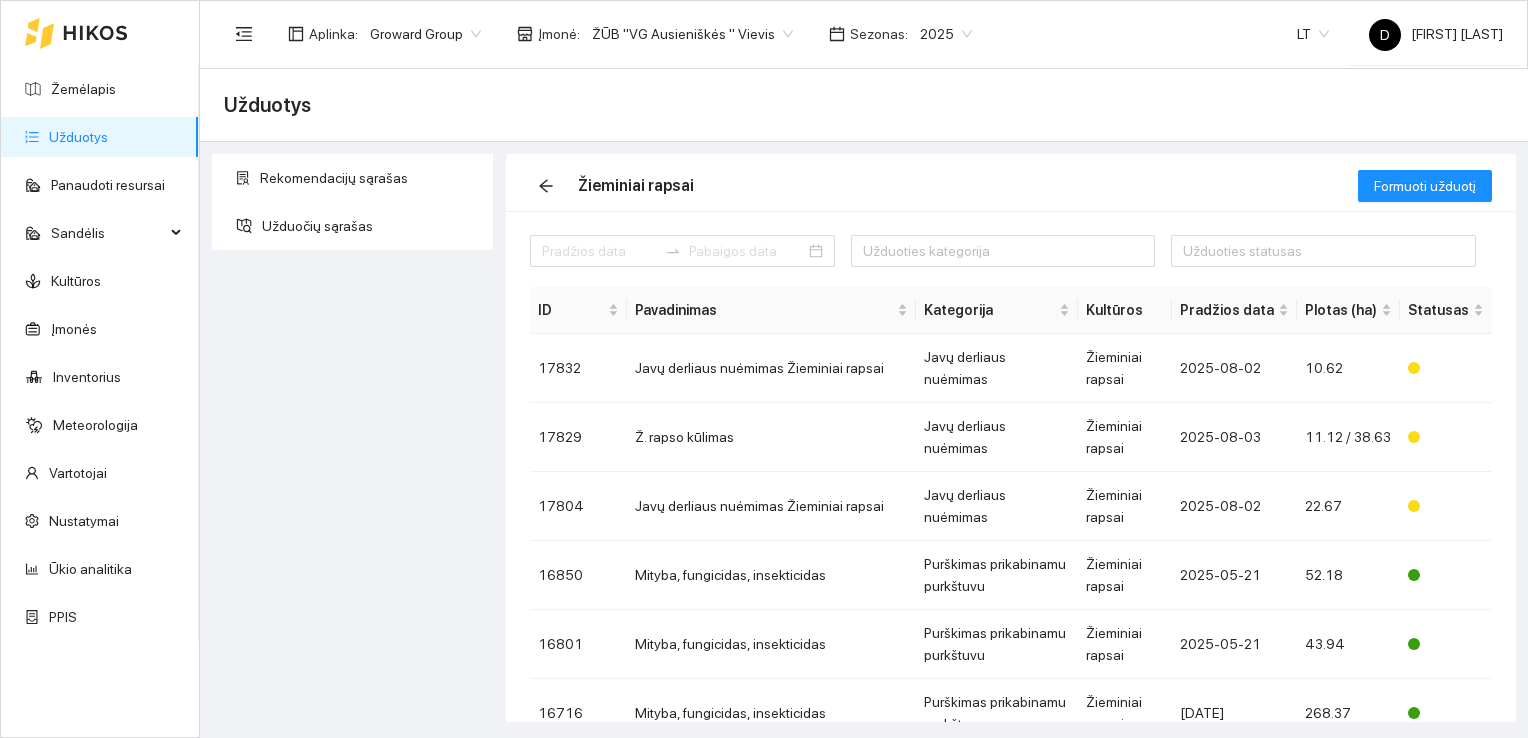 scroll, scrollTop: 0, scrollLeft: 0, axis: both 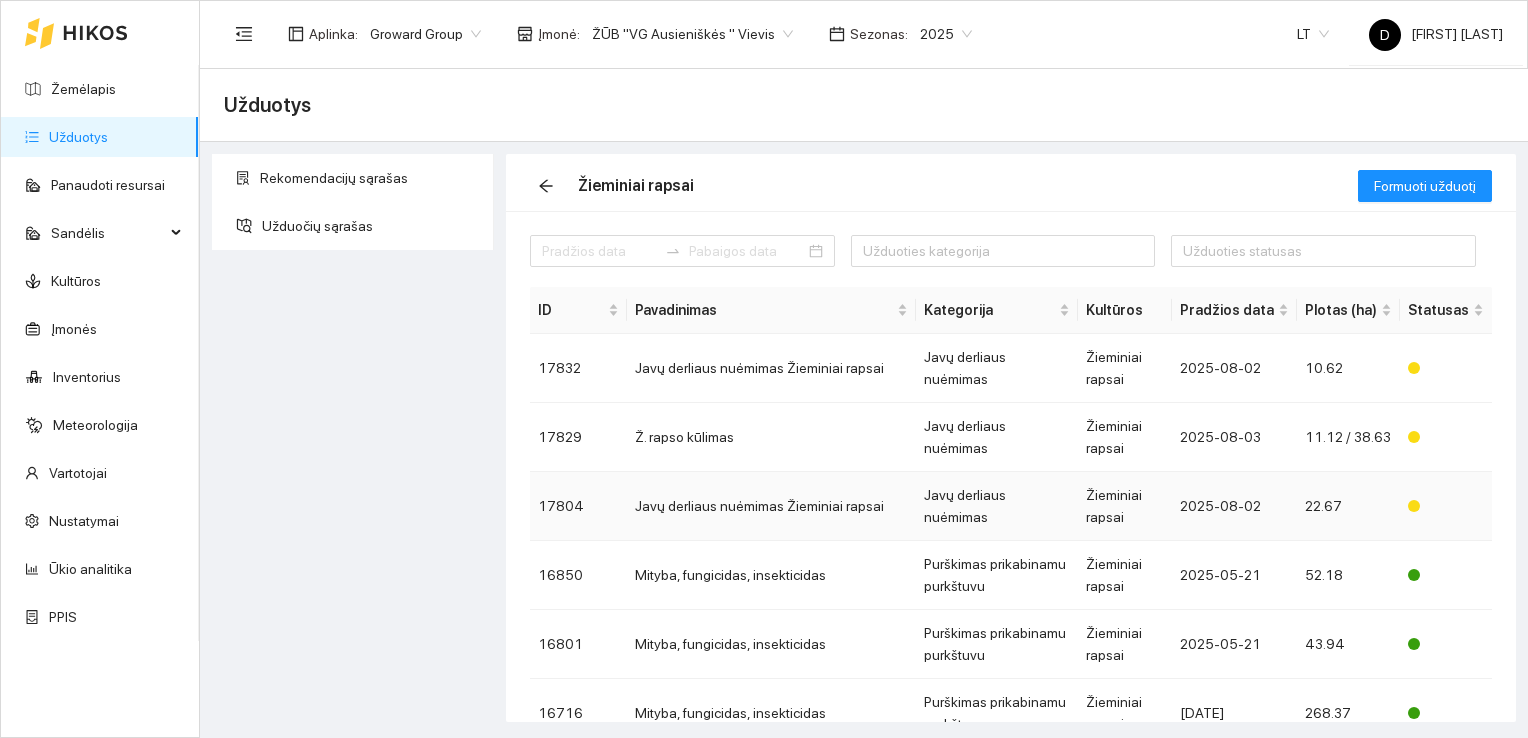 click on "22.67" at bounding box center [1348, 506] 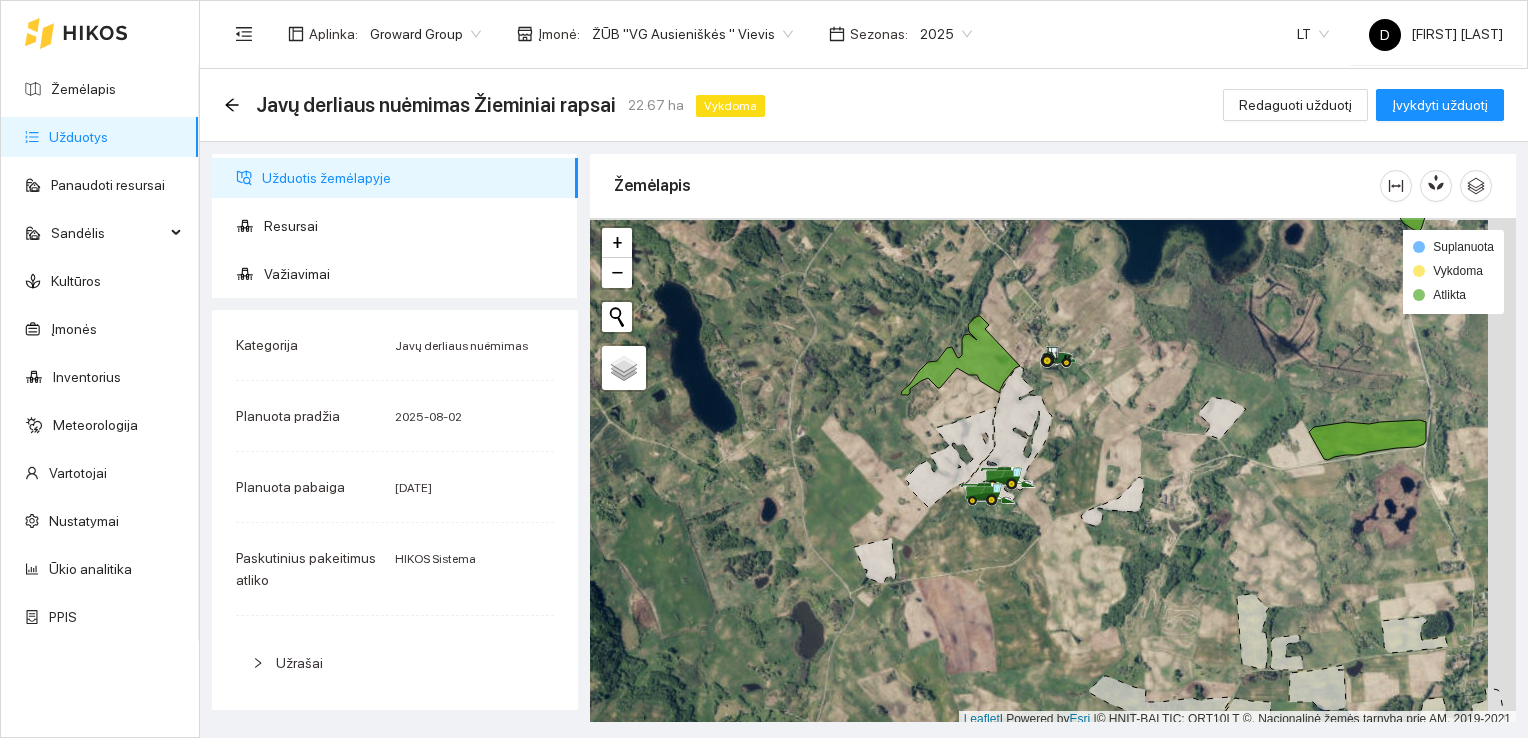 scroll, scrollTop: 5, scrollLeft: 0, axis: vertical 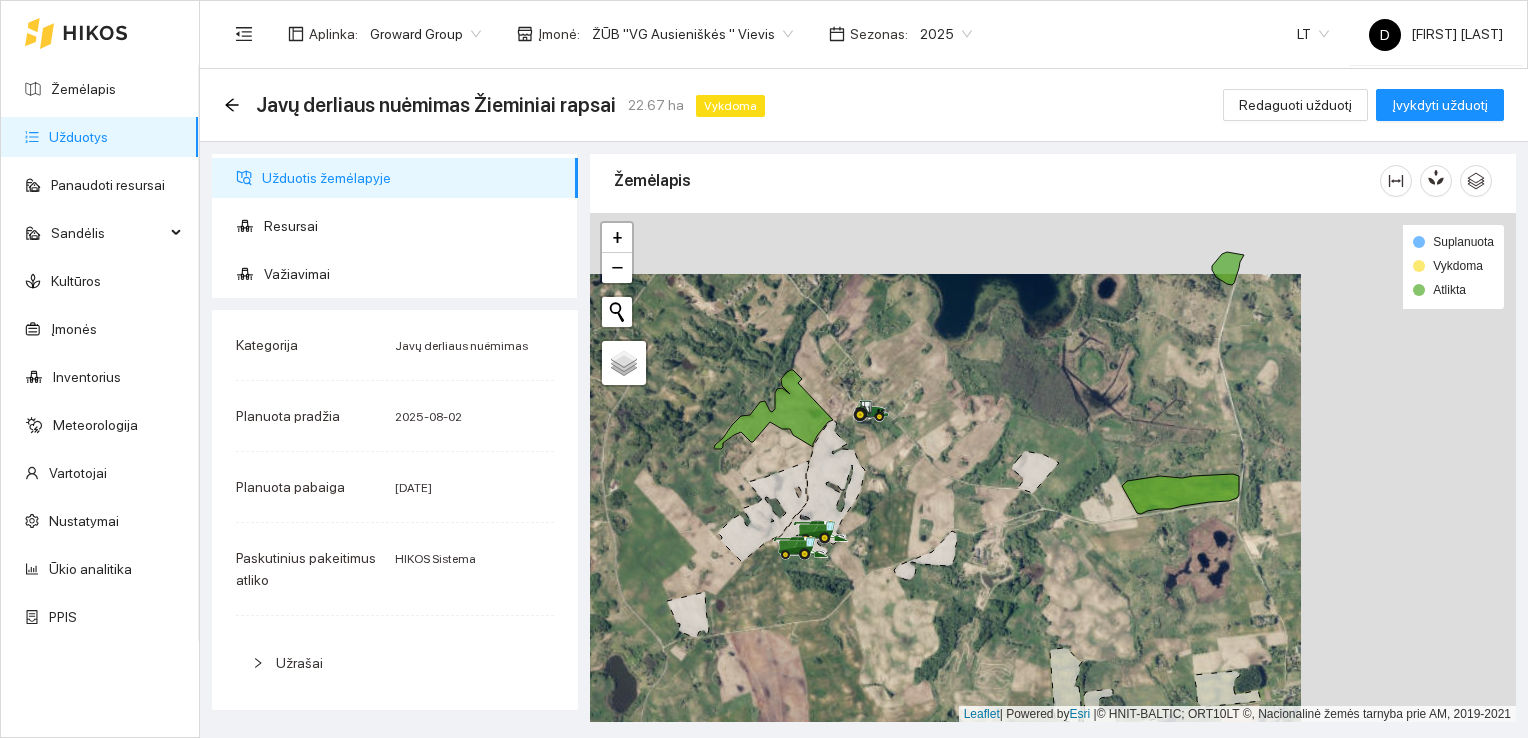 drag, startPoint x: 1192, startPoint y: 449, endPoint x: 966, endPoint y: 509, distance: 233.829 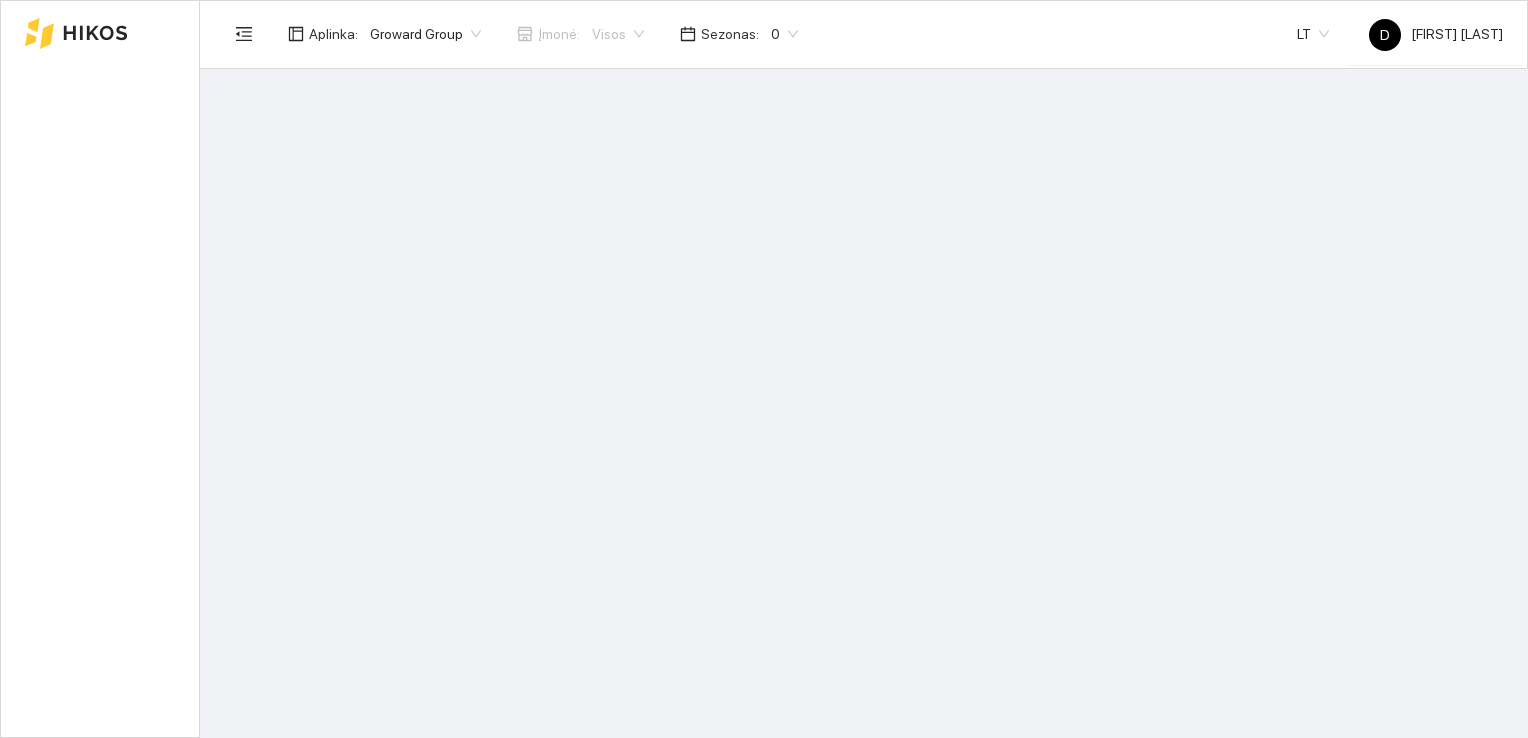 scroll, scrollTop: 0, scrollLeft: 0, axis: both 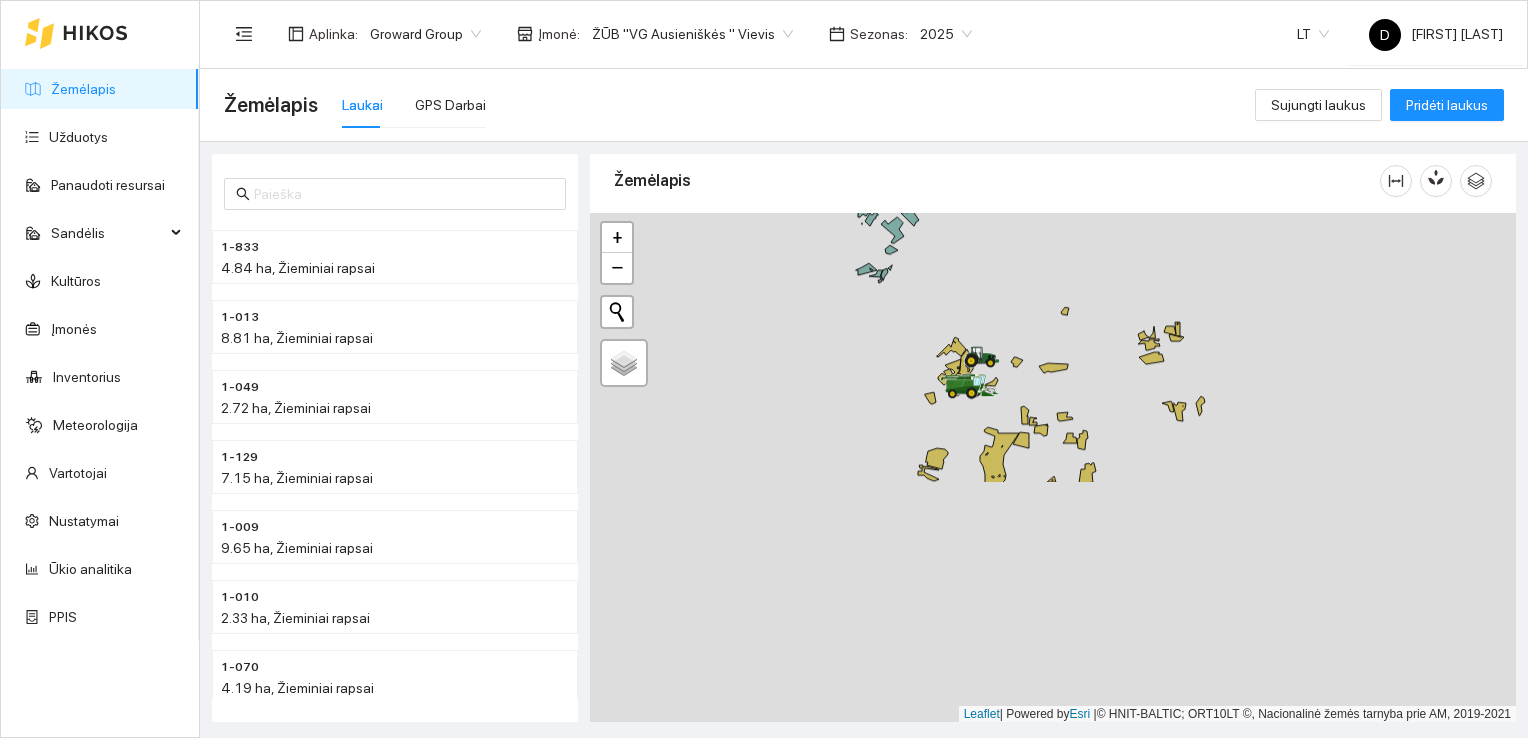 drag, startPoint x: 1189, startPoint y: 608, endPoint x: 976, endPoint y: 286, distance: 386.07382 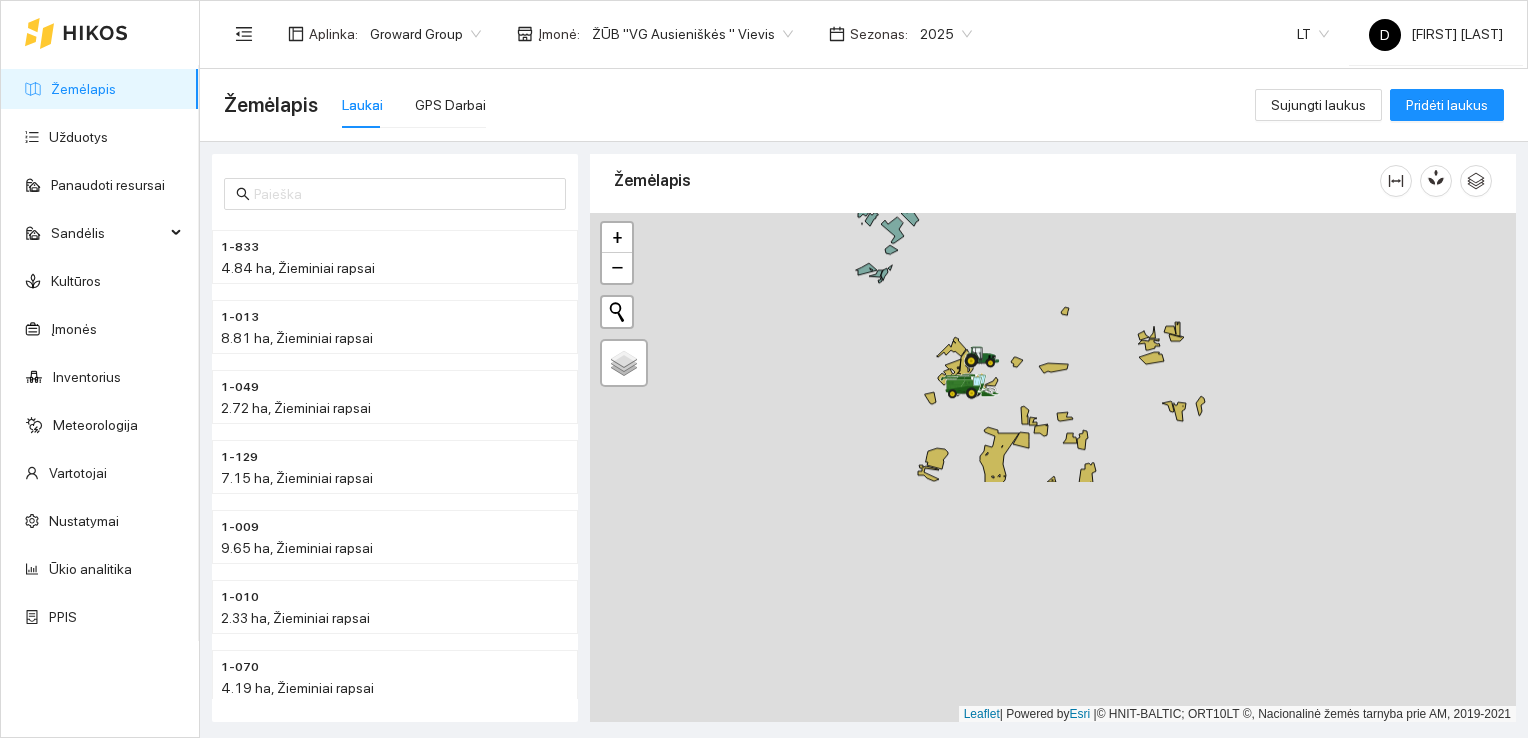 click at bounding box center [1053, 468] 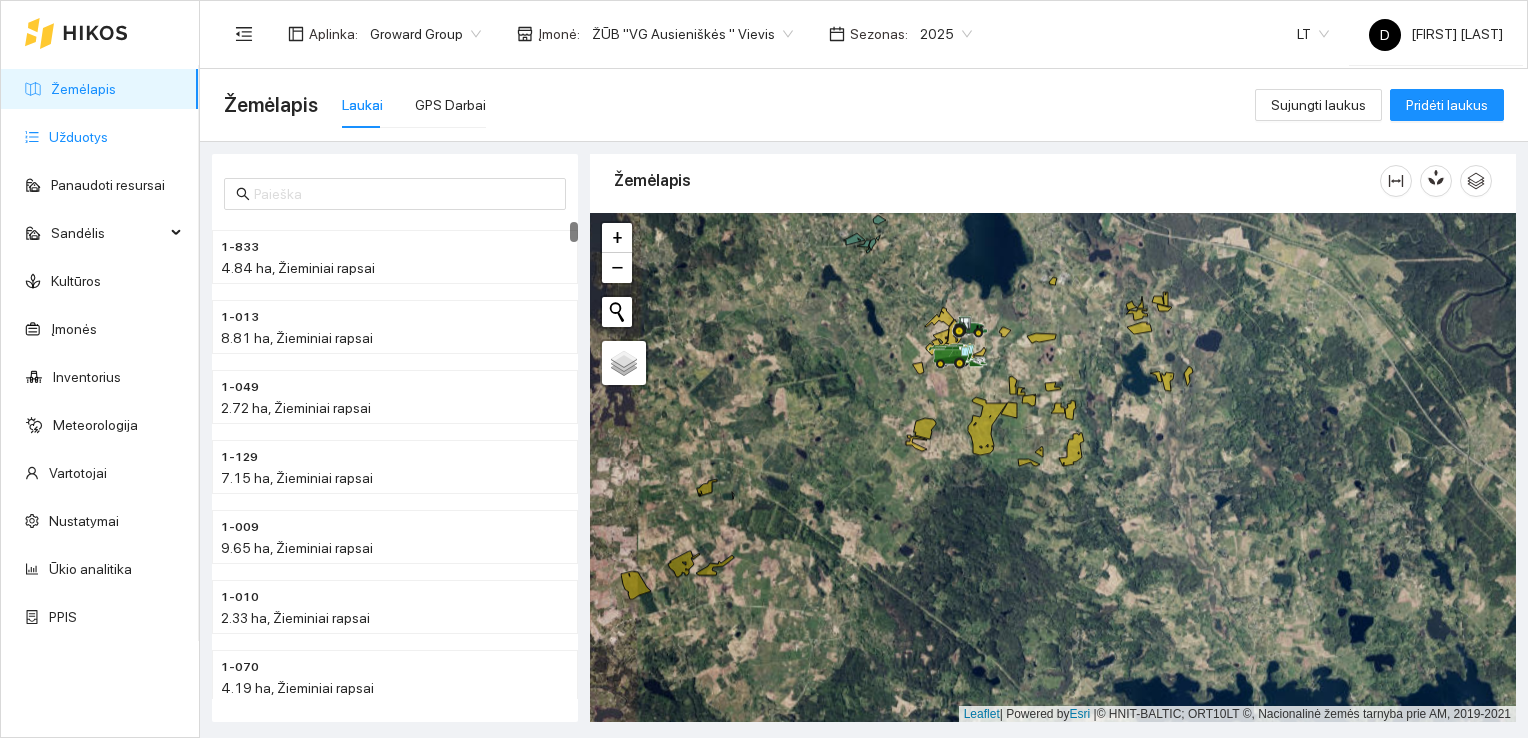 click on "Užduotys" at bounding box center (78, 137) 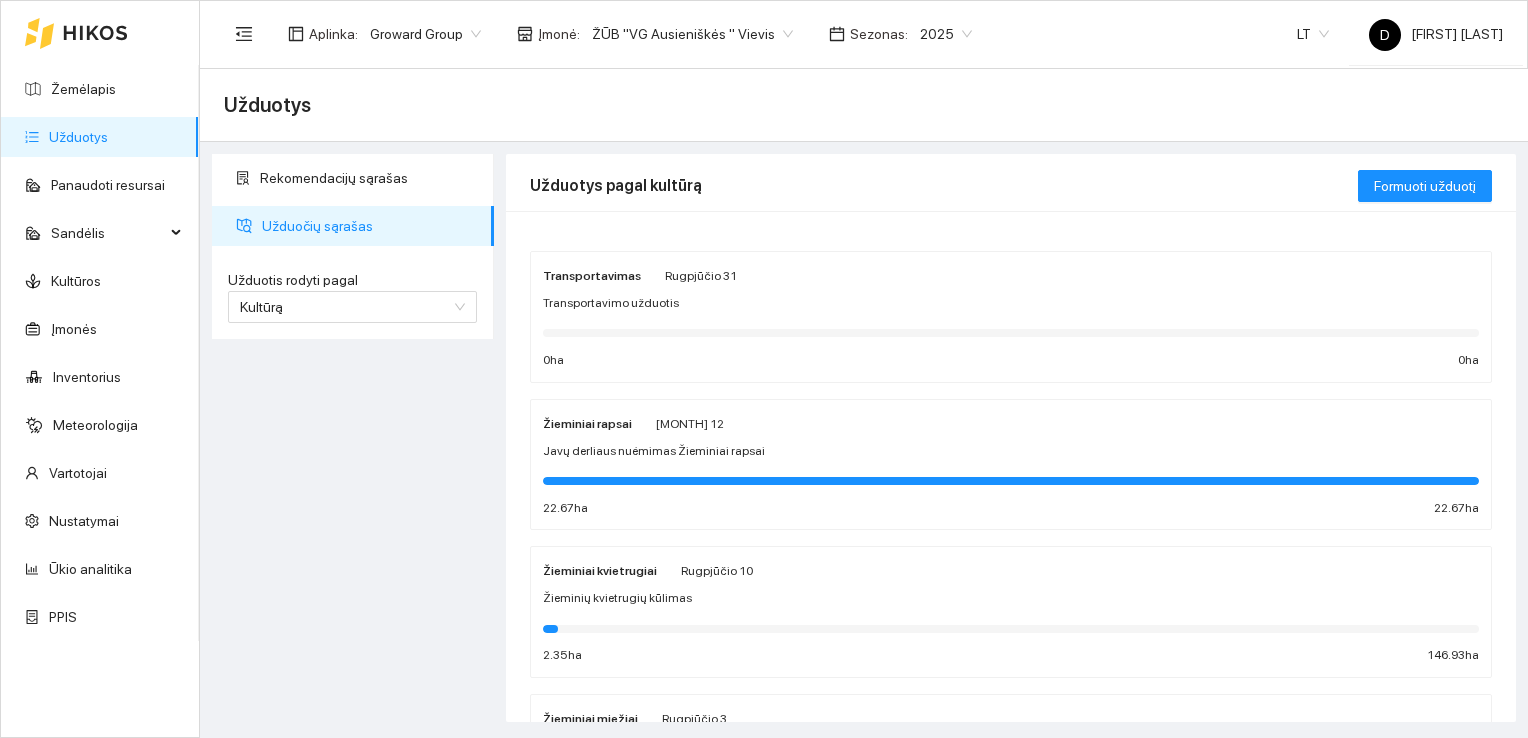 click on "Javų derliaus nuėmimas Žieminiai rapsai" at bounding box center (654, 451) 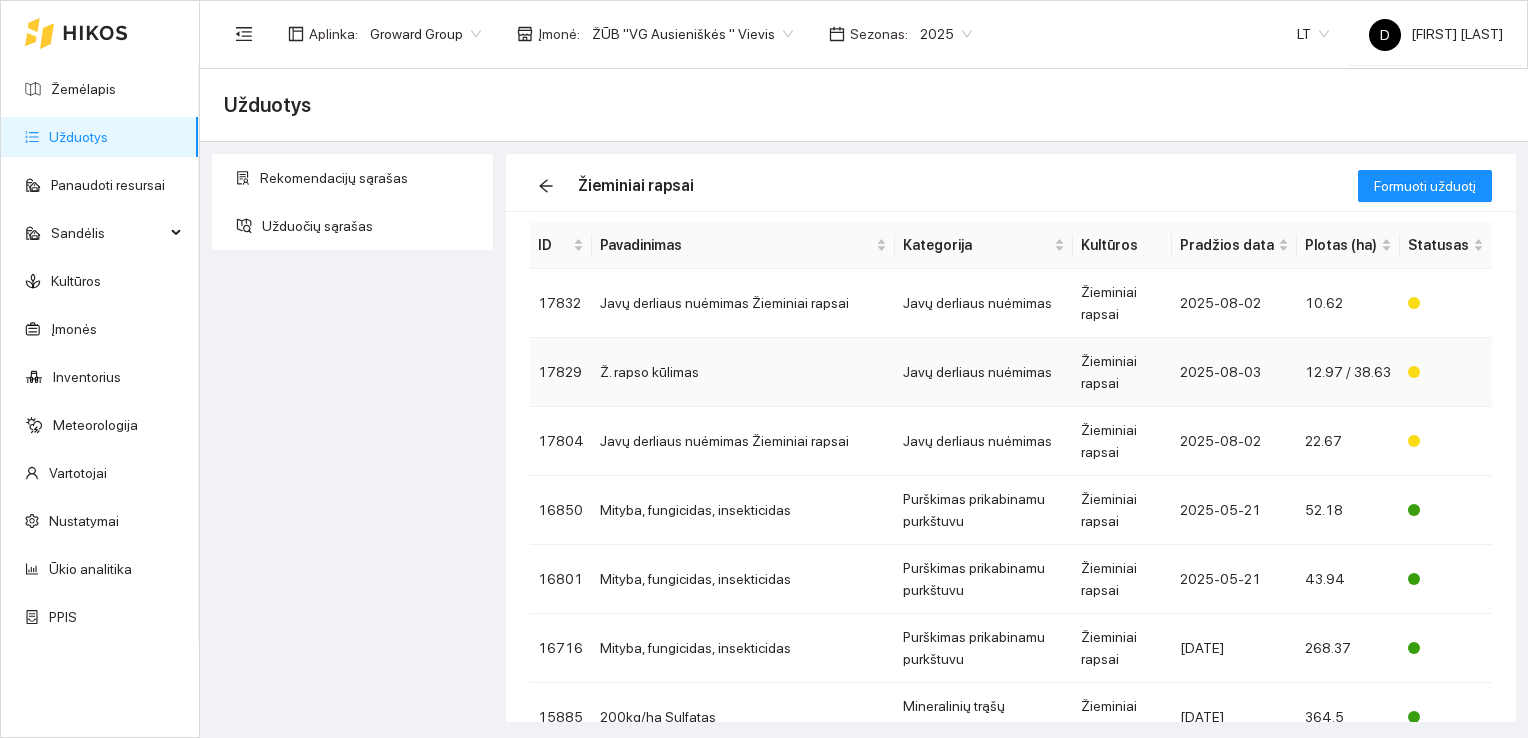 scroll, scrollTop: 100, scrollLeft: 0, axis: vertical 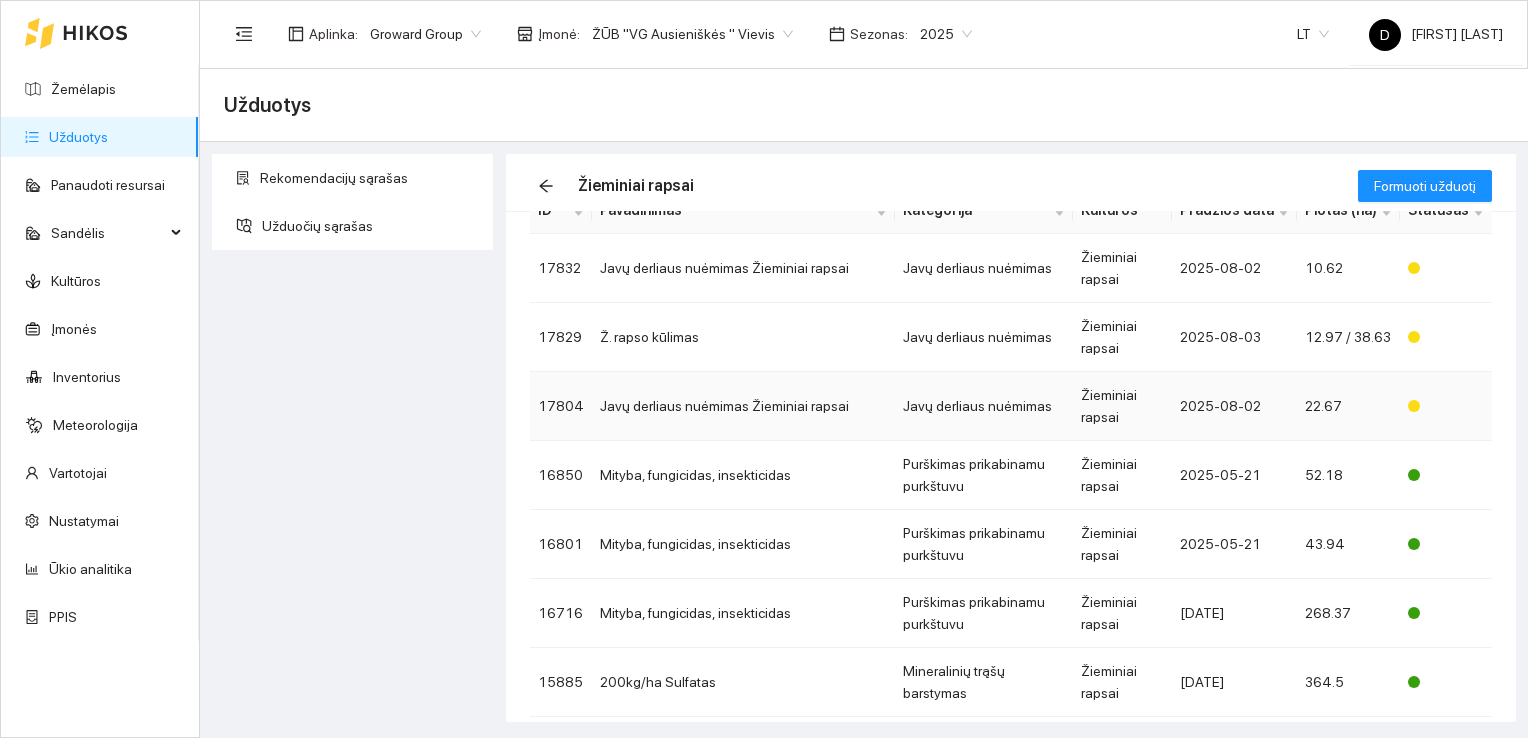 click on "Javų derliaus nuėmimas Žieminiai rapsai" at bounding box center [743, 406] 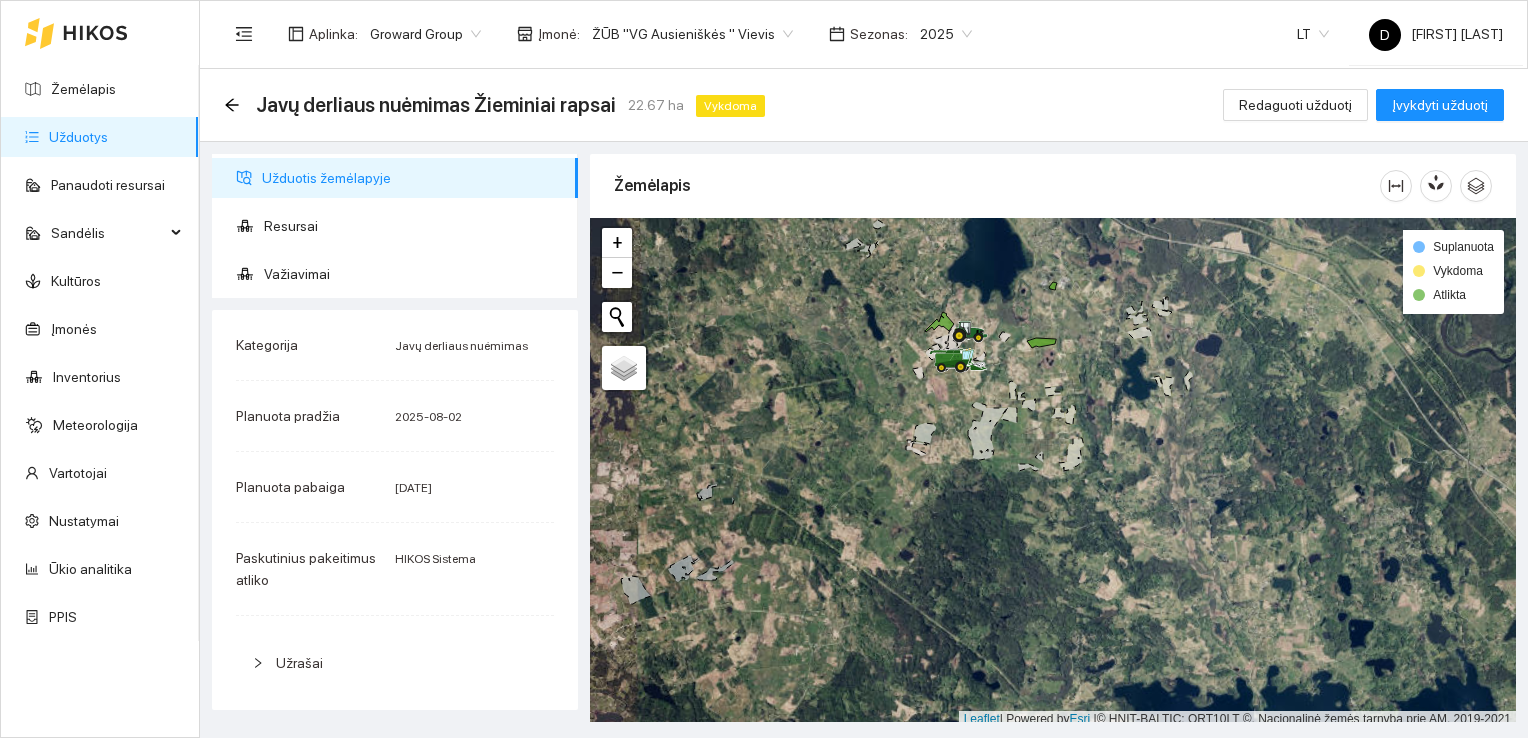 scroll, scrollTop: 400, scrollLeft: 0, axis: vertical 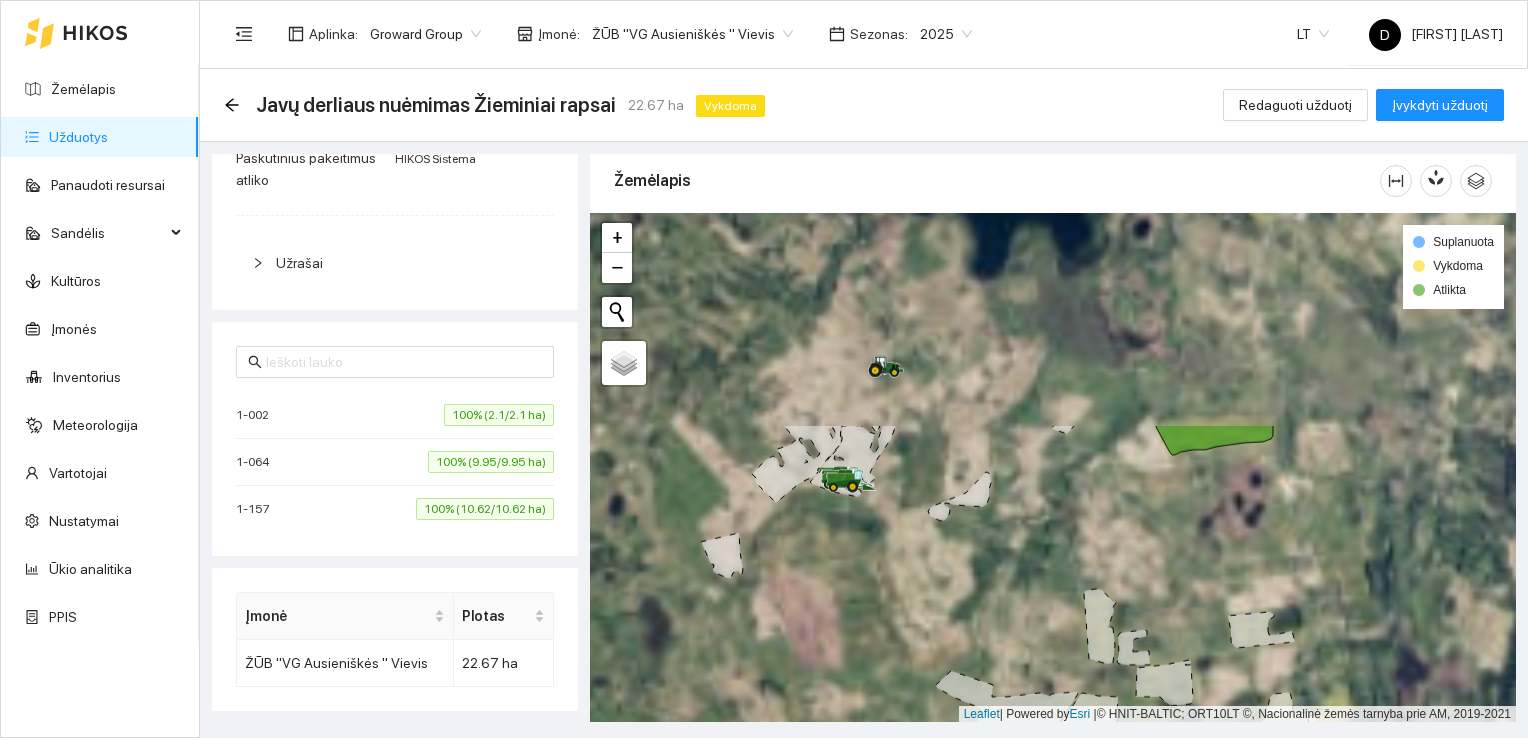 drag, startPoint x: 1095, startPoint y: 339, endPoint x: 804, endPoint y: 602, distance: 392.23718 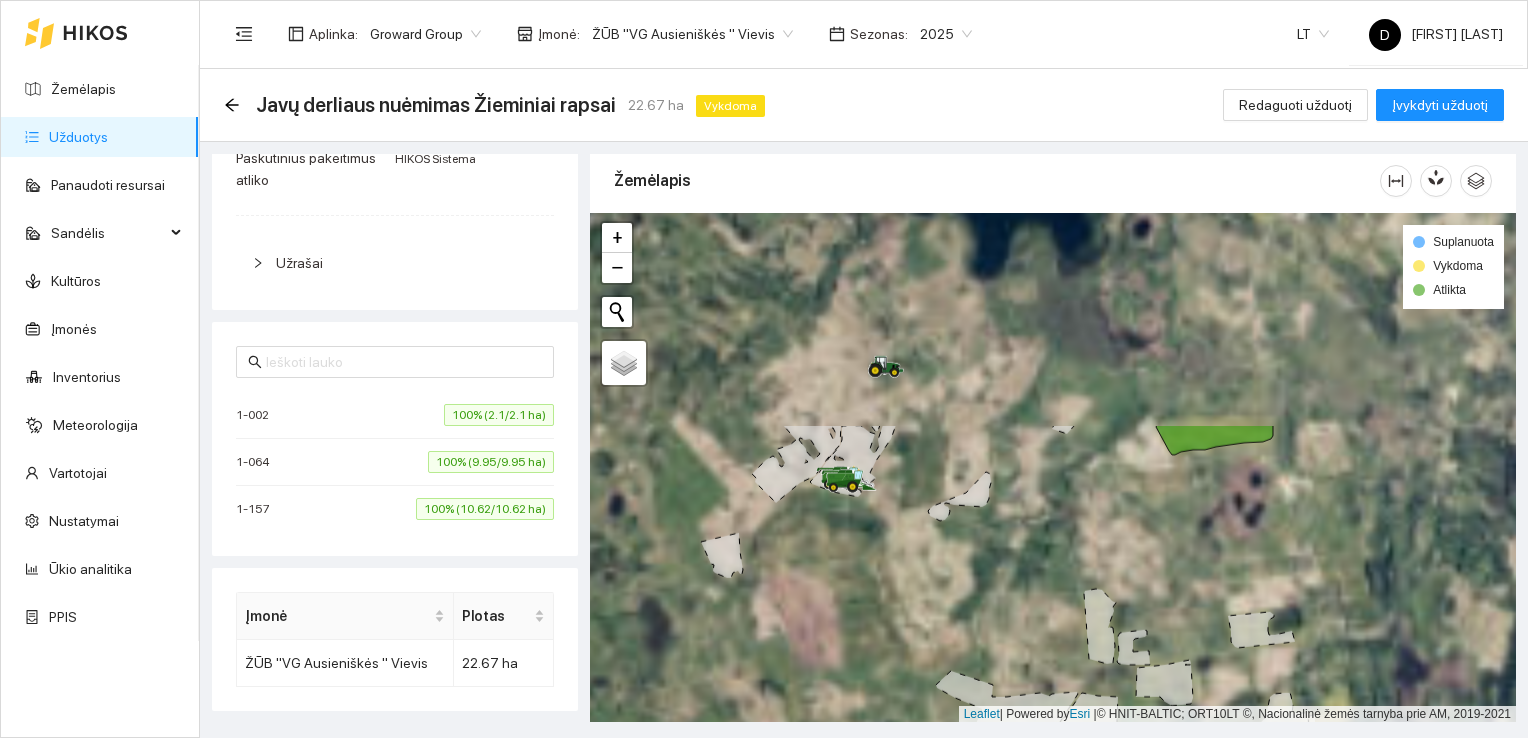 click at bounding box center [1053, 468] 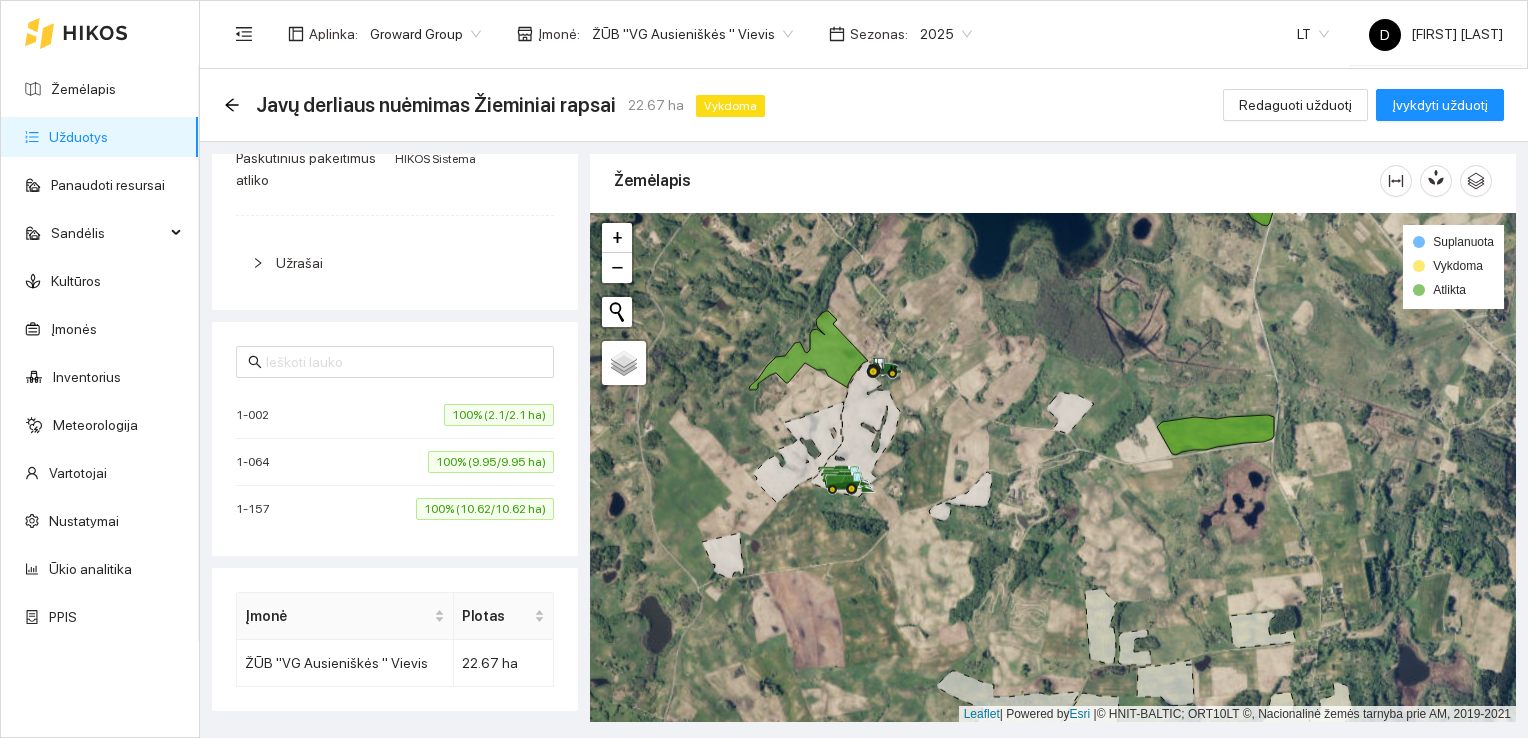 drag, startPoint x: 1217, startPoint y: 442, endPoint x: 1052, endPoint y: 402, distance: 169.77927 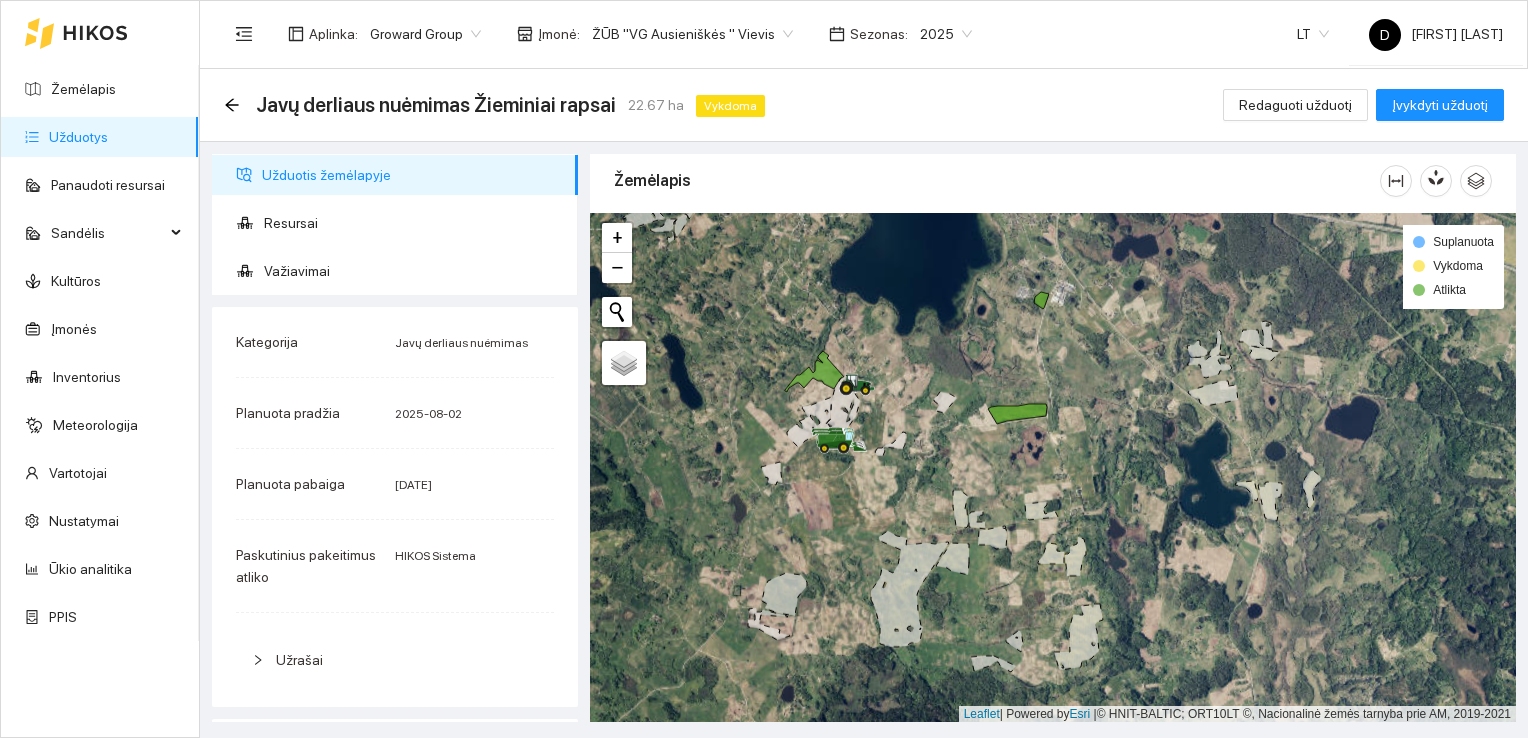 scroll, scrollTop: 0, scrollLeft: 0, axis: both 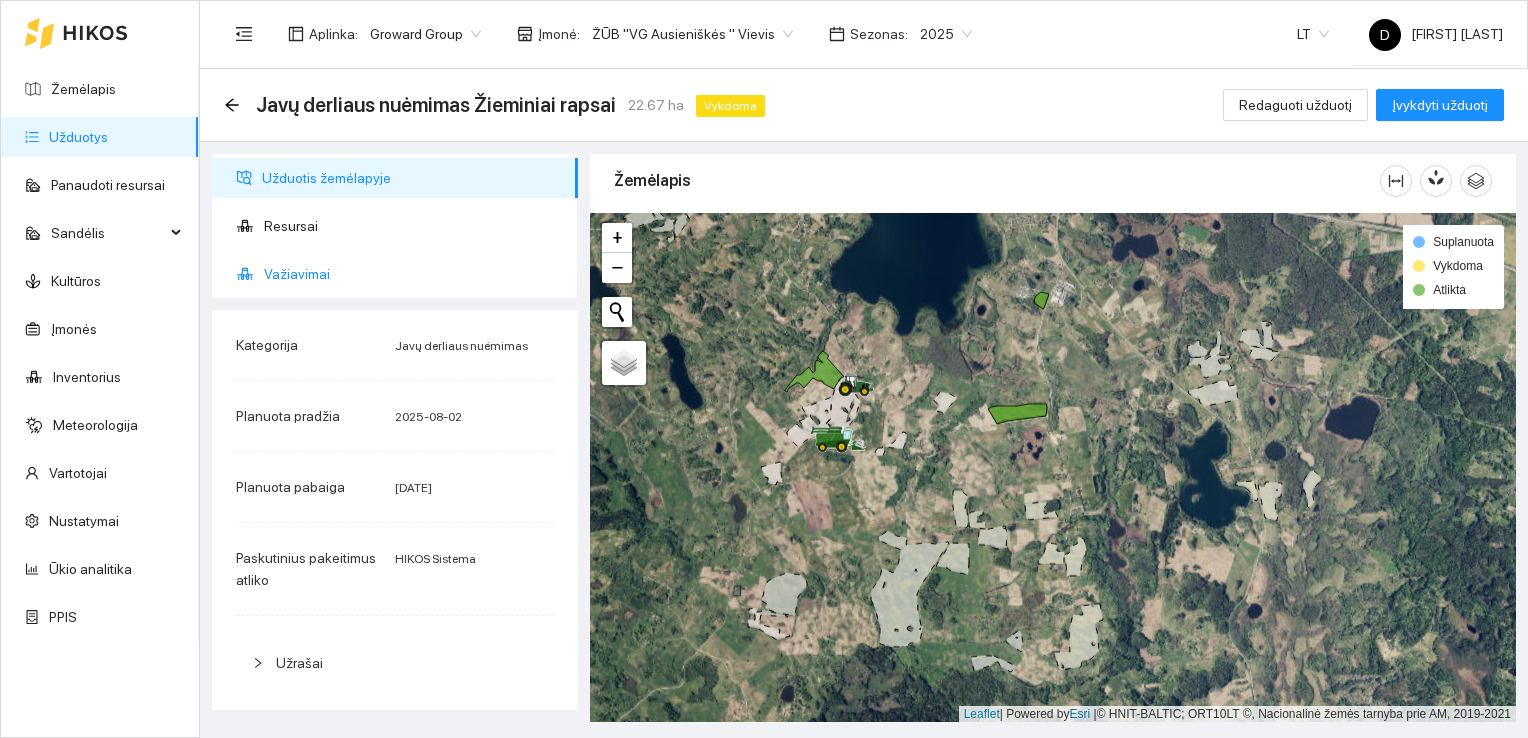 click on "Važiavimai" at bounding box center (413, 274) 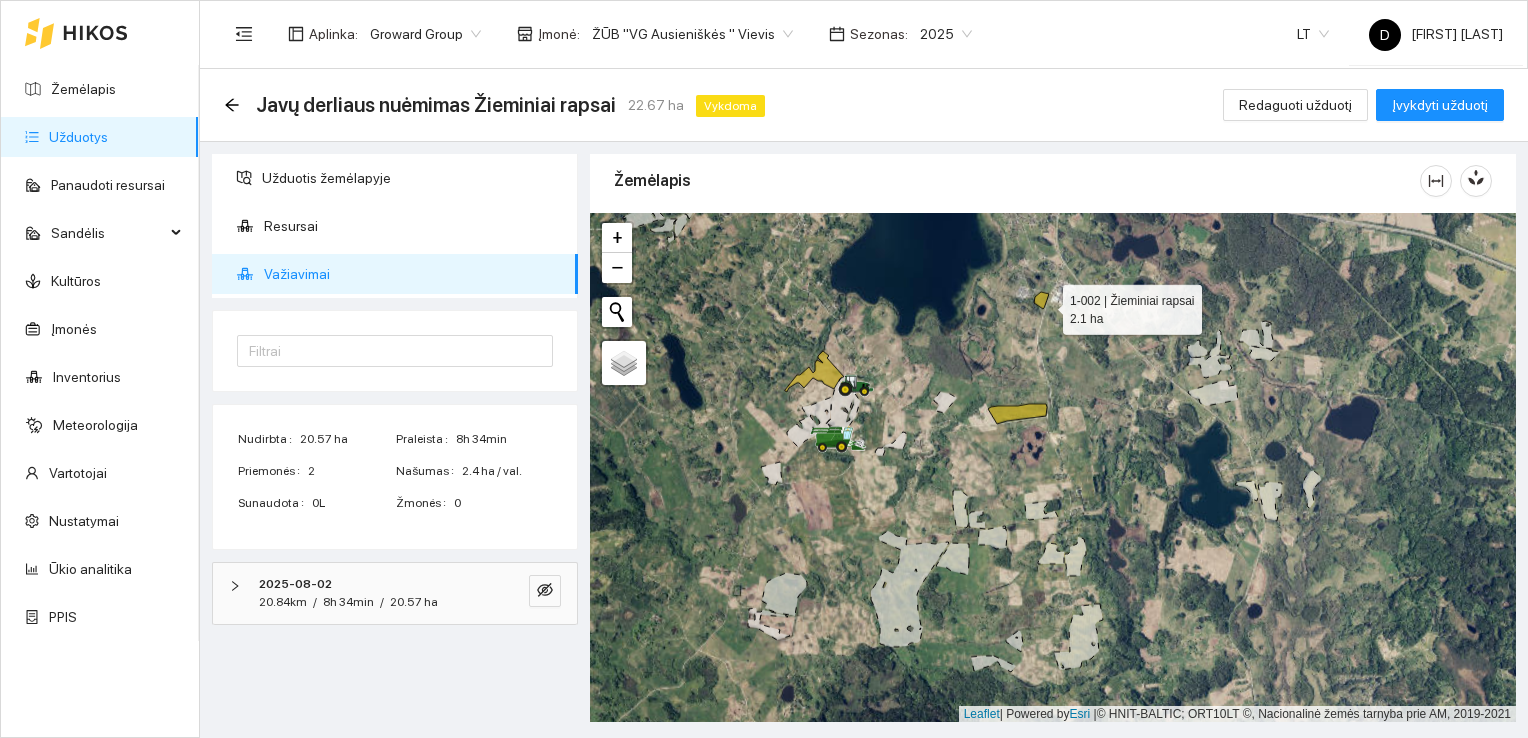 click 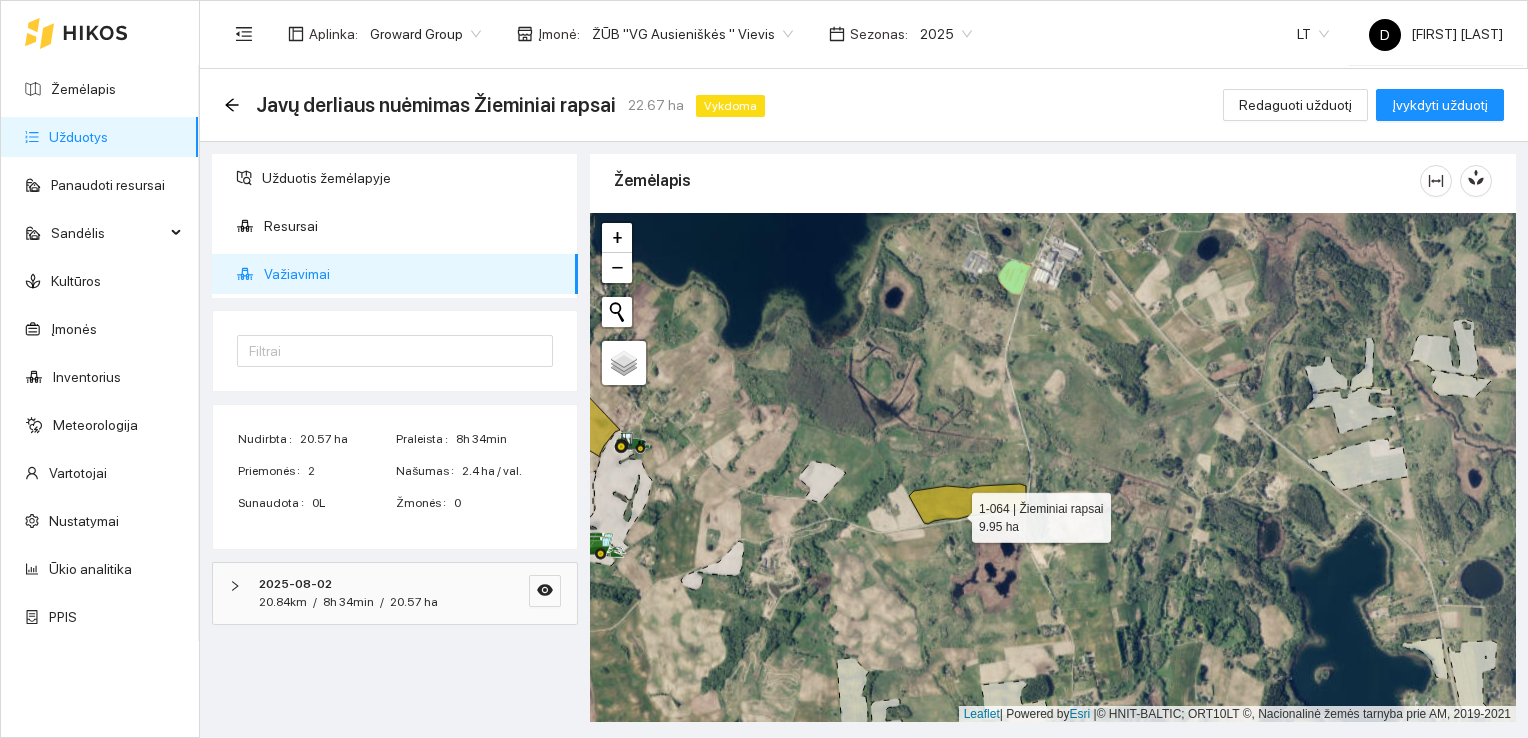 click 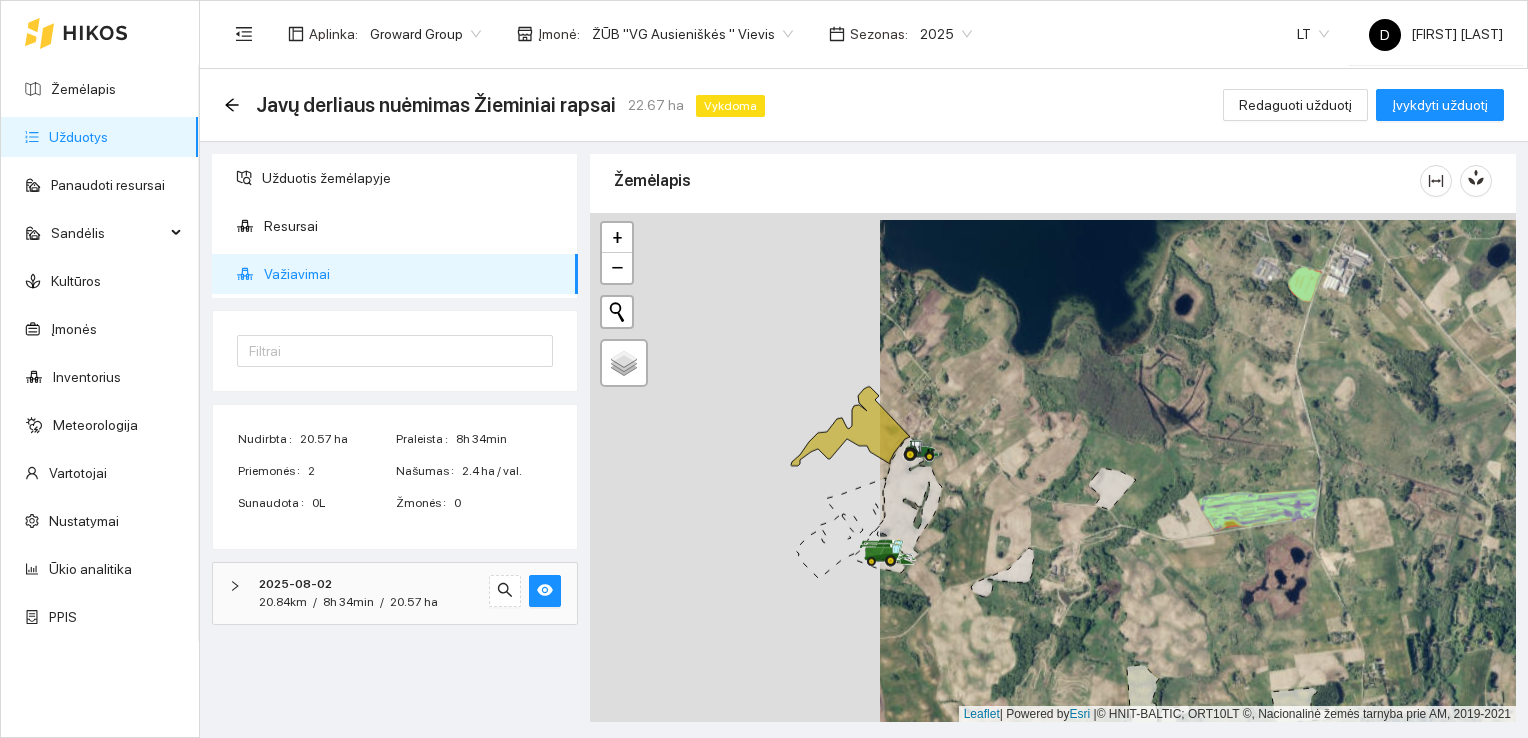 drag, startPoint x: 840, startPoint y: 464, endPoint x: 1130, endPoint y: 471, distance: 290.08447 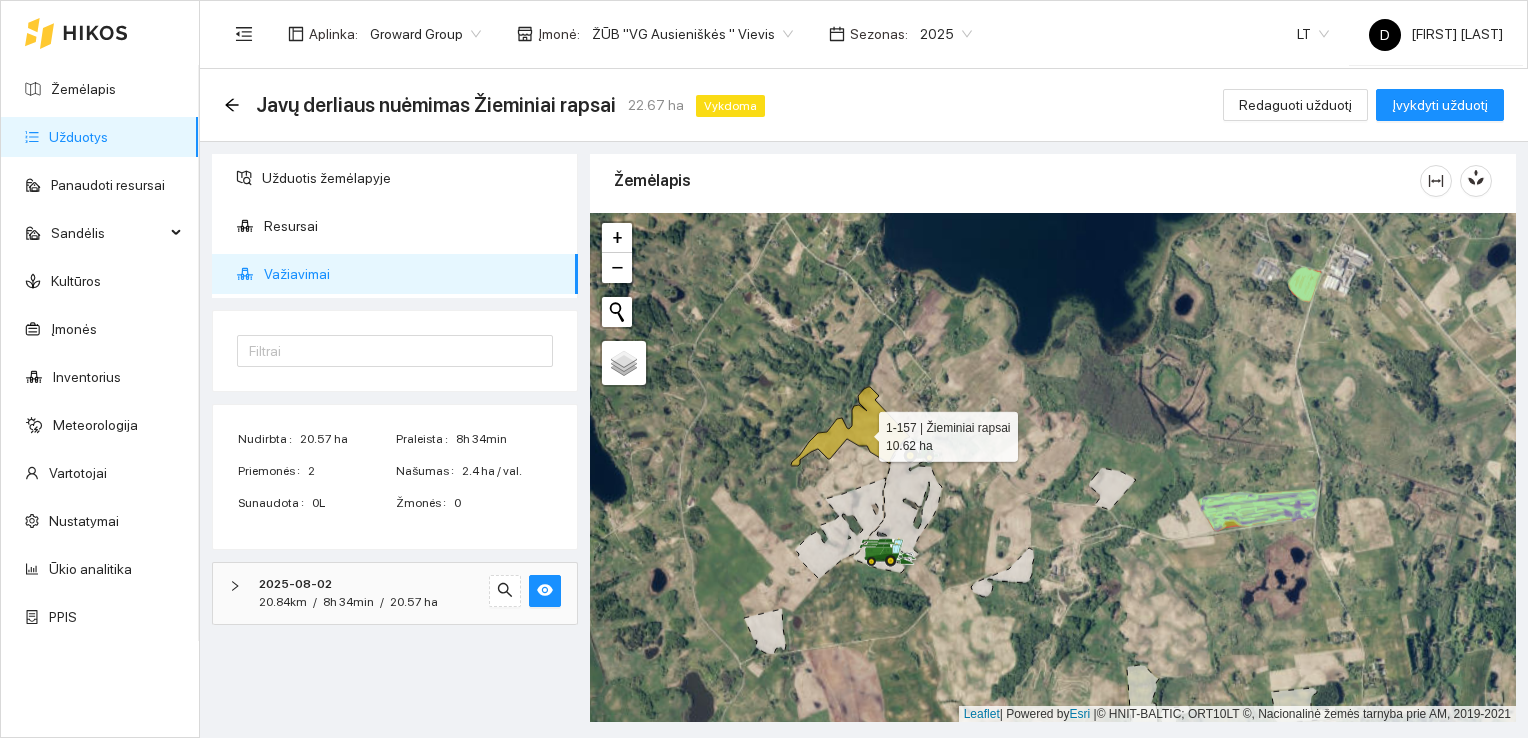 click 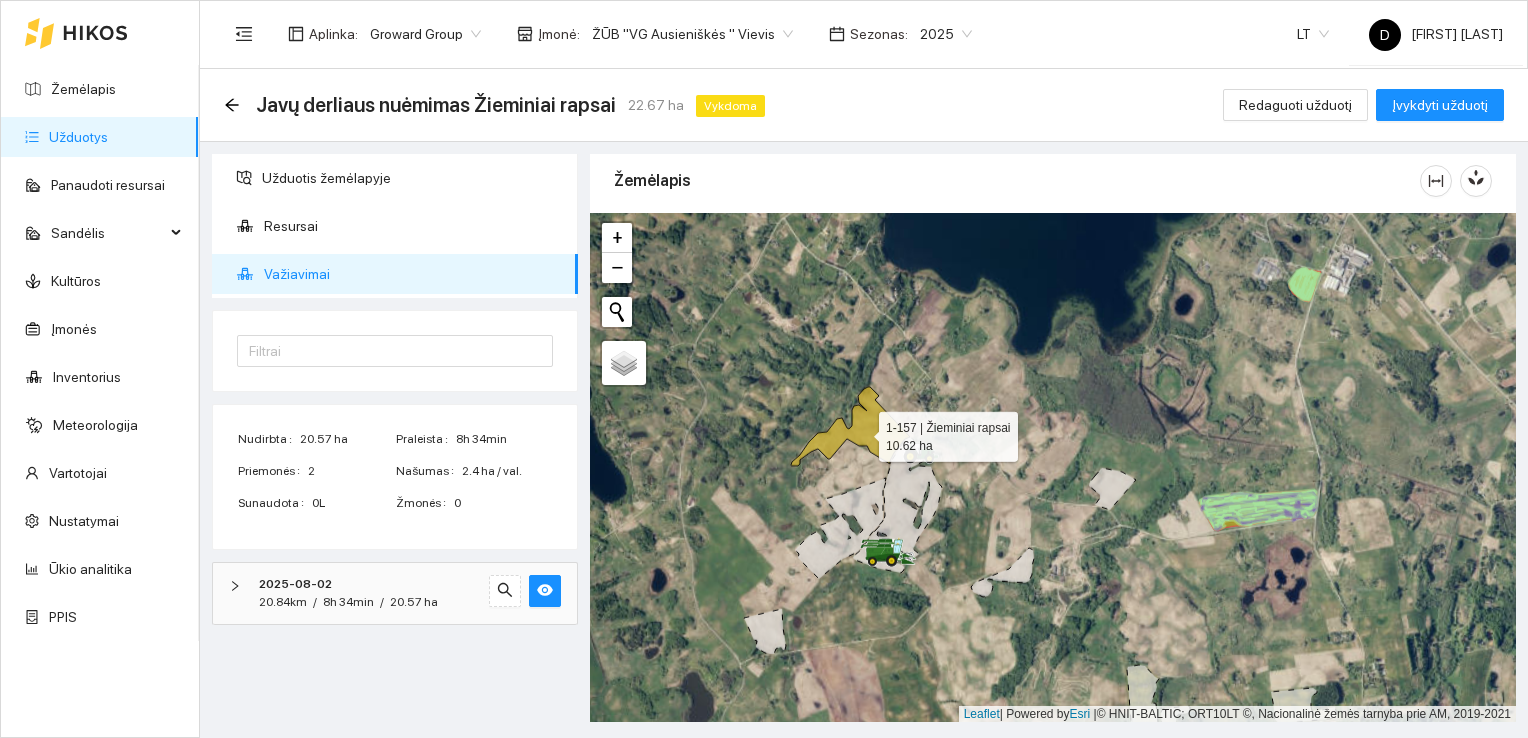 click 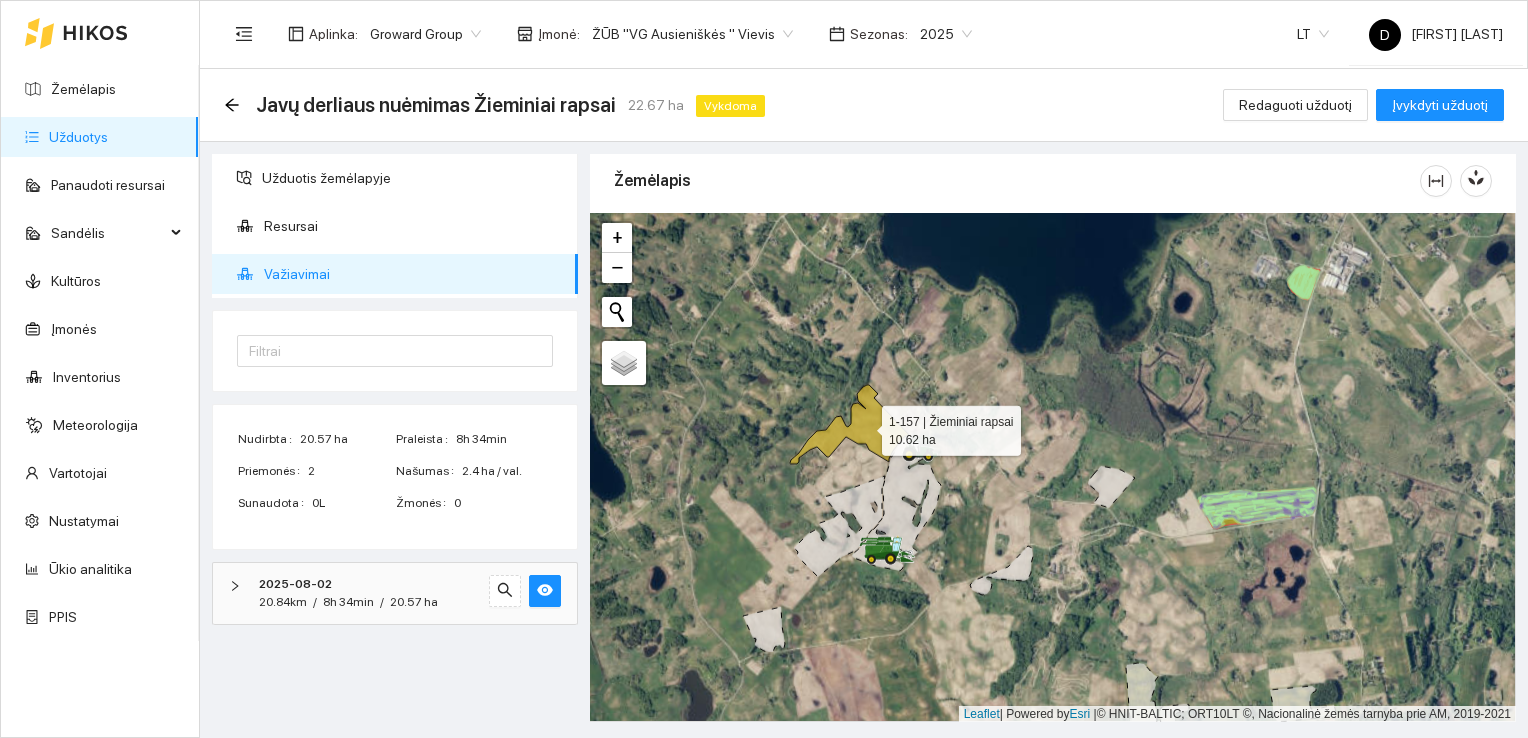 click 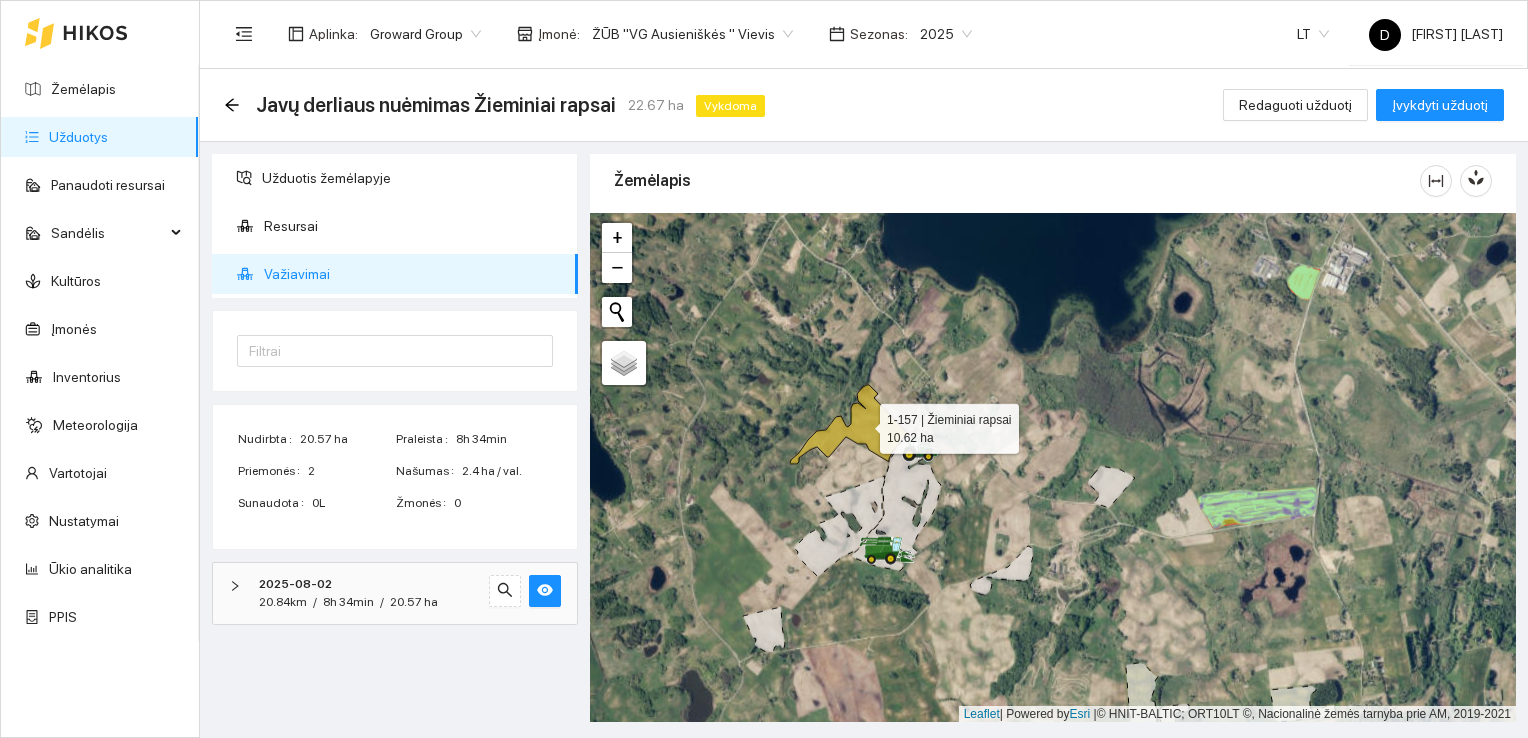 click 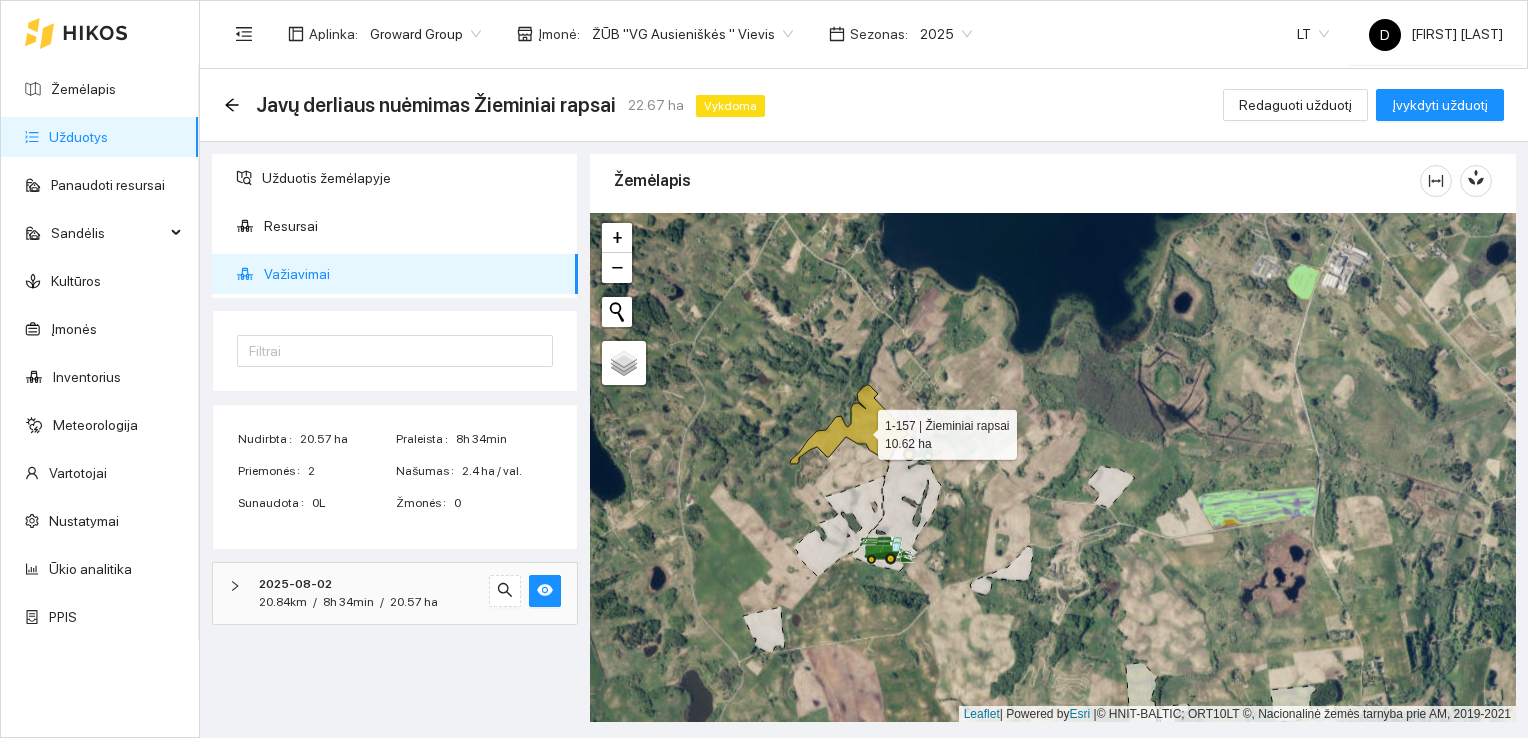 click 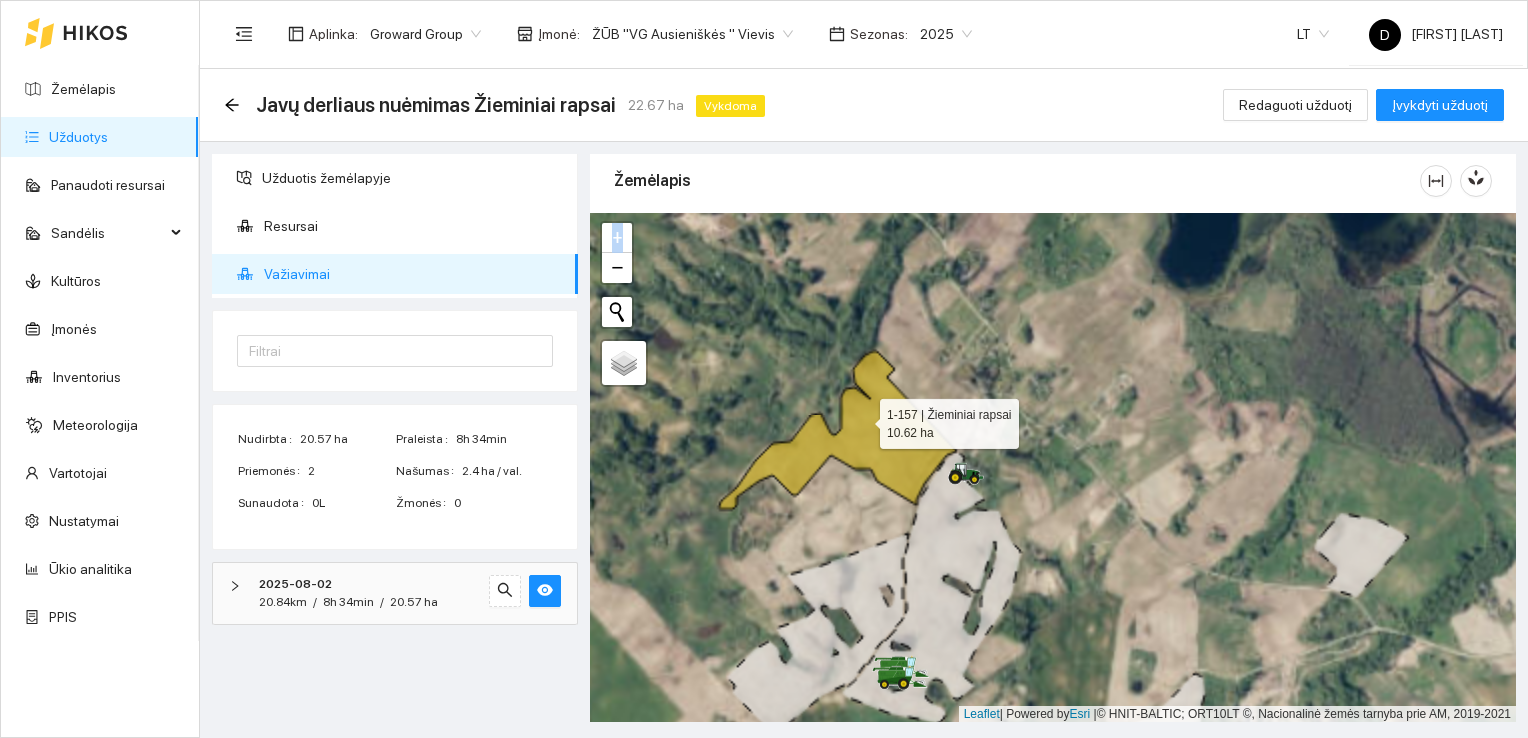 click 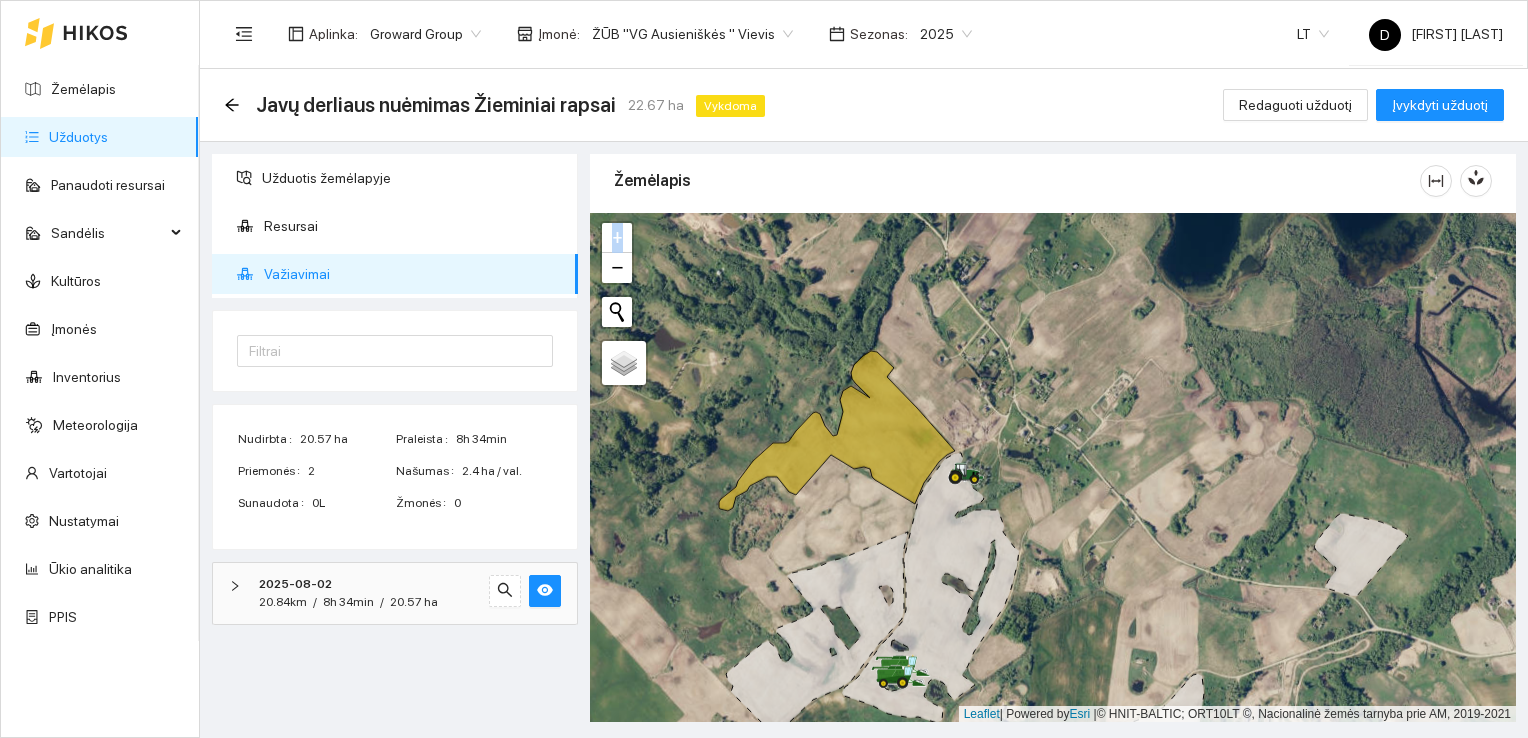 click at bounding box center [1053, 468] 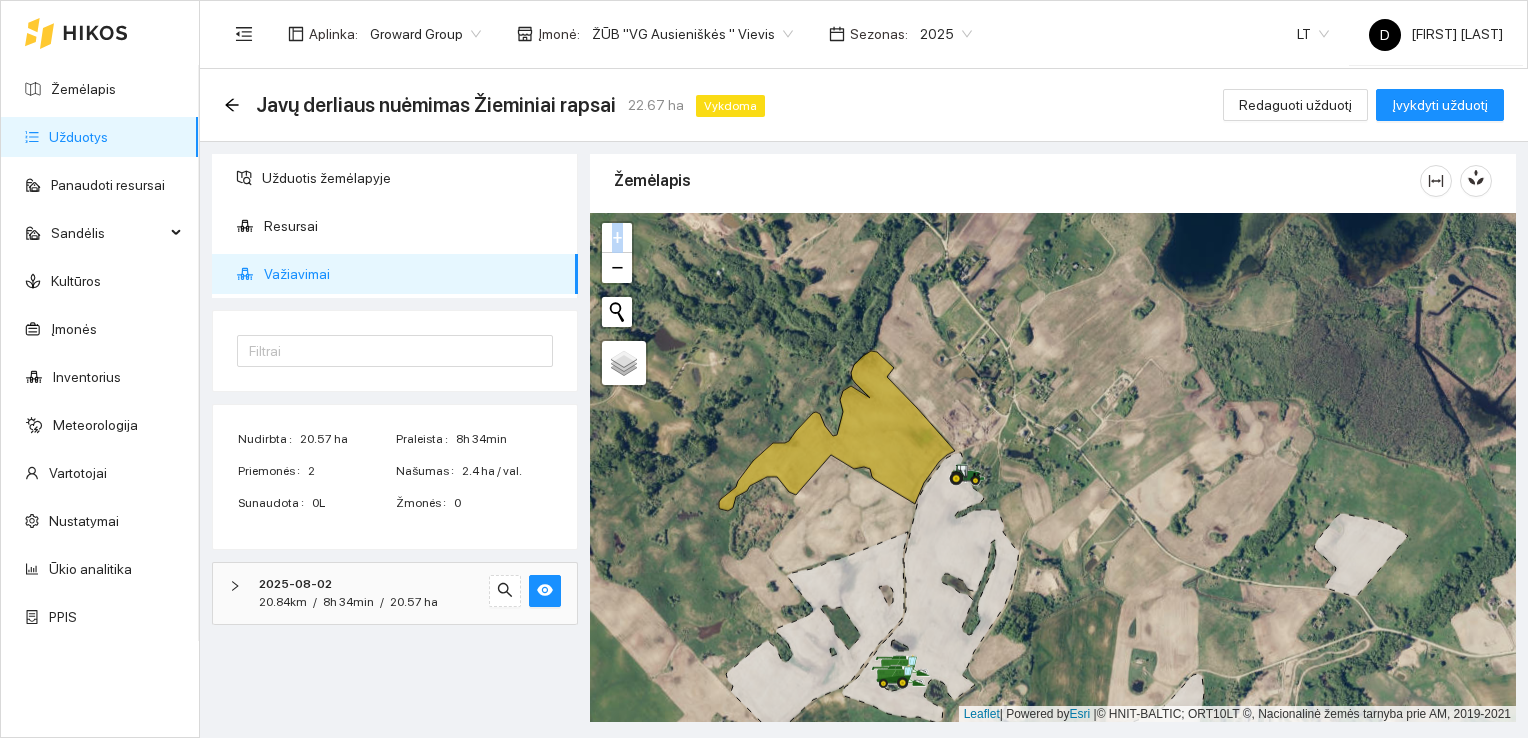 click 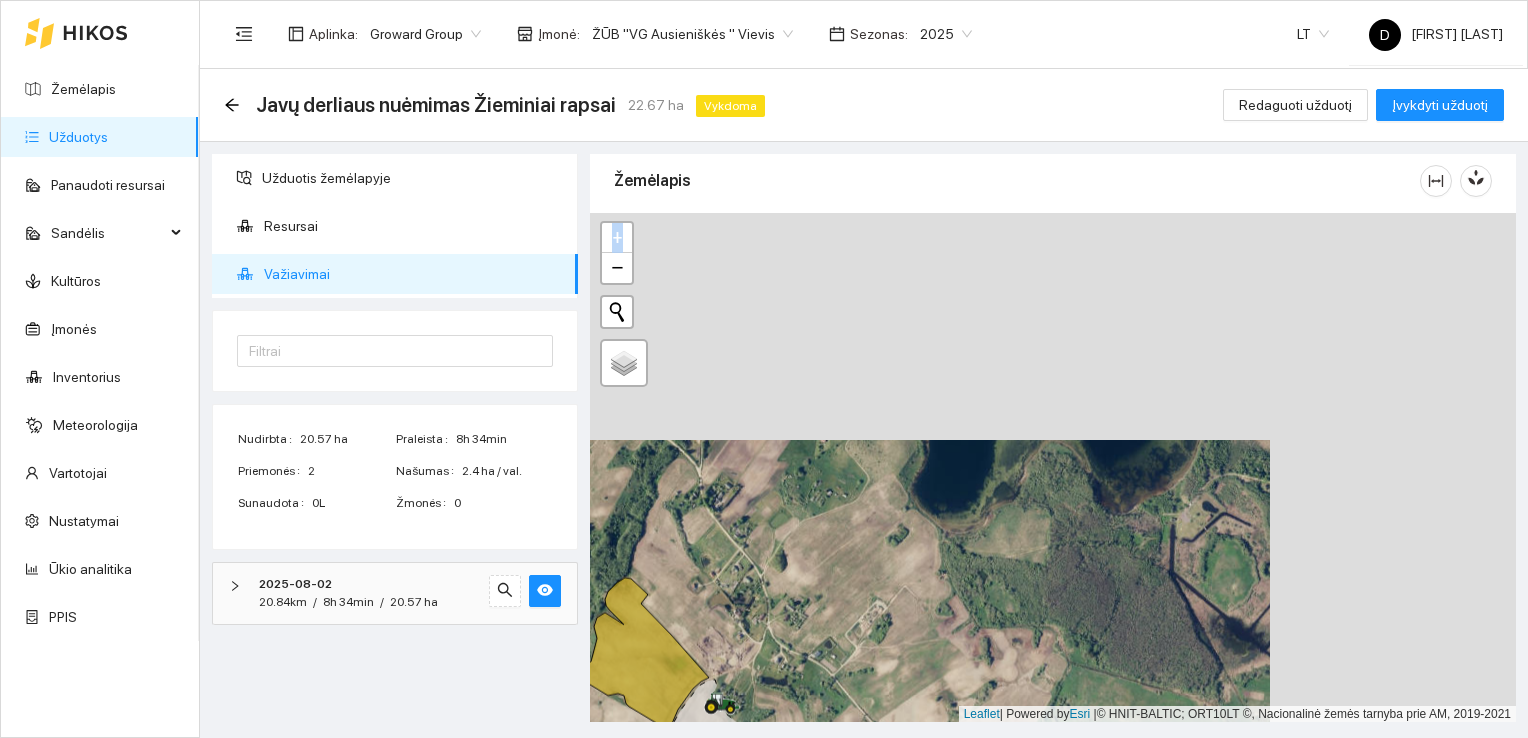 drag, startPoint x: 1109, startPoint y: 463, endPoint x: 972, endPoint y: 583, distance: 182.12358 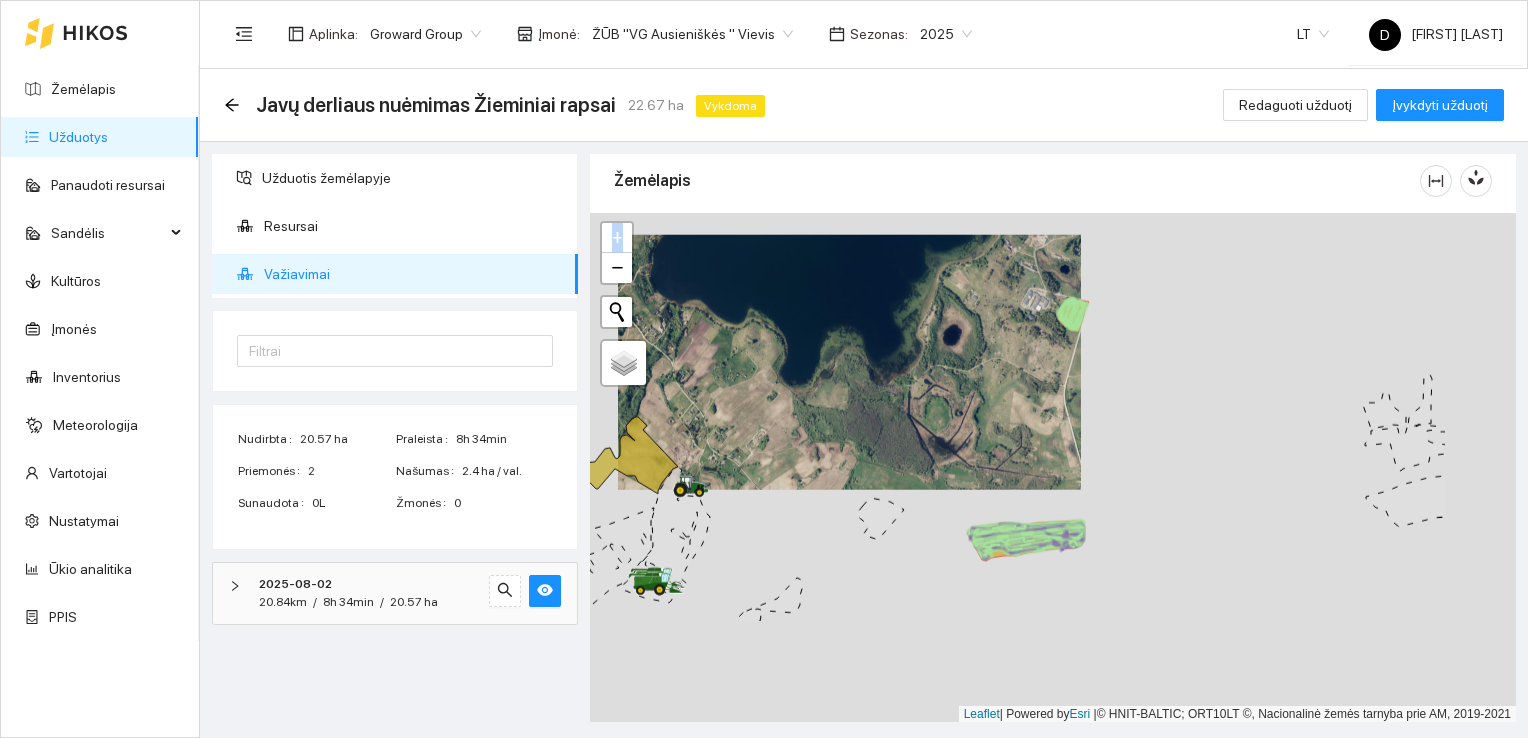 drag, startPoint x: 1112, startPoint y: 565, endPoint x: 947, endPoint y: 403, distance: 231.23364 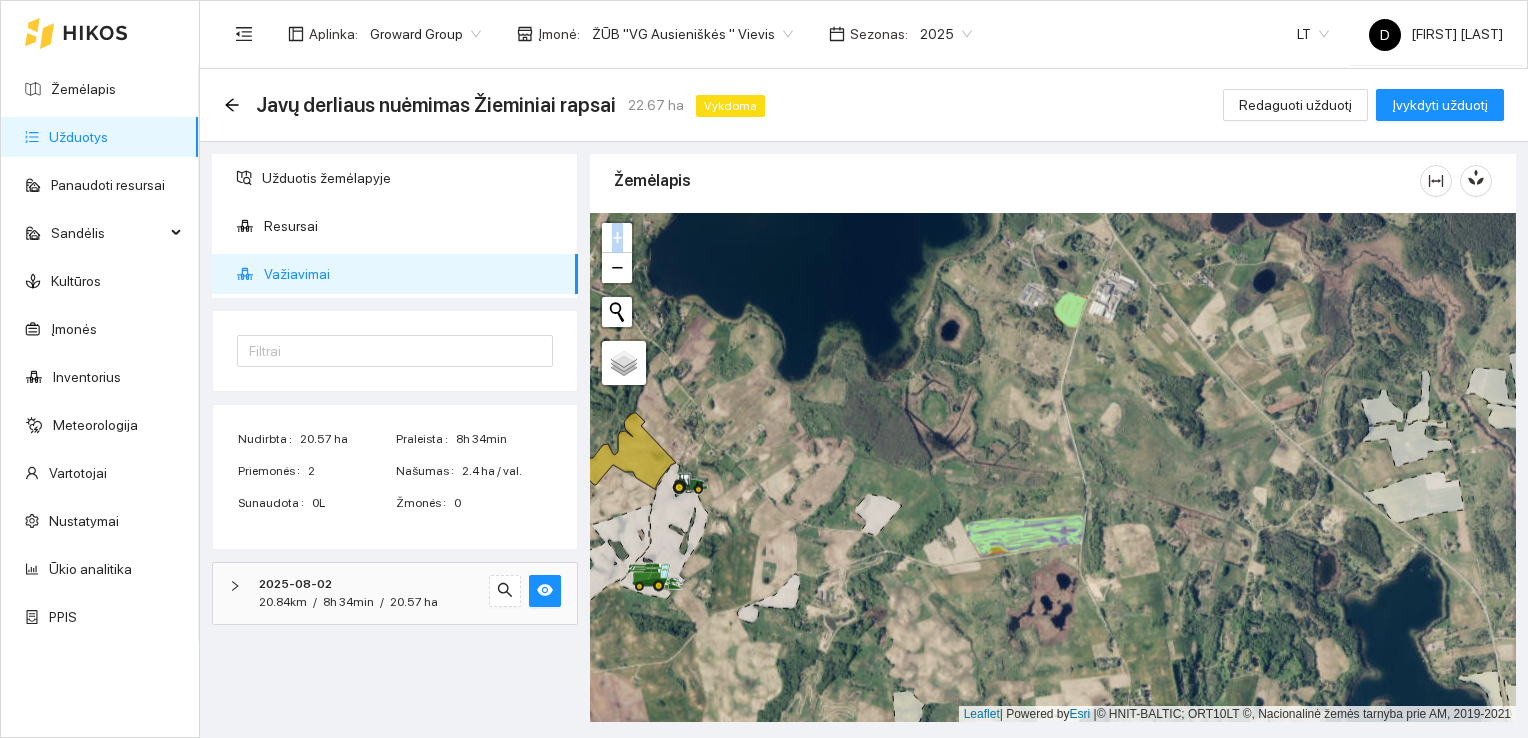 click 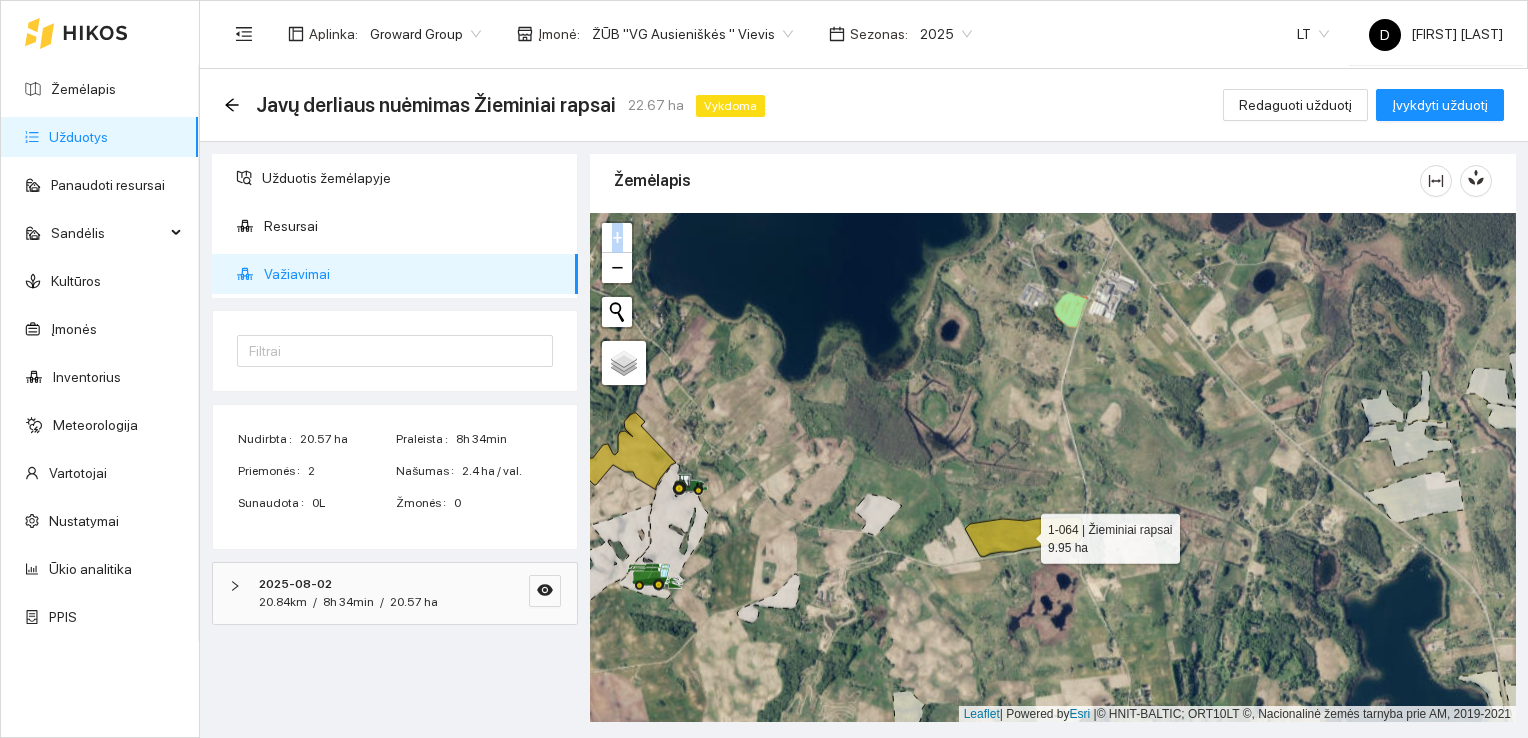 click 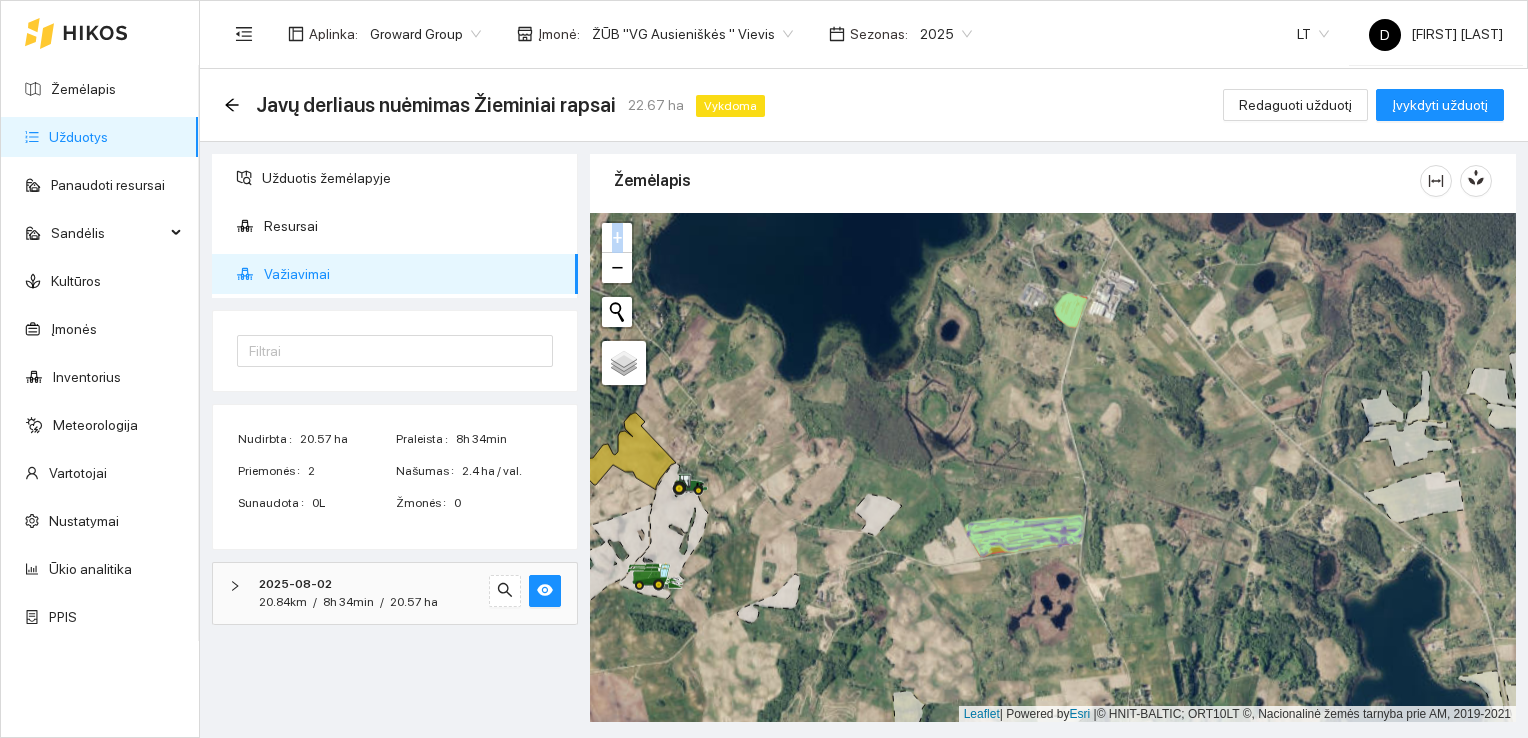 click 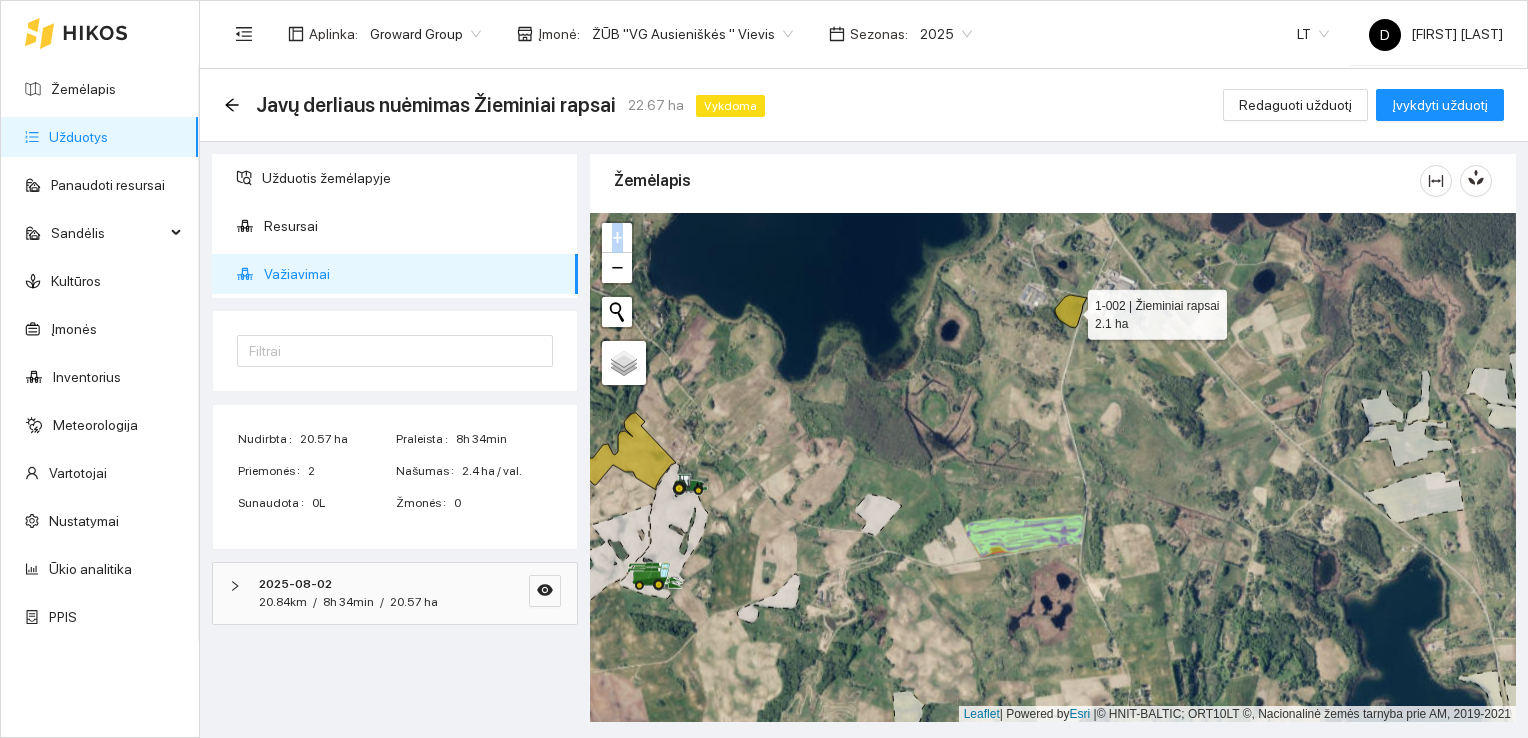 click 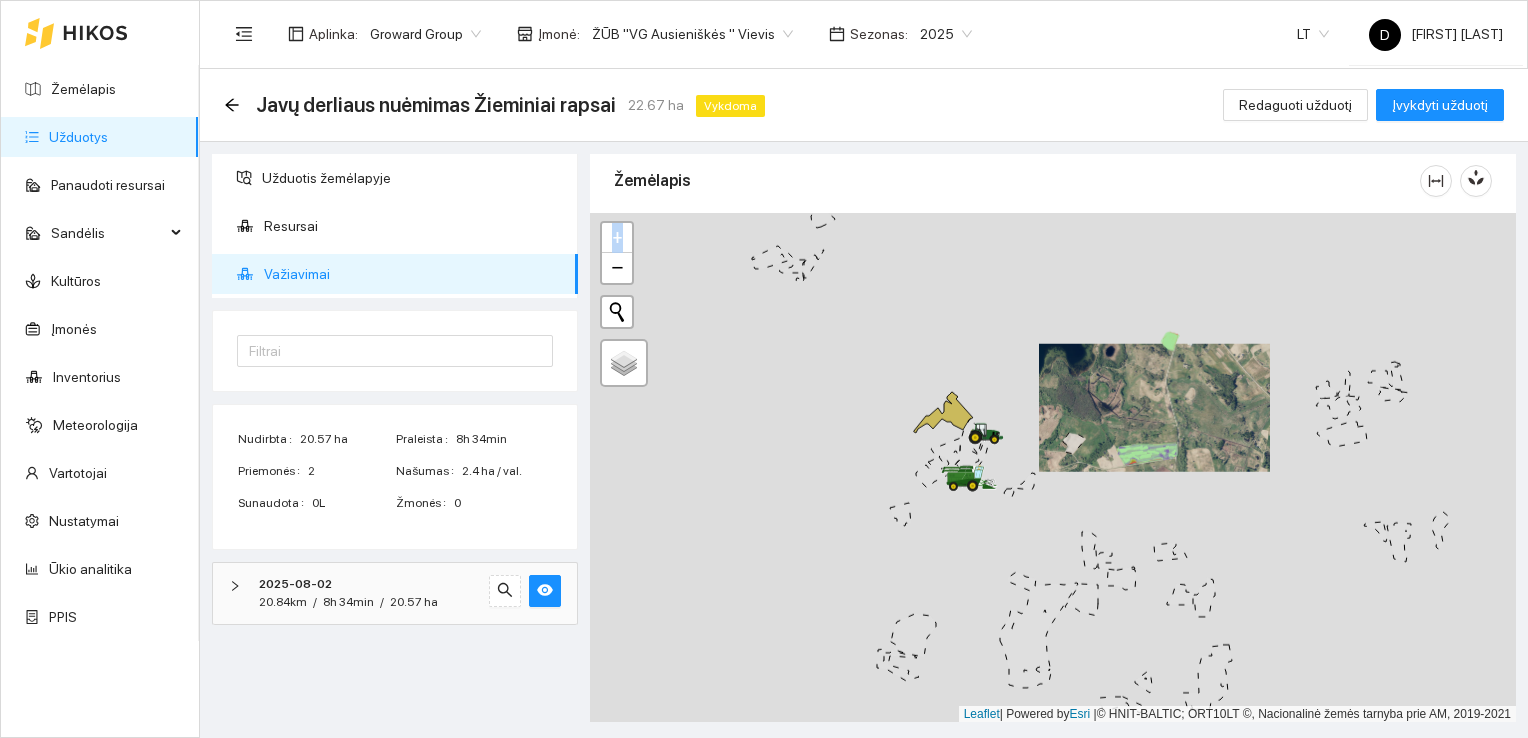 drag, startPoint x: 830, startPoint y: 357, endPoint x: 952, endPoint y: 334, distance: 124.1491 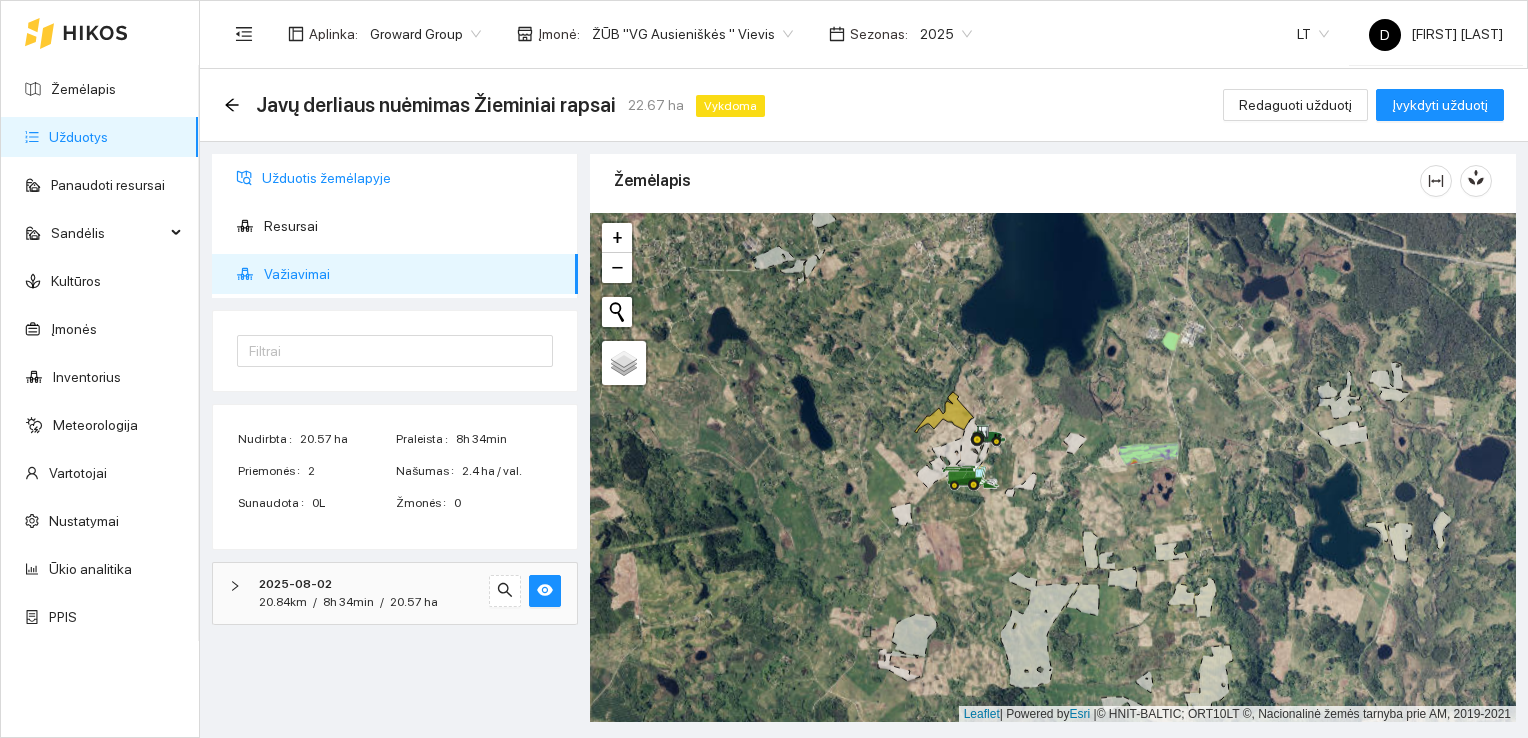 click on "Užduotis žemėlapyje" at bounding box center (412, 178) 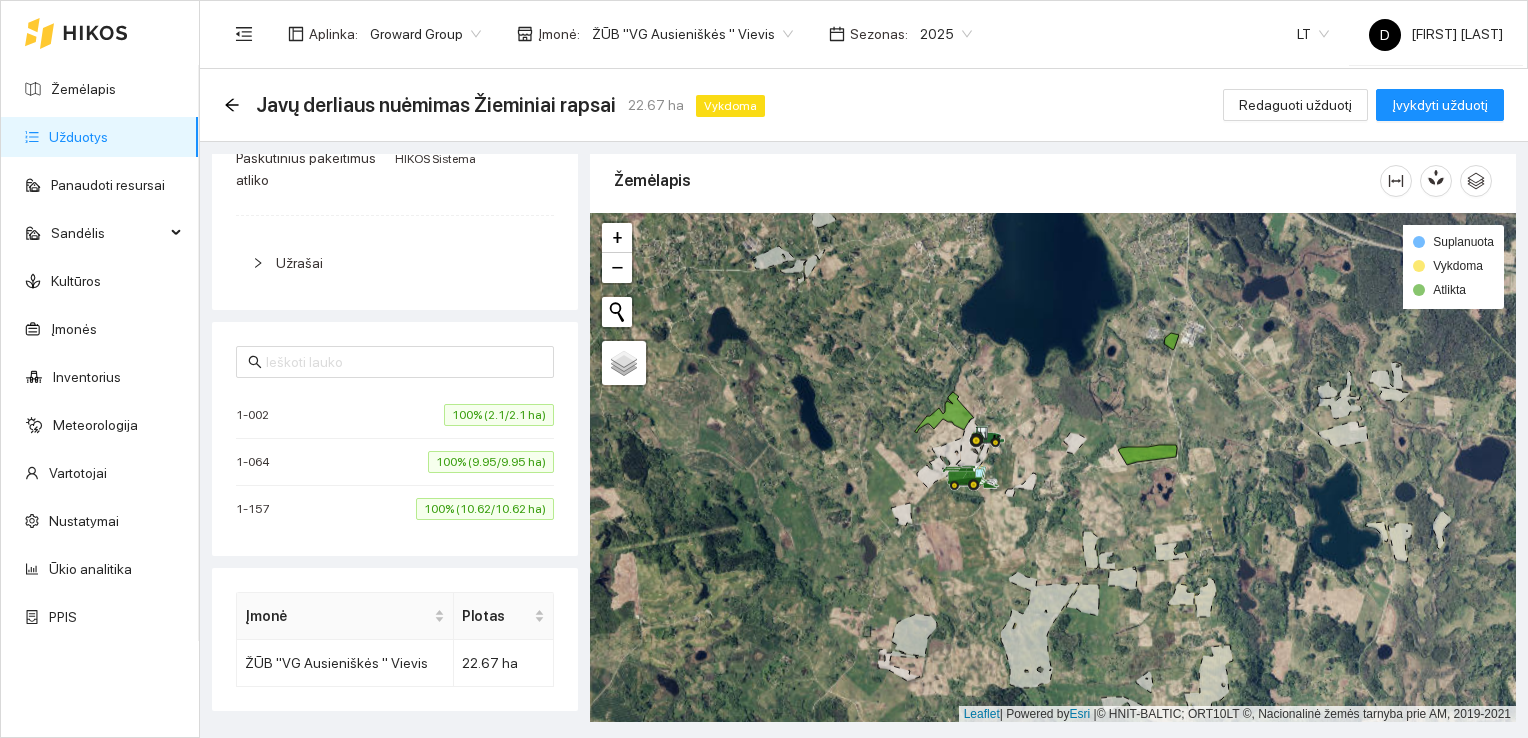 scroll, scrollTop: 546, scrollLeft: 0, axis: vertical 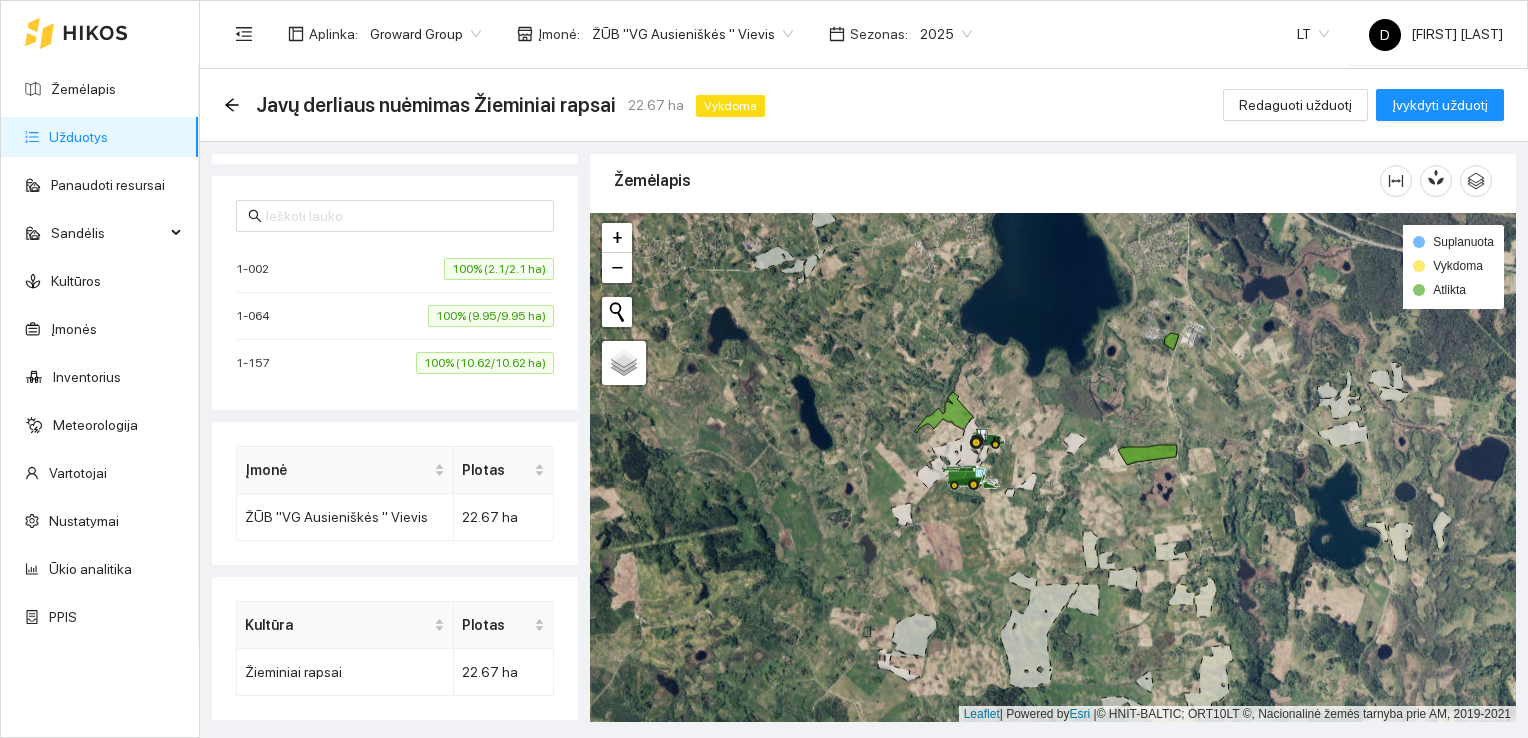 click on "100% (9.95/9.95 ha)" at bounding box center (491, 316) 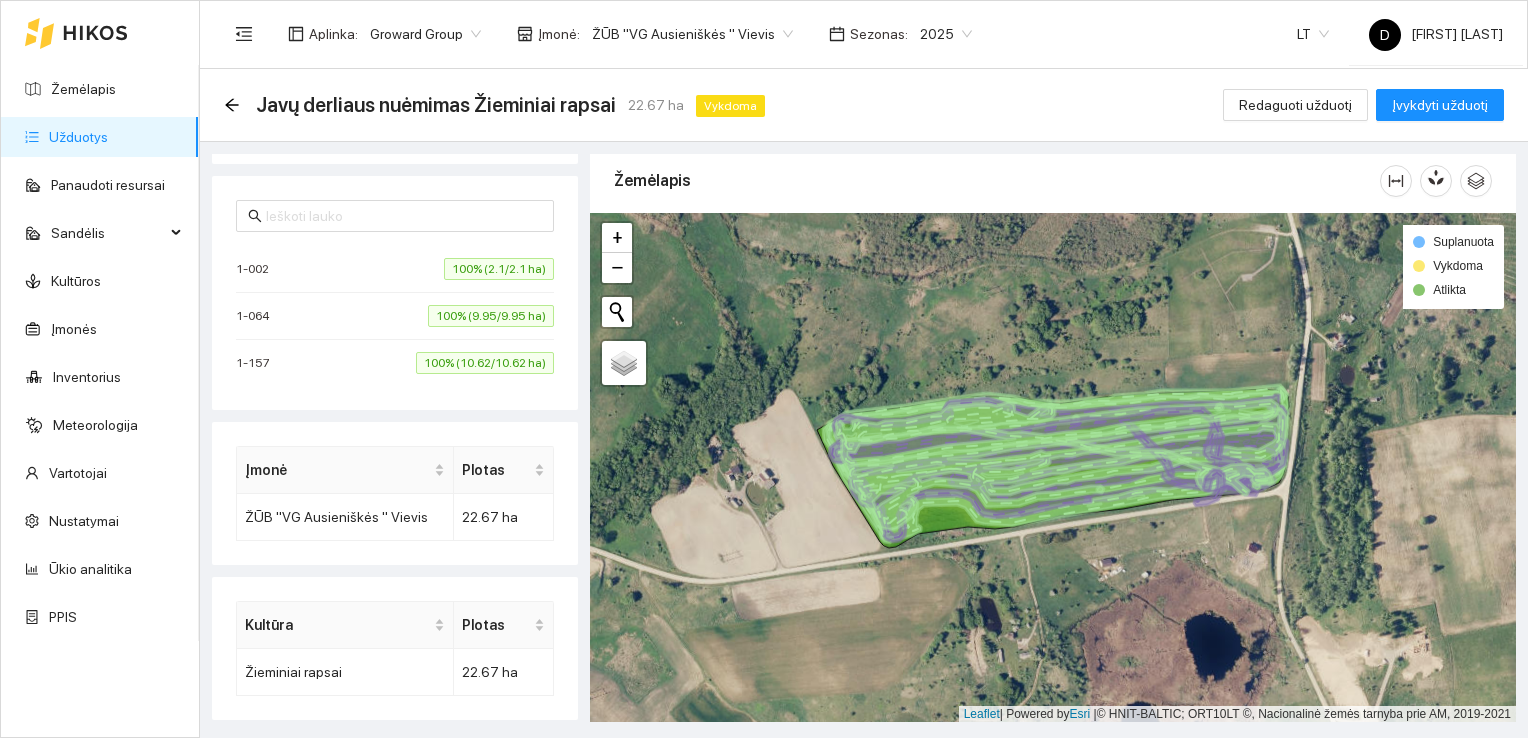 click on "100% (2.1/2.1 ha)" at bounding box center [499, 269] 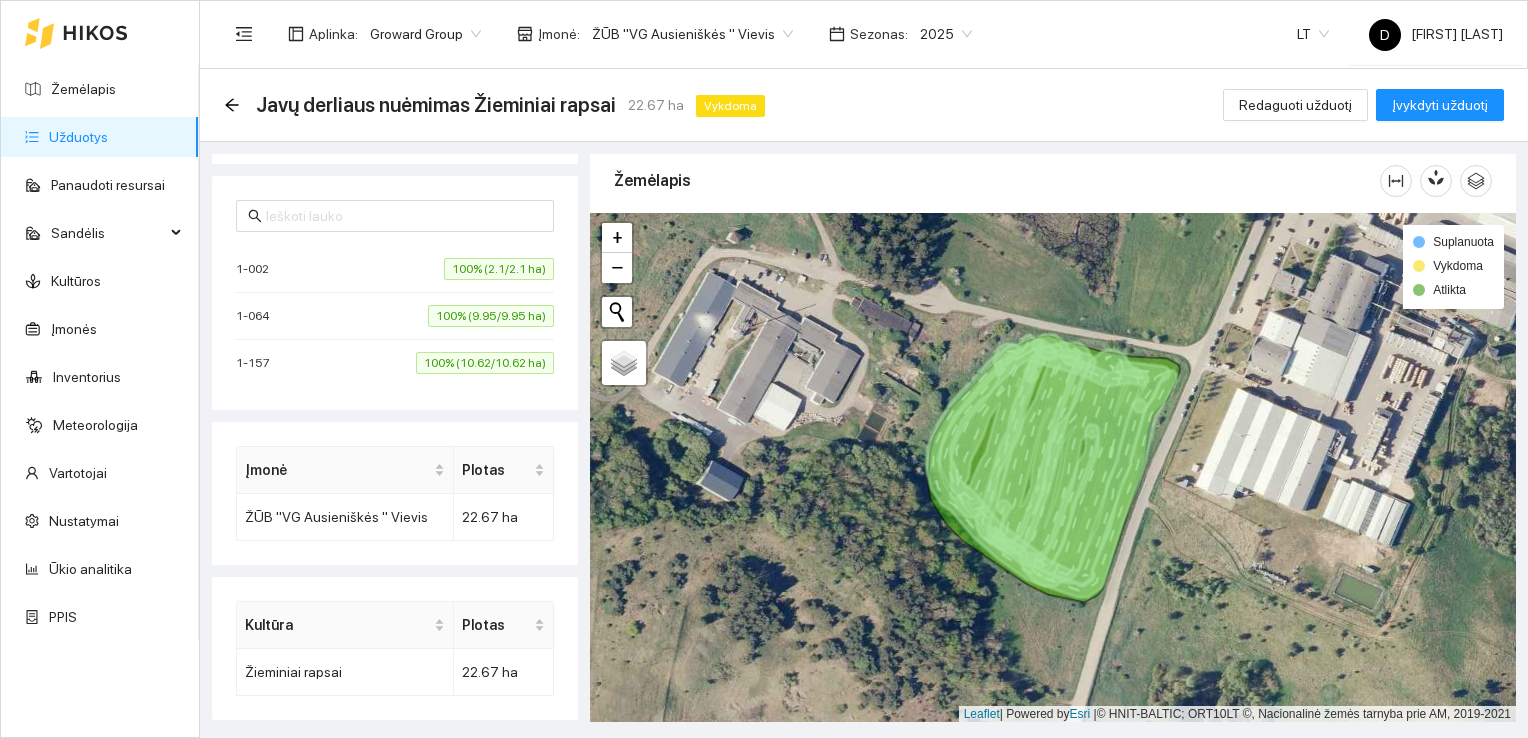 click on "100% (10.62/10.62 ha)" at bounding box center (485, 363) 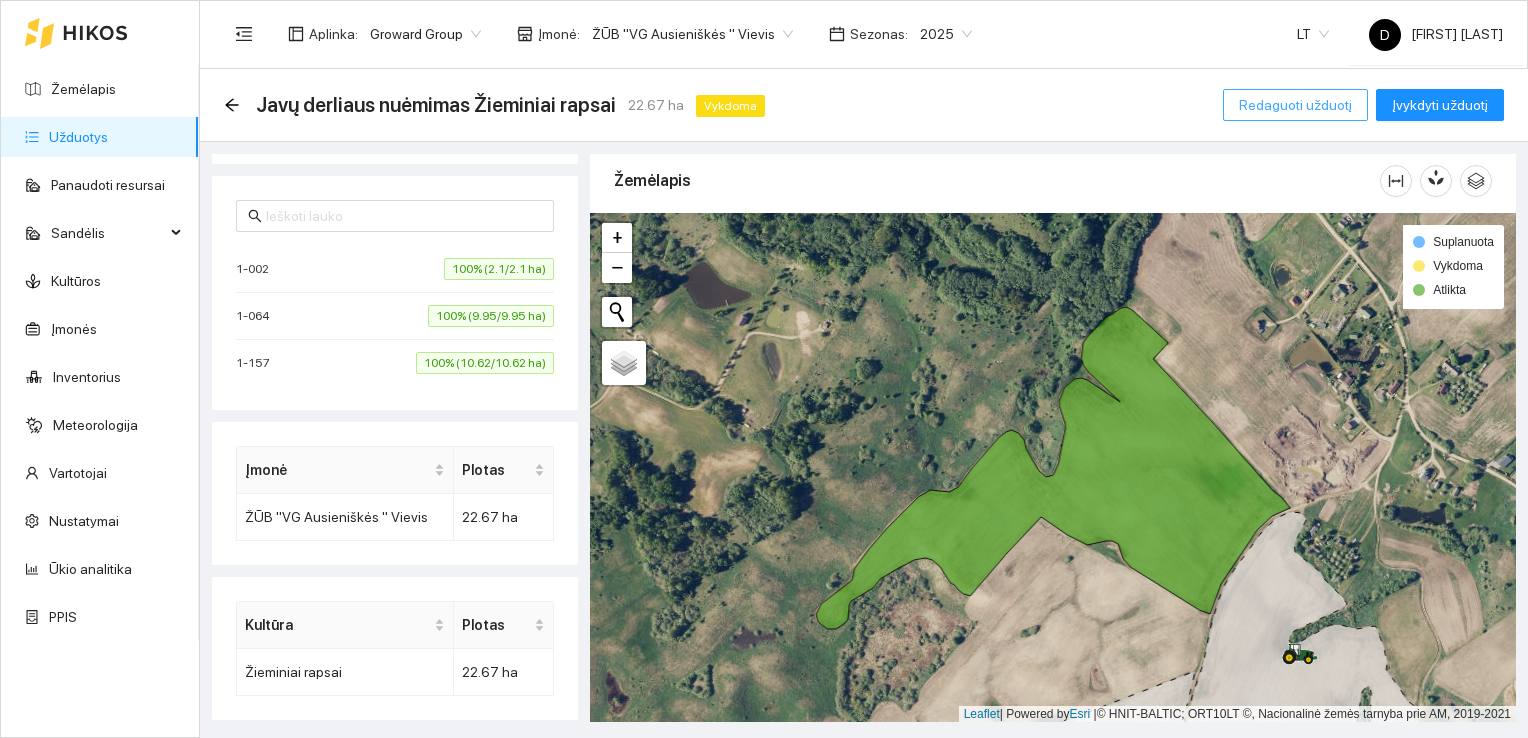 click on "Redaguoti užduotį" at bounding box center (1295, 105) 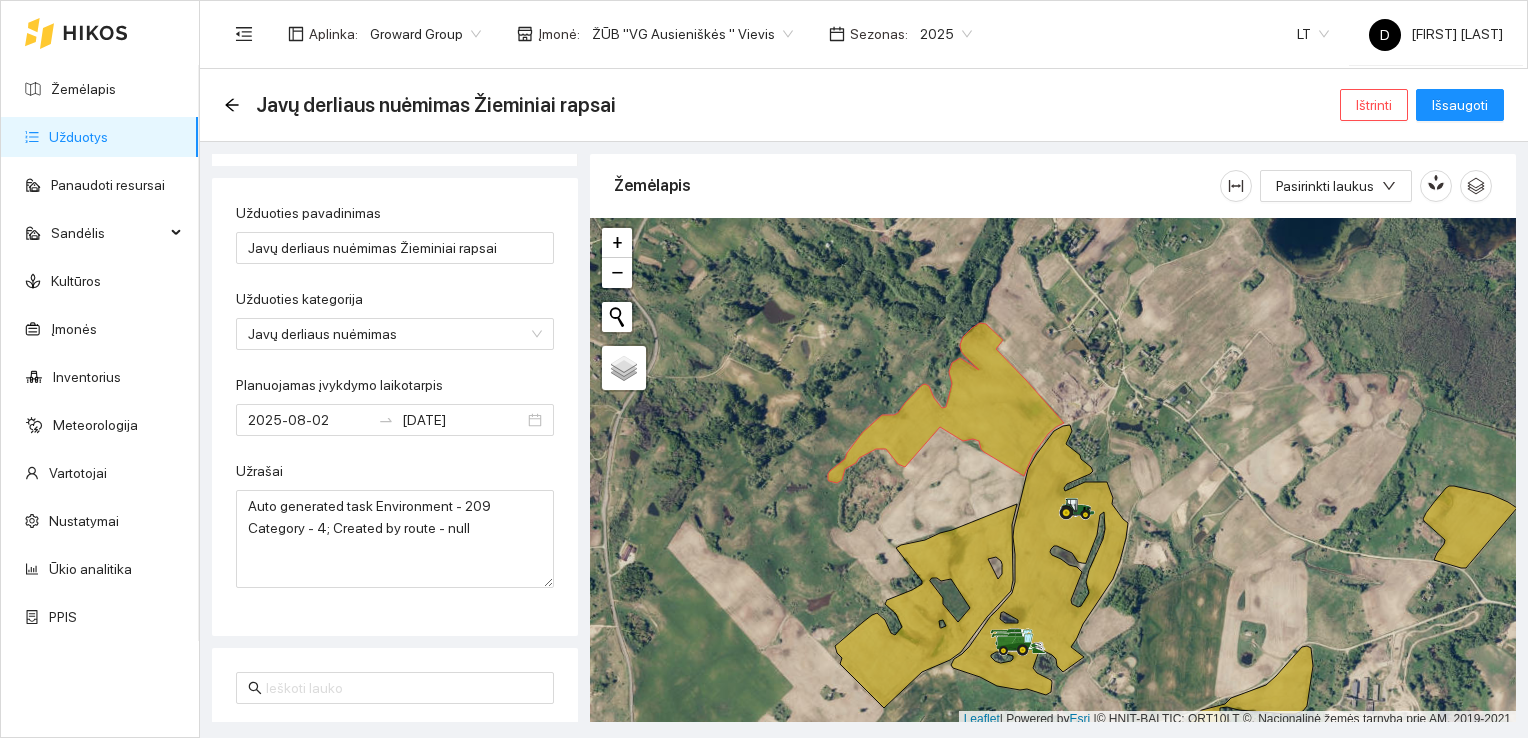 scroll, scrollTop: 295, scrollLeft: 0, axis: vertical 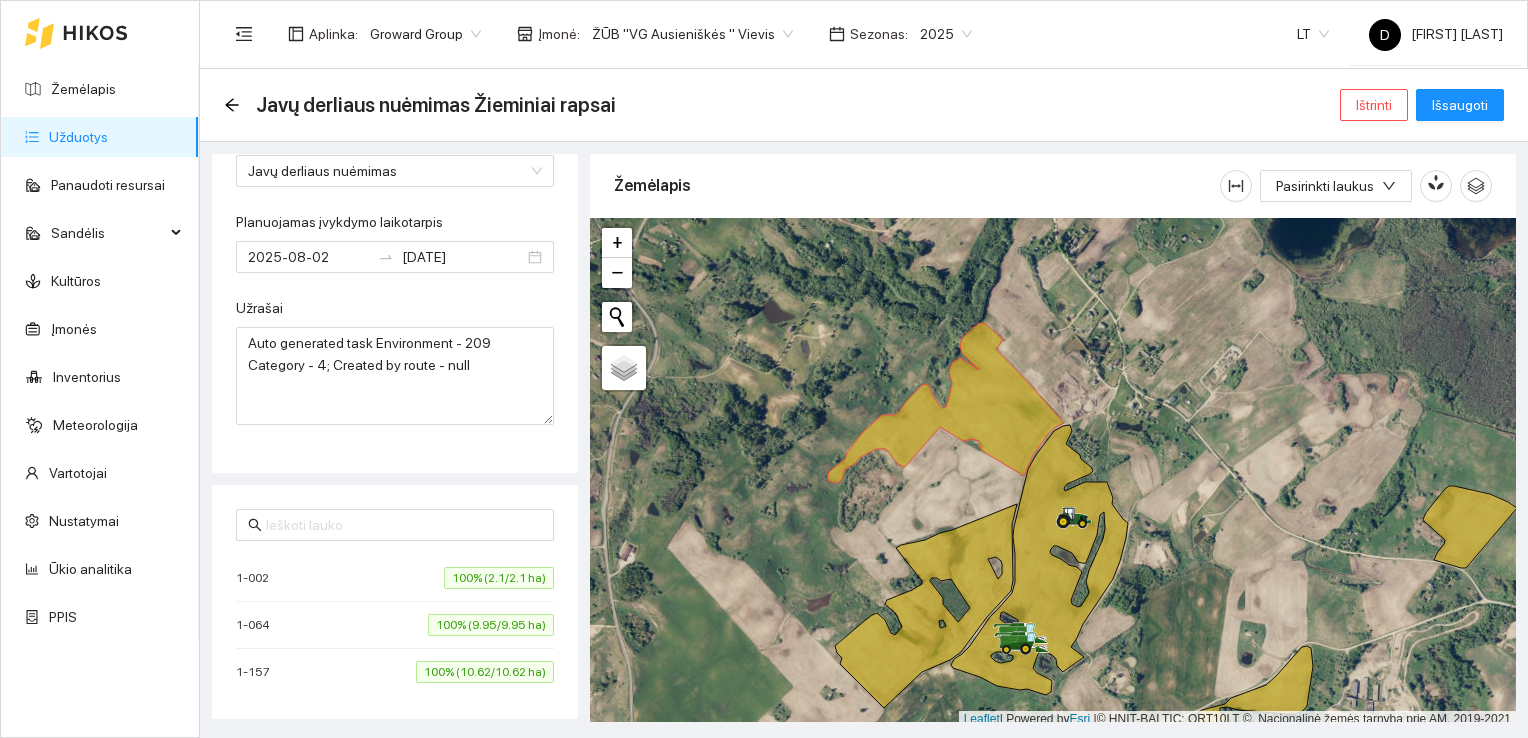 click on "100% (10.62/10.62 ha)" at bounding box center [485, 672] 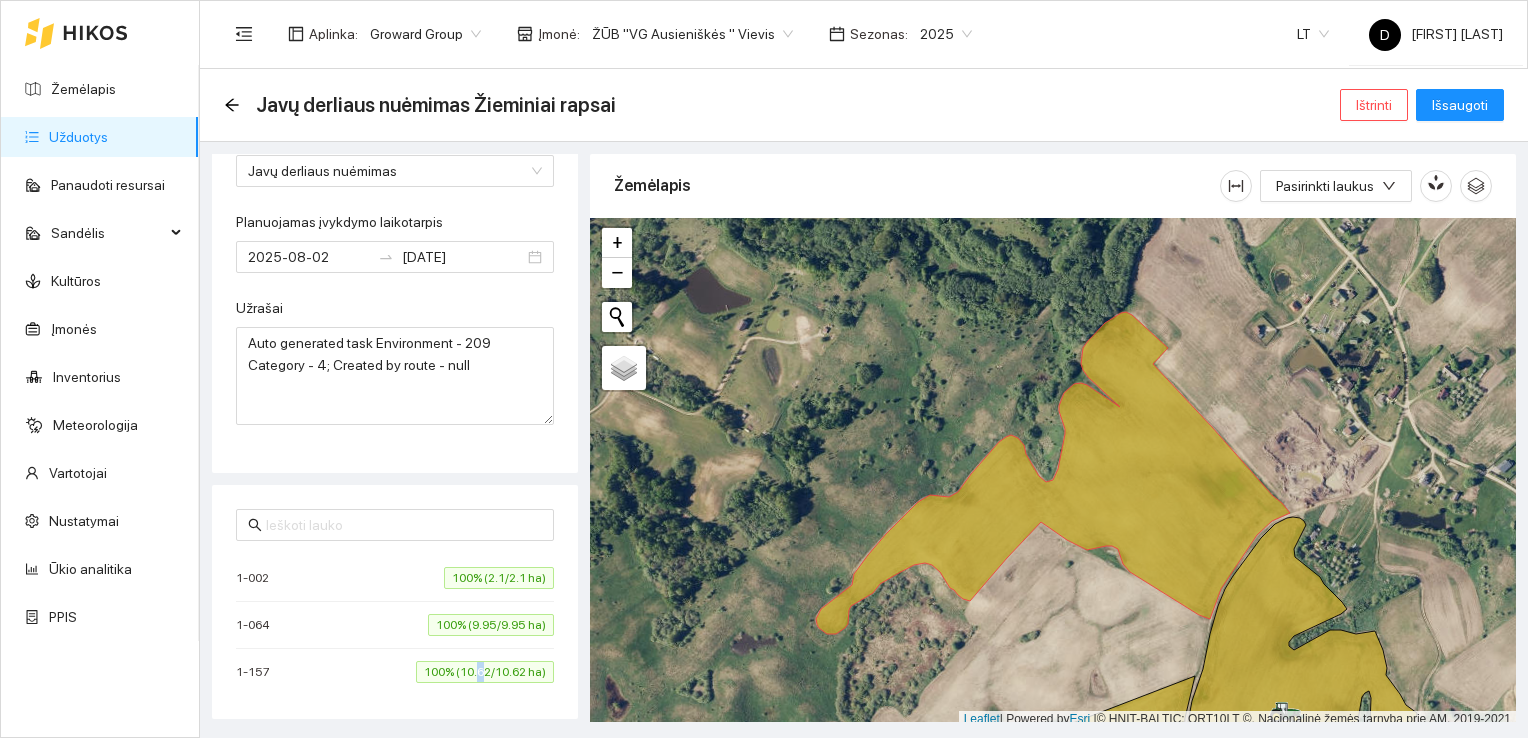 click on "100% (10.62/10.62 ha)" at bounding box center (485, 672) 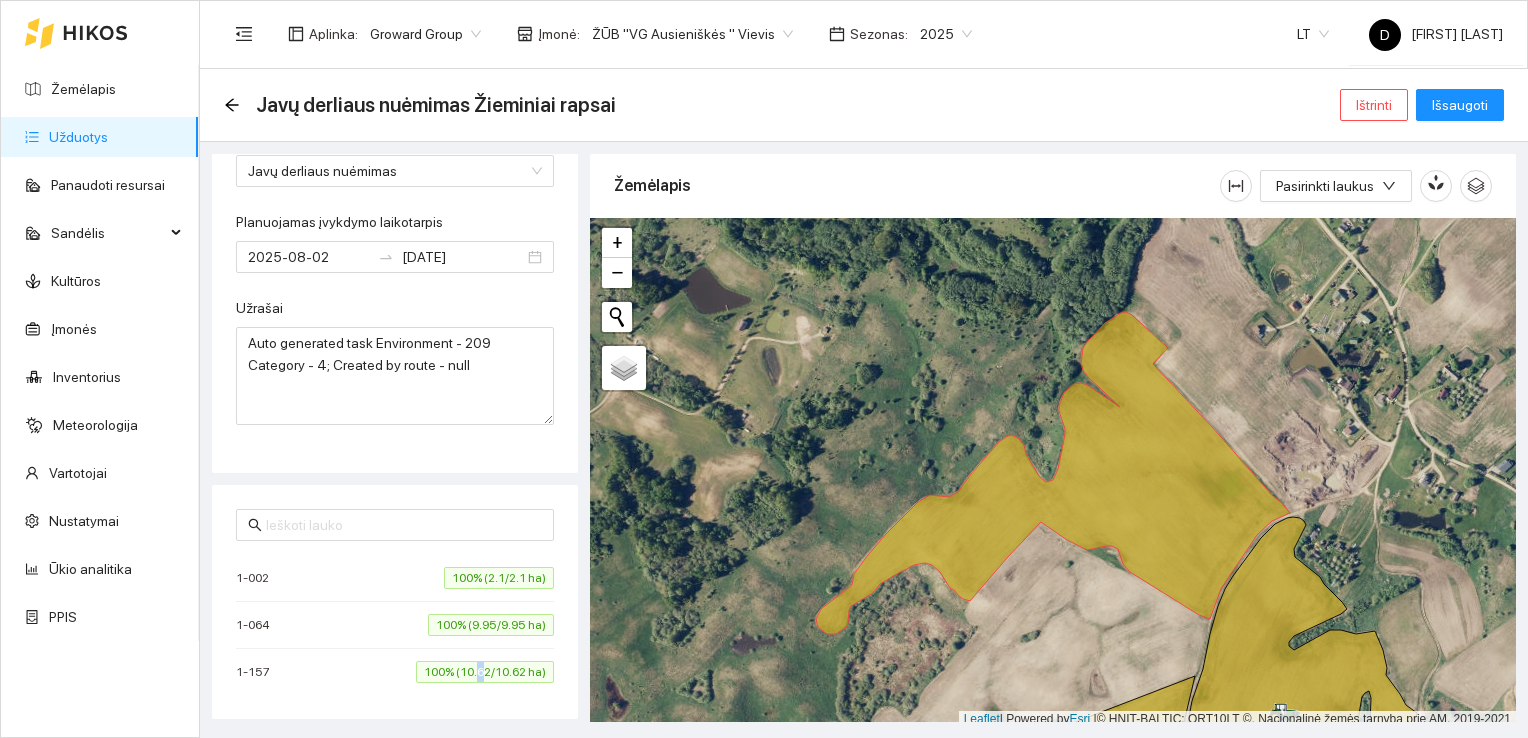 click on "100% (10.62/10.62 ha)" at bounding box center [485, 672] 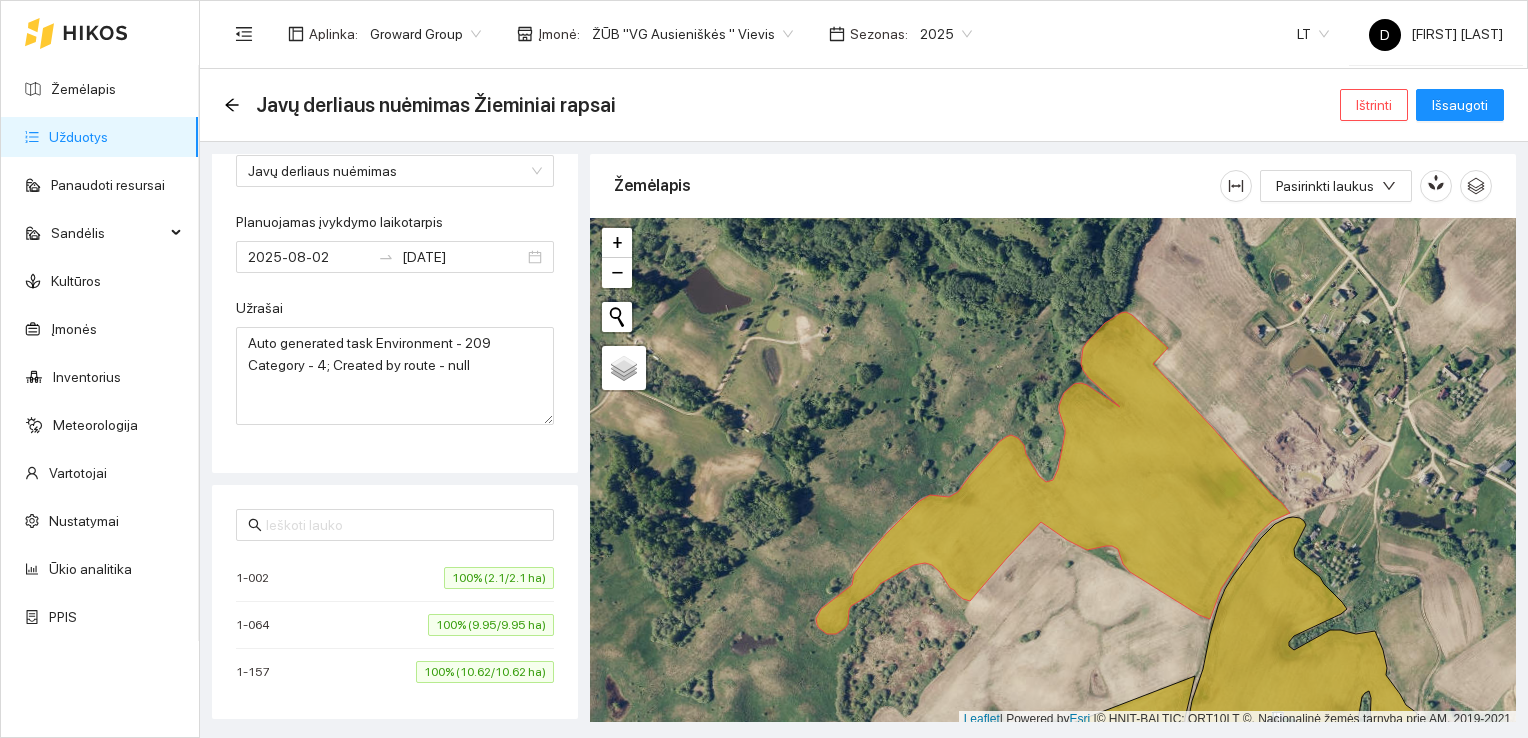 click on "100% (10.62/10.62 ha)" at bounding box center (485, 672) 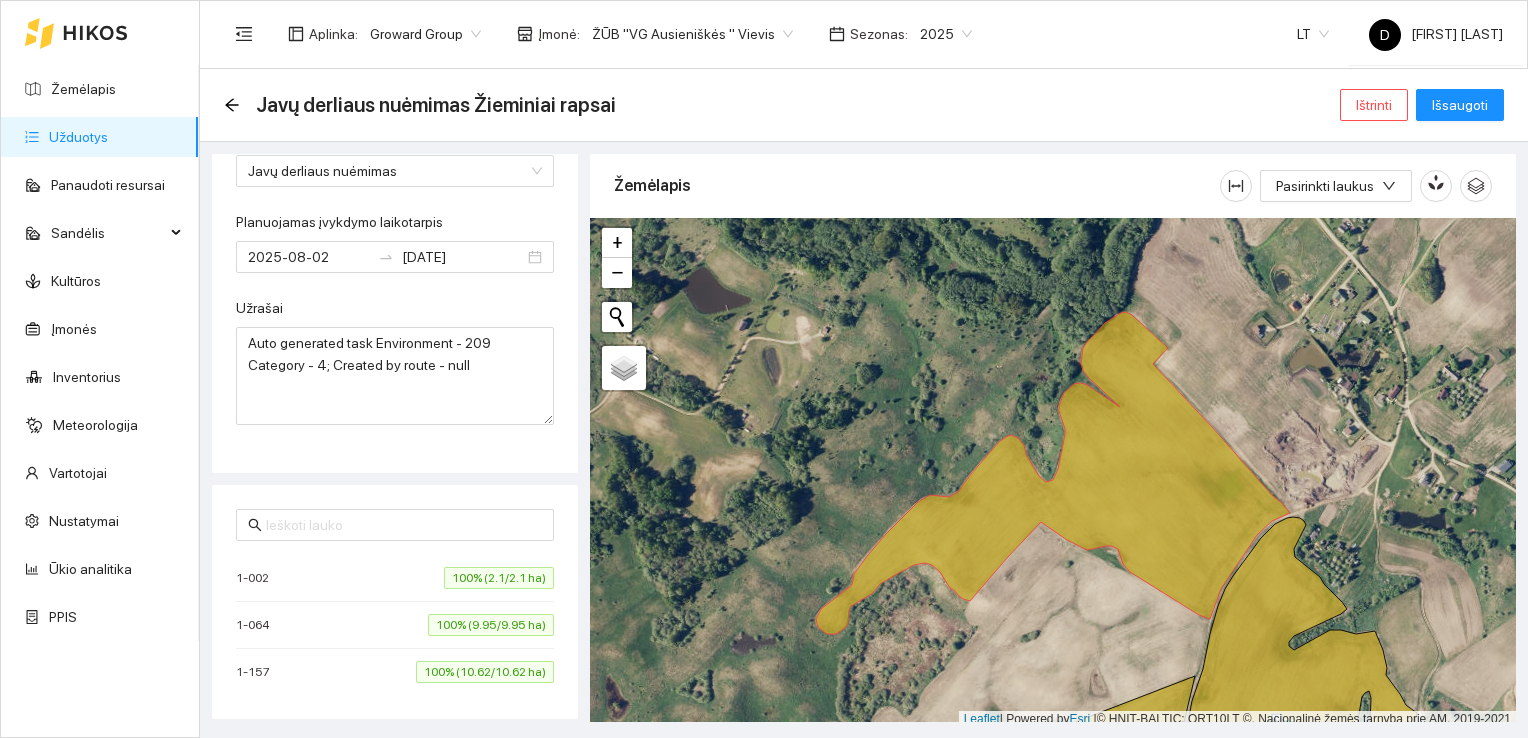 click on "1-157 100% (10.62/10.62 ha)" at bounding box center (395, 672) 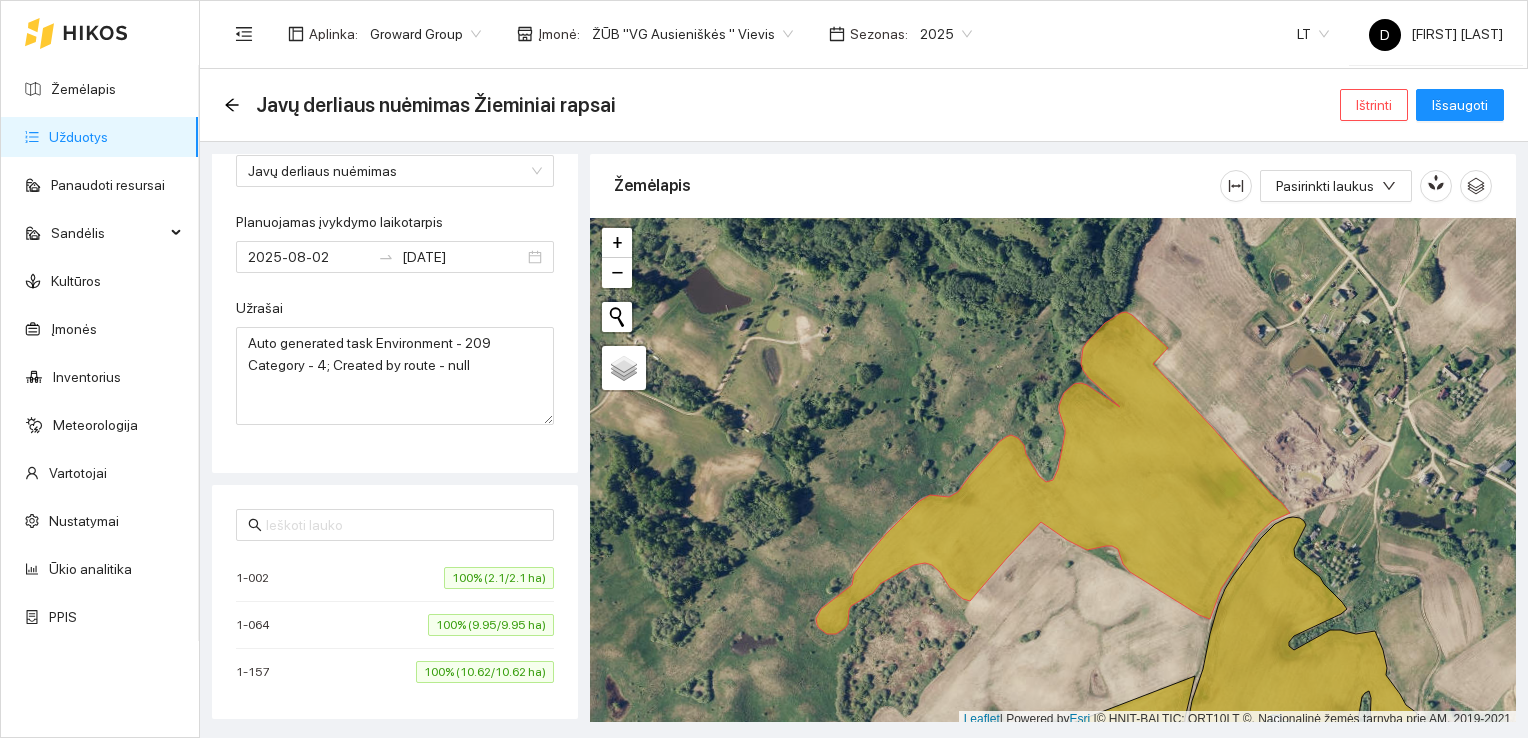 click on "1-157 100% (10.62/10.62 ha)" at bounding box center (395, 672) 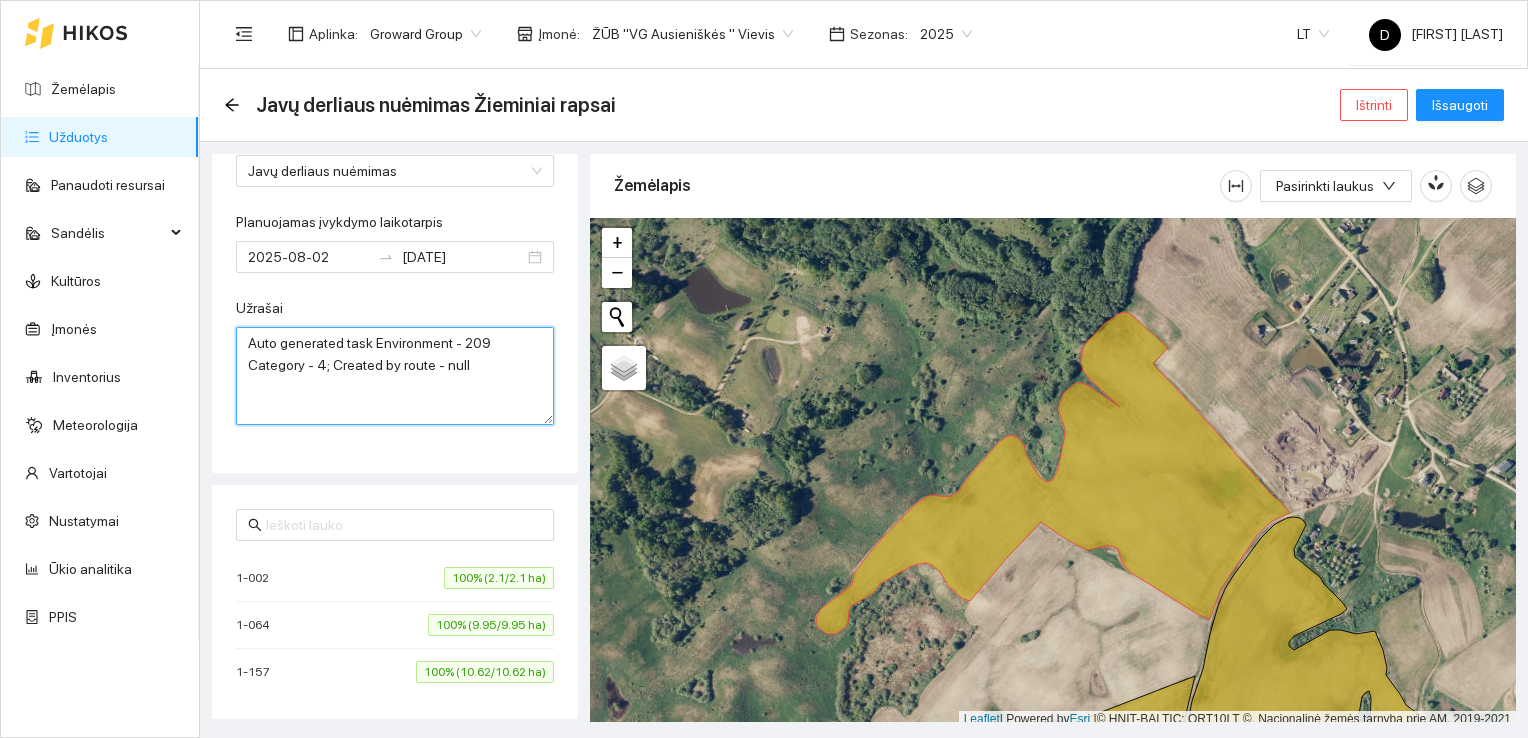 click on "Auto generated task Environment - 209 Category - 4; Created by route - null" at bounding box center [395, 376] 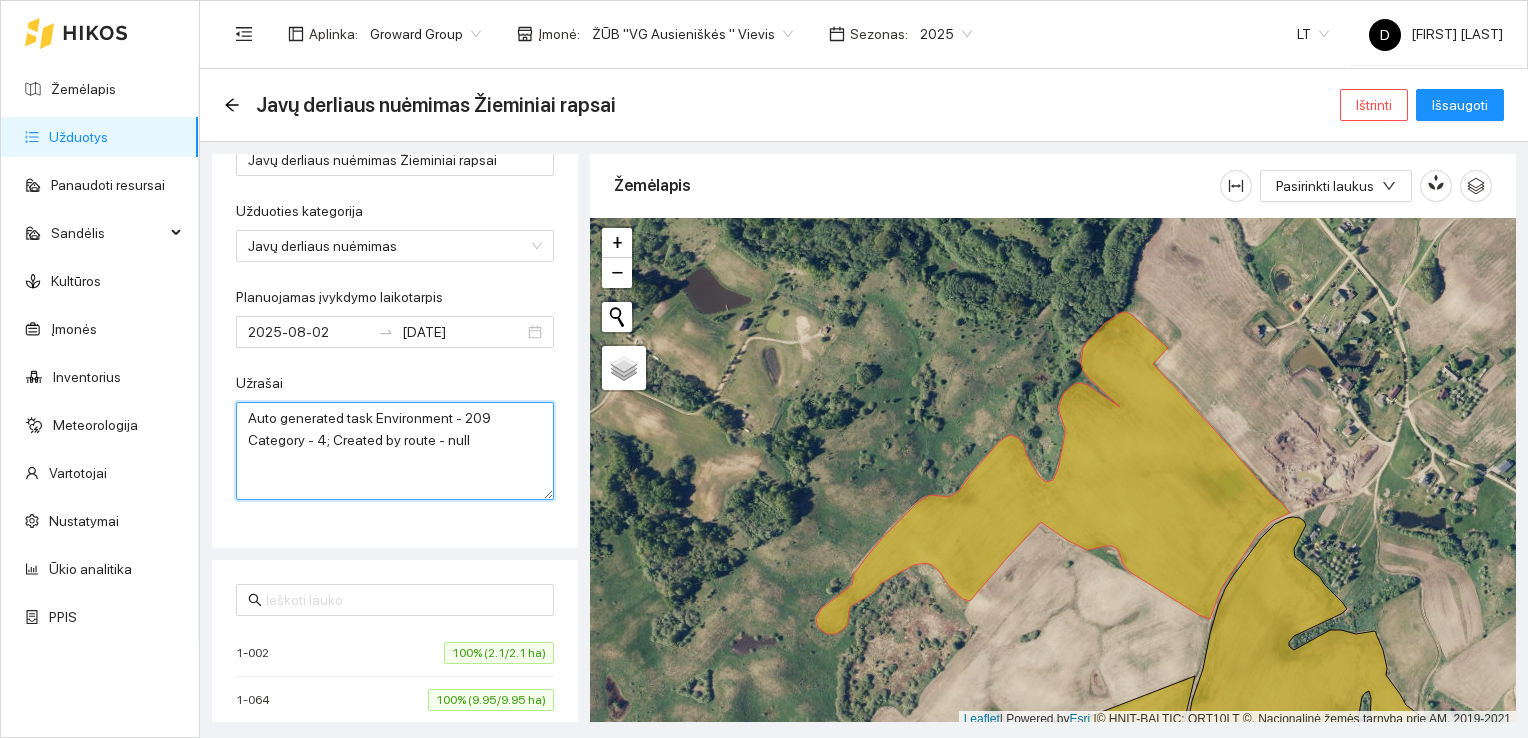 scroll, scrollTop: 0, scrollLeft: 0, axis: both 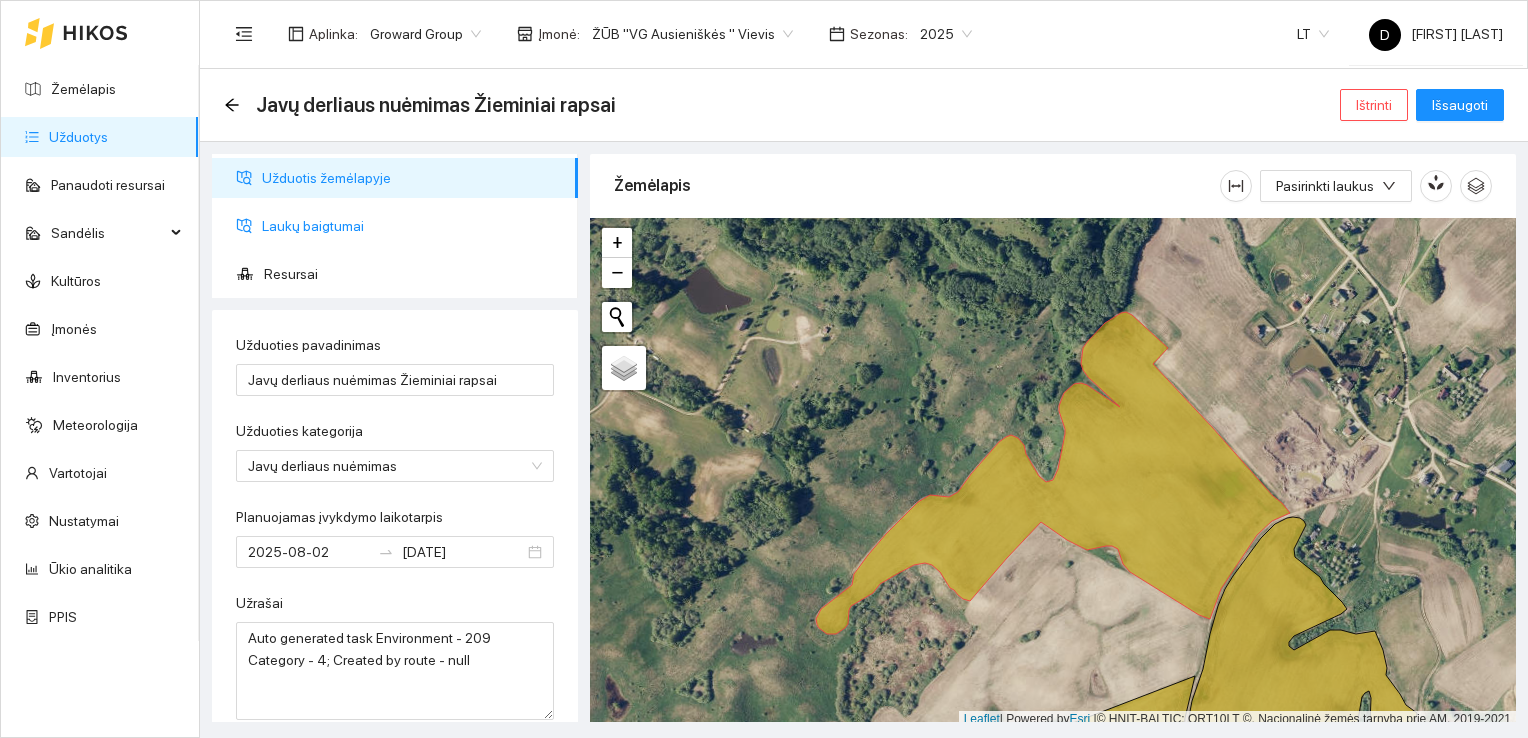 click on "Laukų baigtumai" at bounding box center (412, 226) 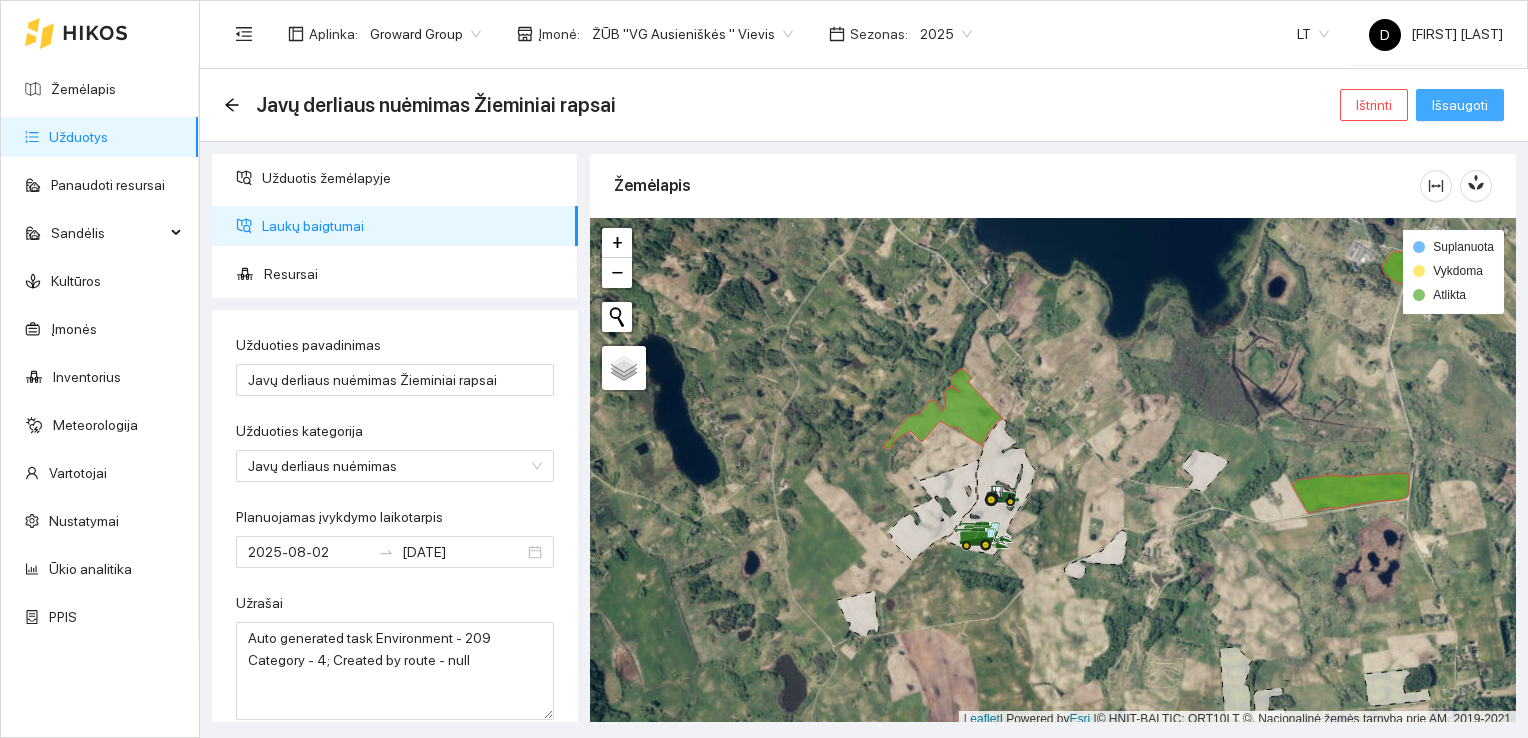 click on "Išsaugoti" at bounding box center (1460, 105) 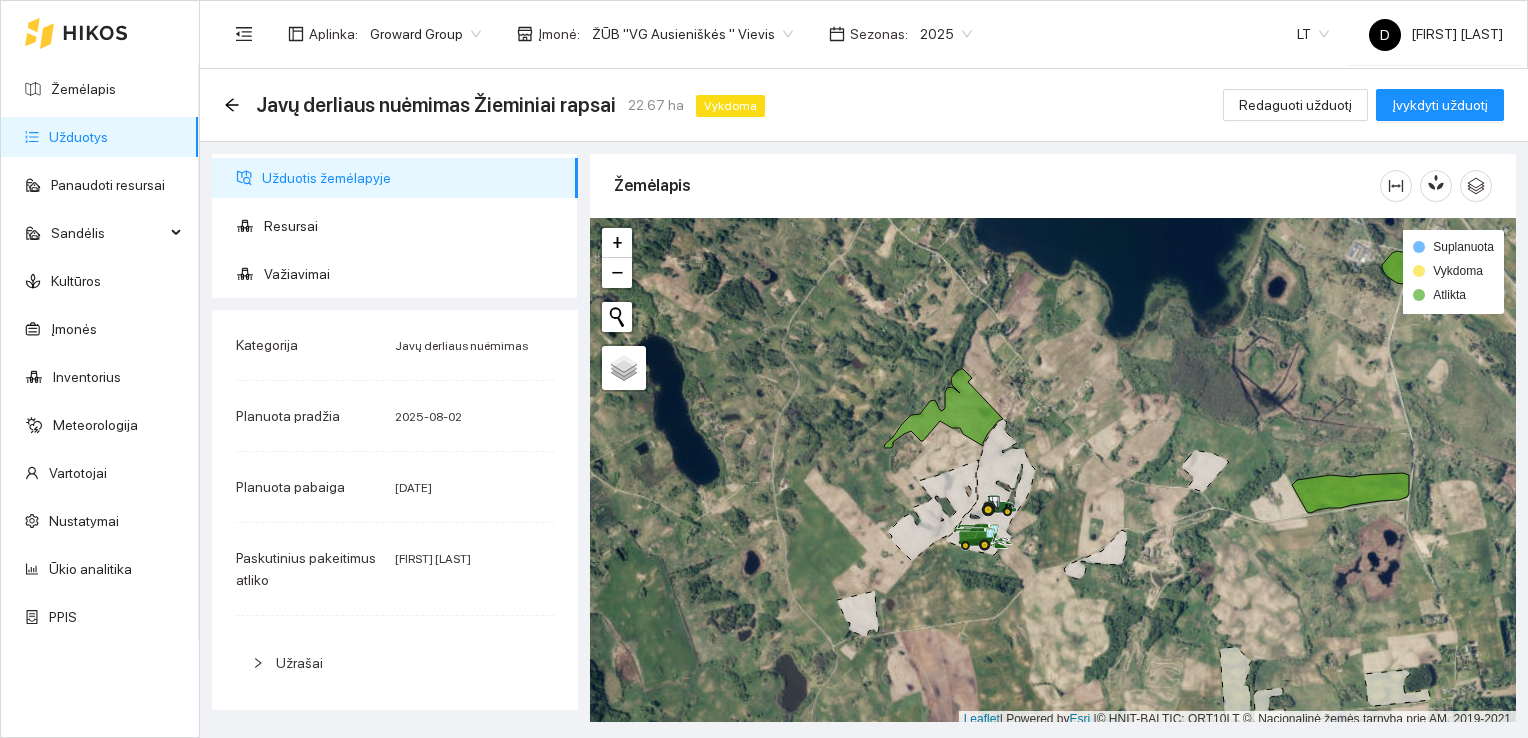 click on "Užduotys" at bounding box center (78, 137) 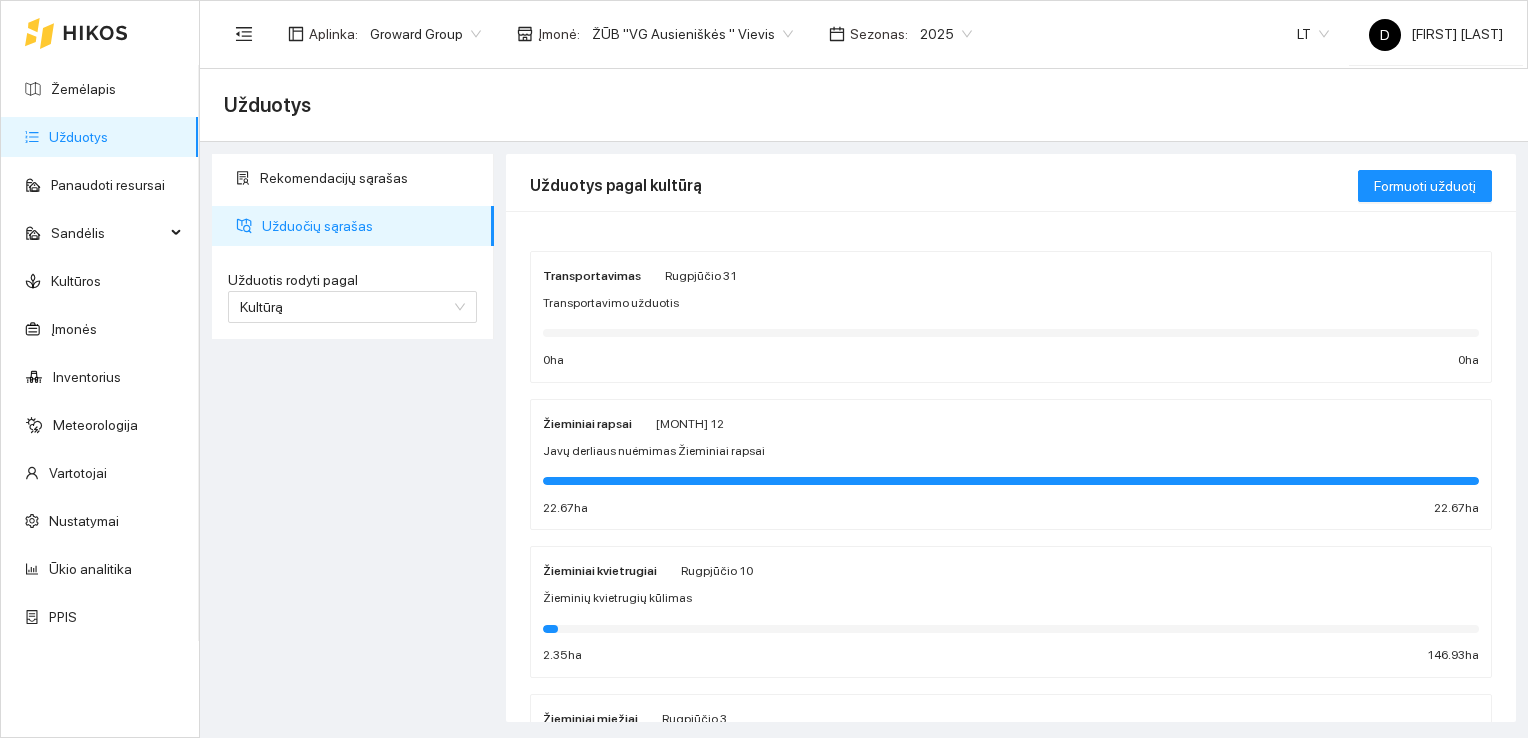 click on "Žieminiai rapsai Rugpjūčio 12 Javų derliaus nuėmimas Žieminiai rapsai 22.67  ha 22.67  ha" at bounding box center (1011, 465) 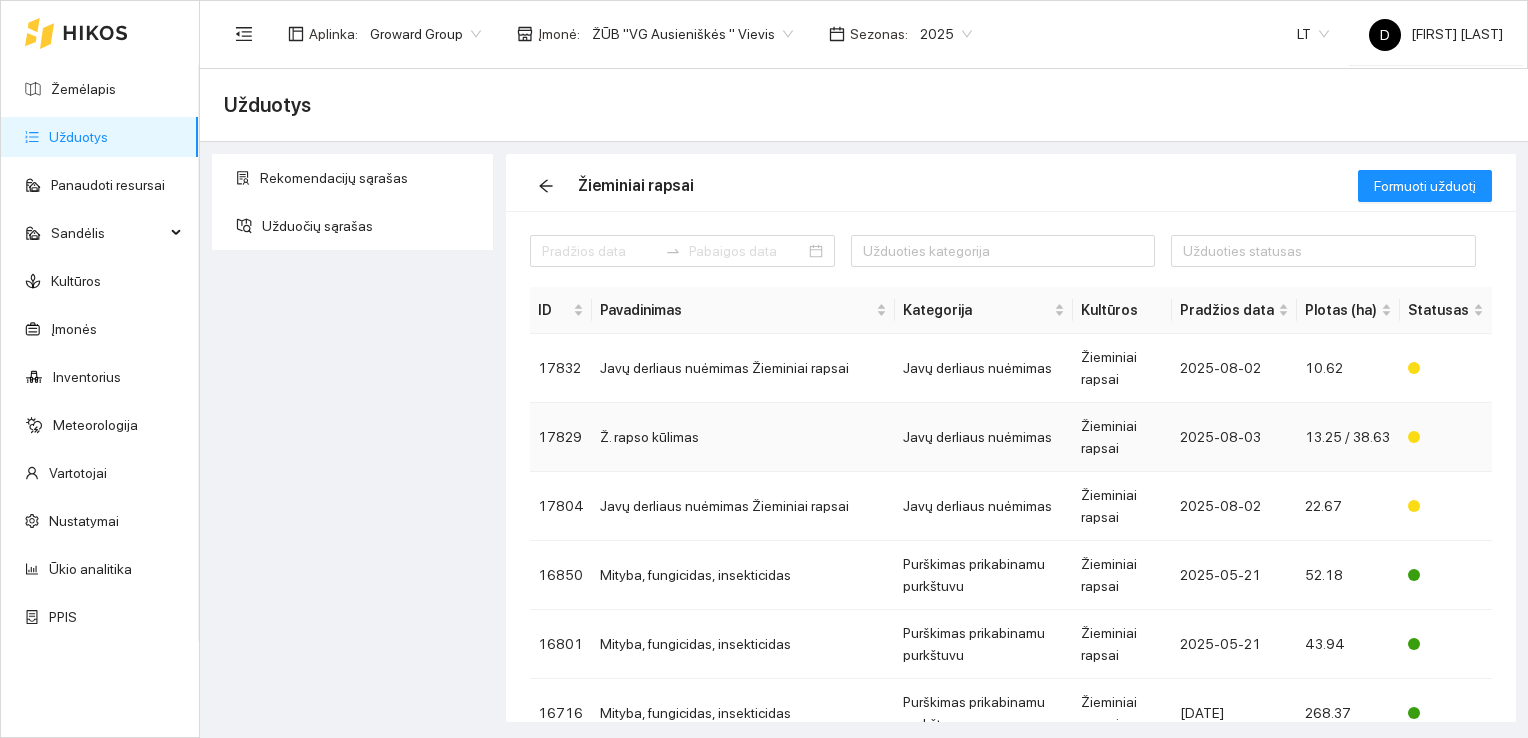 click on "Ž. rapso kūlimas" at bounding box center [743, 437] 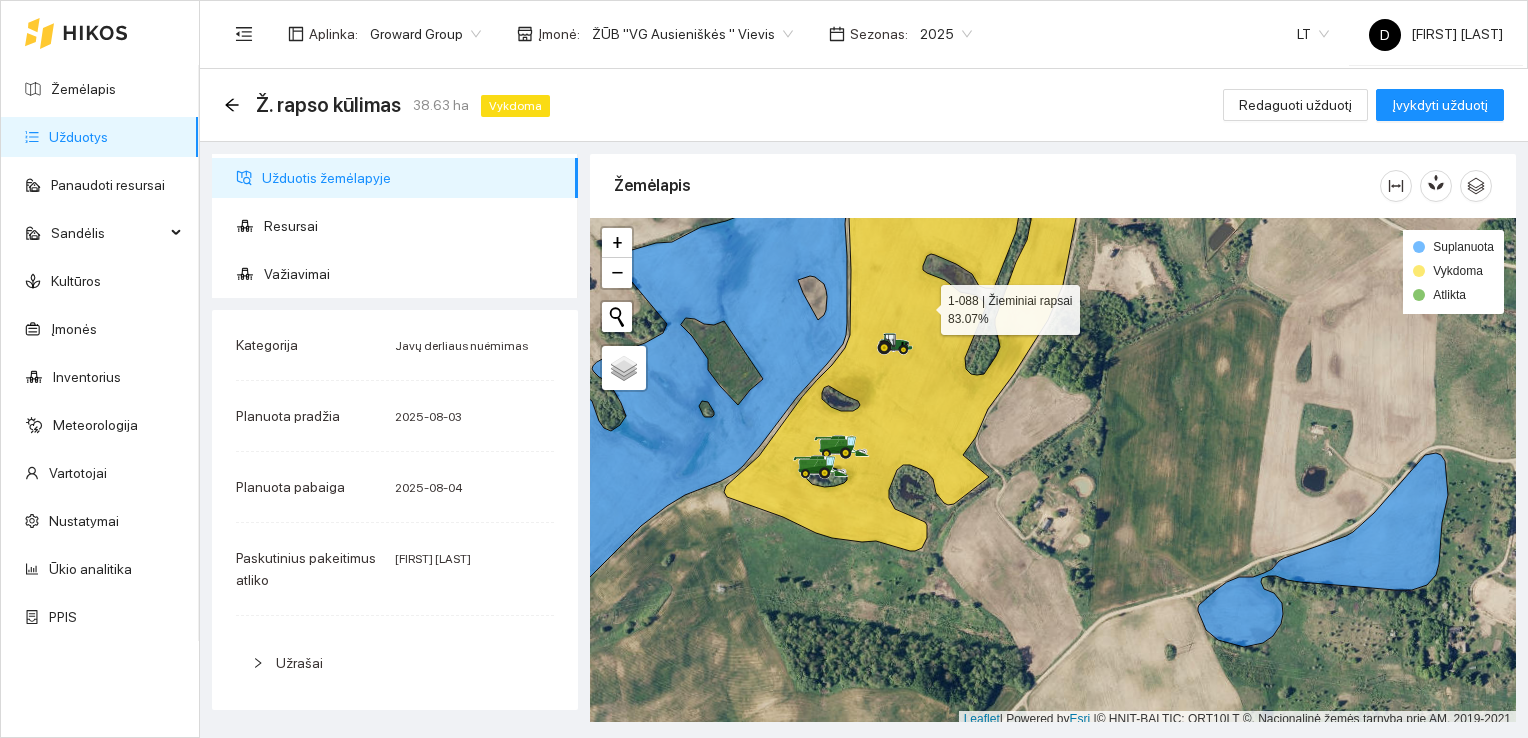 scroll, scrollTop: 5, scrollLeft: 0, axis: vertical 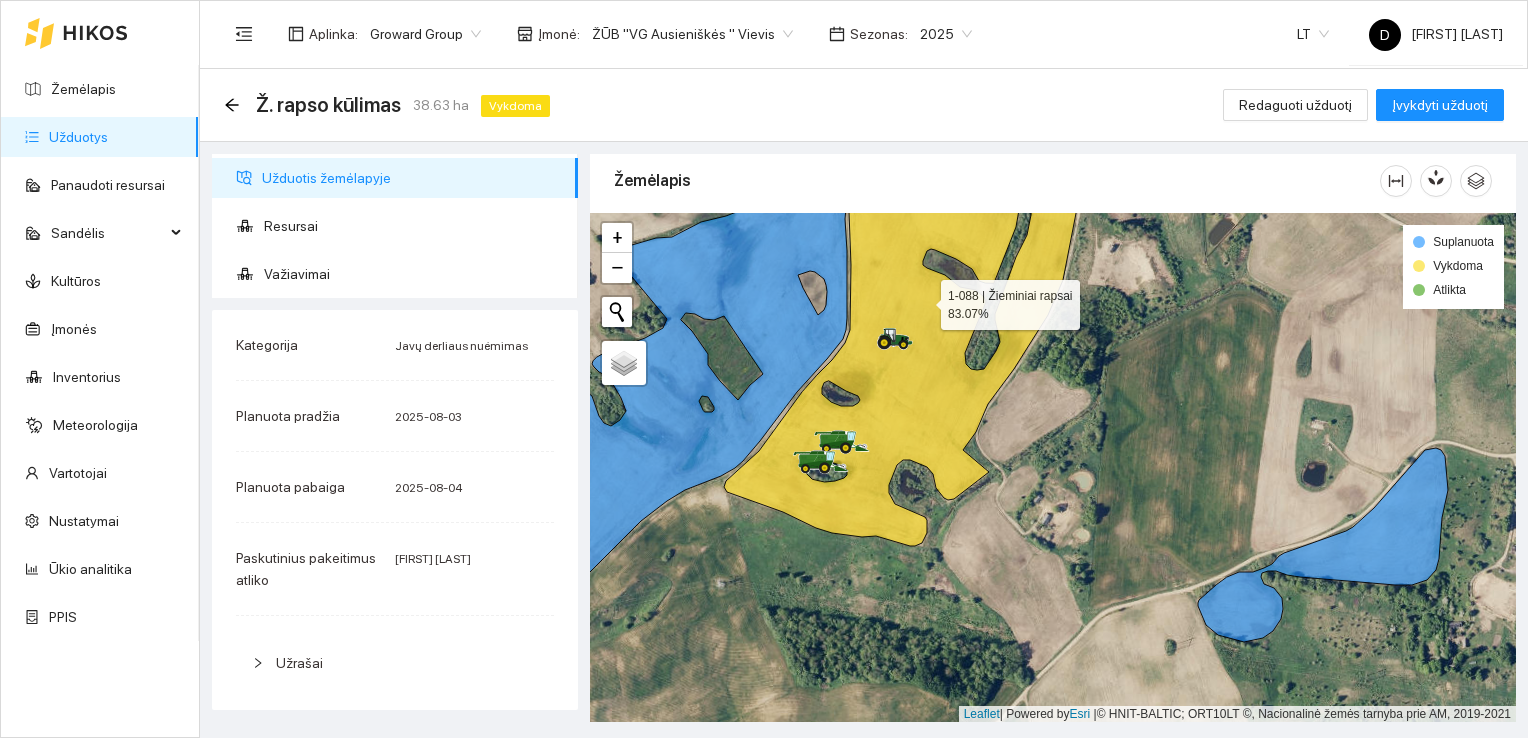 click 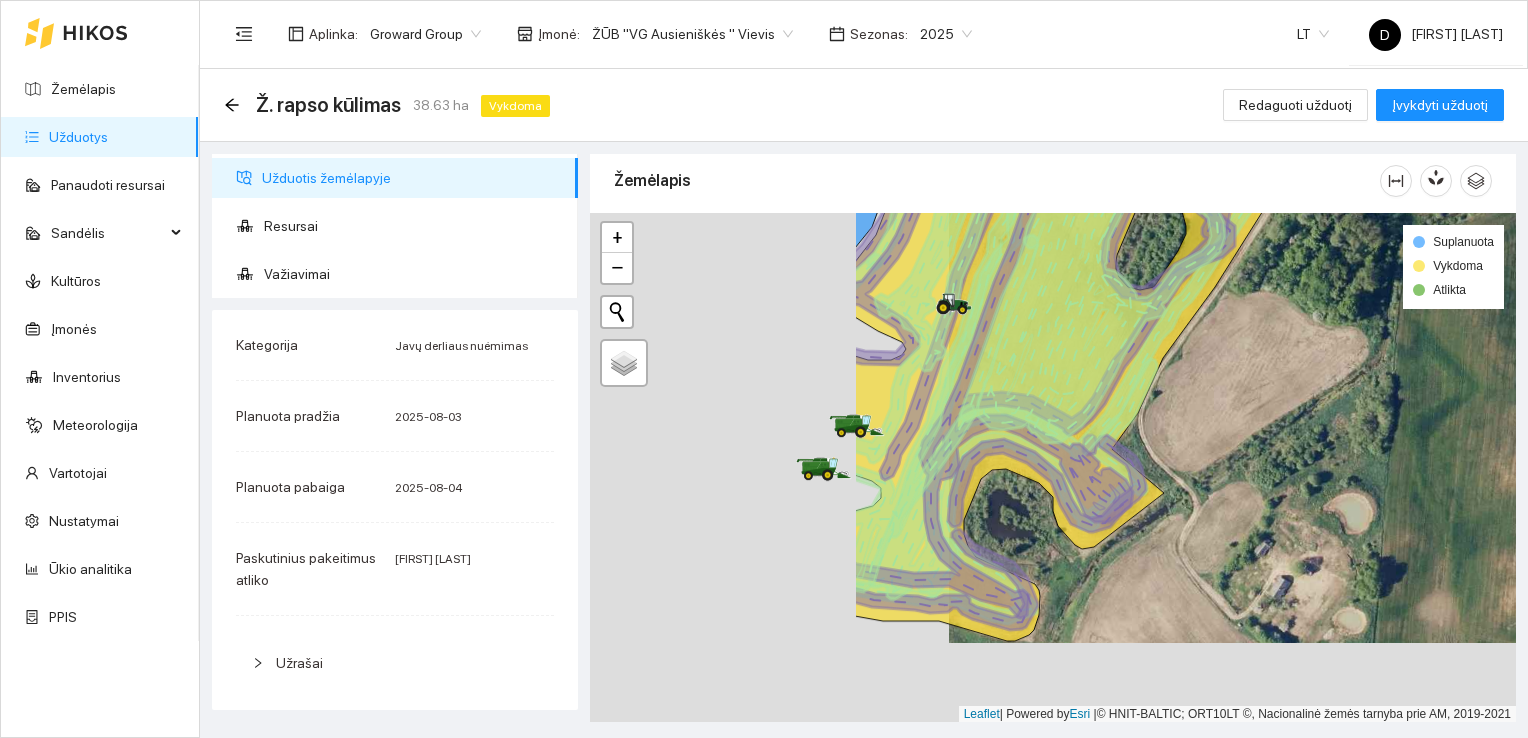 drag, startPoint x: 713, startPoint y: 414, endPoint x: 1072, endPoint y: 334, distance: 367.80566 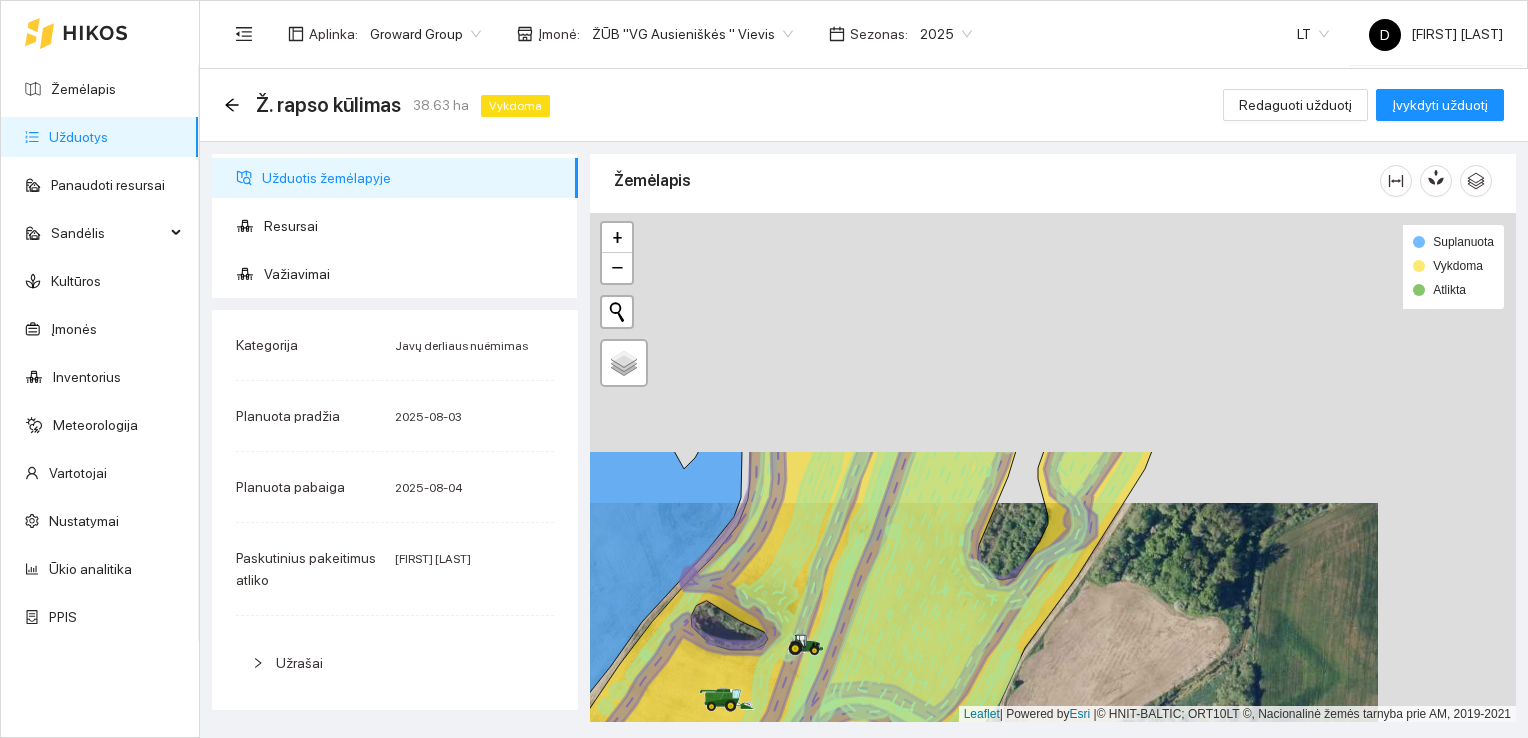 drag, startPoint x: 1078, startPoint y: 323, endPoint x: 940, endPoint y: 613, distance: 321.1604 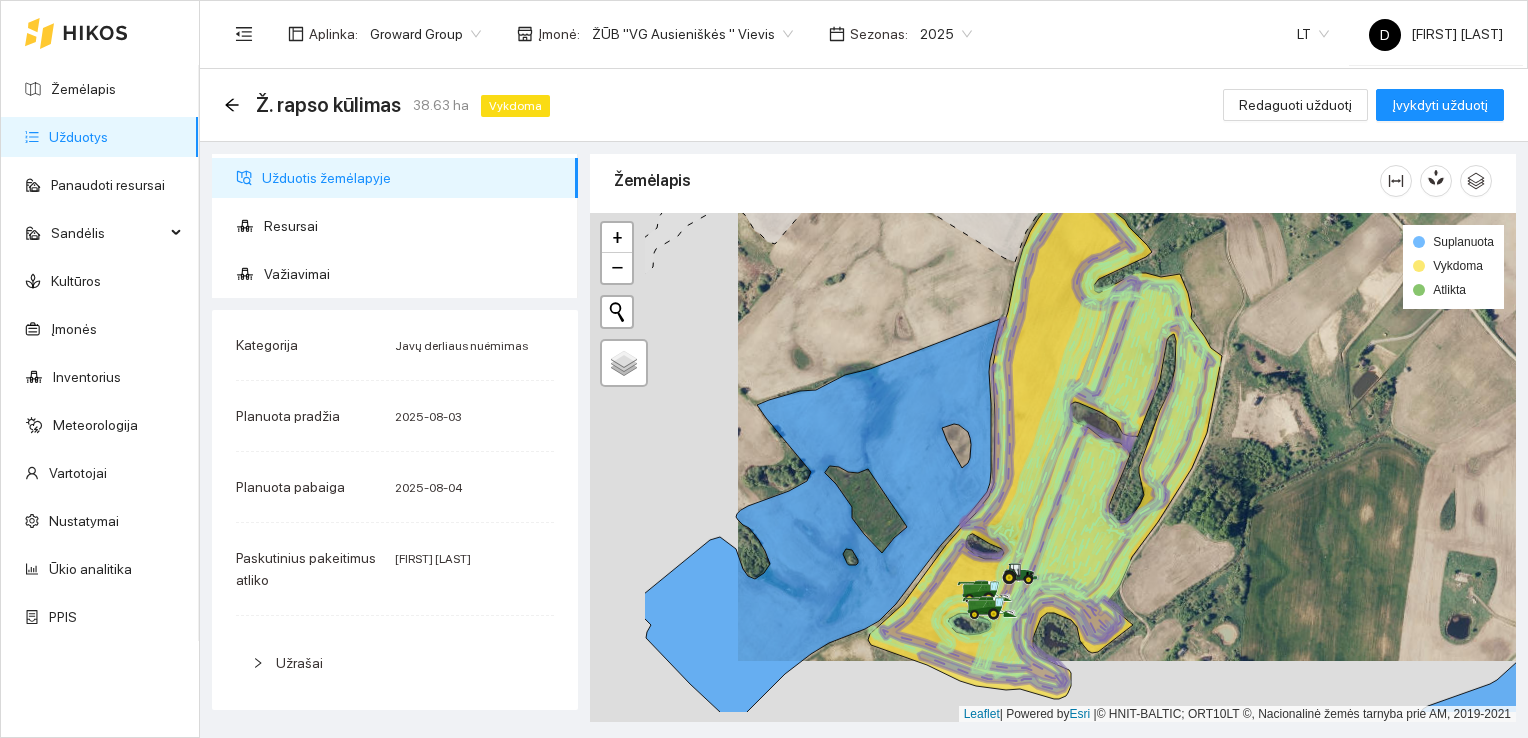 drag, startPoint x: 920, startPoint y: 454, endPoint x: 1068, endPoint y: 392, distance: 160.46184 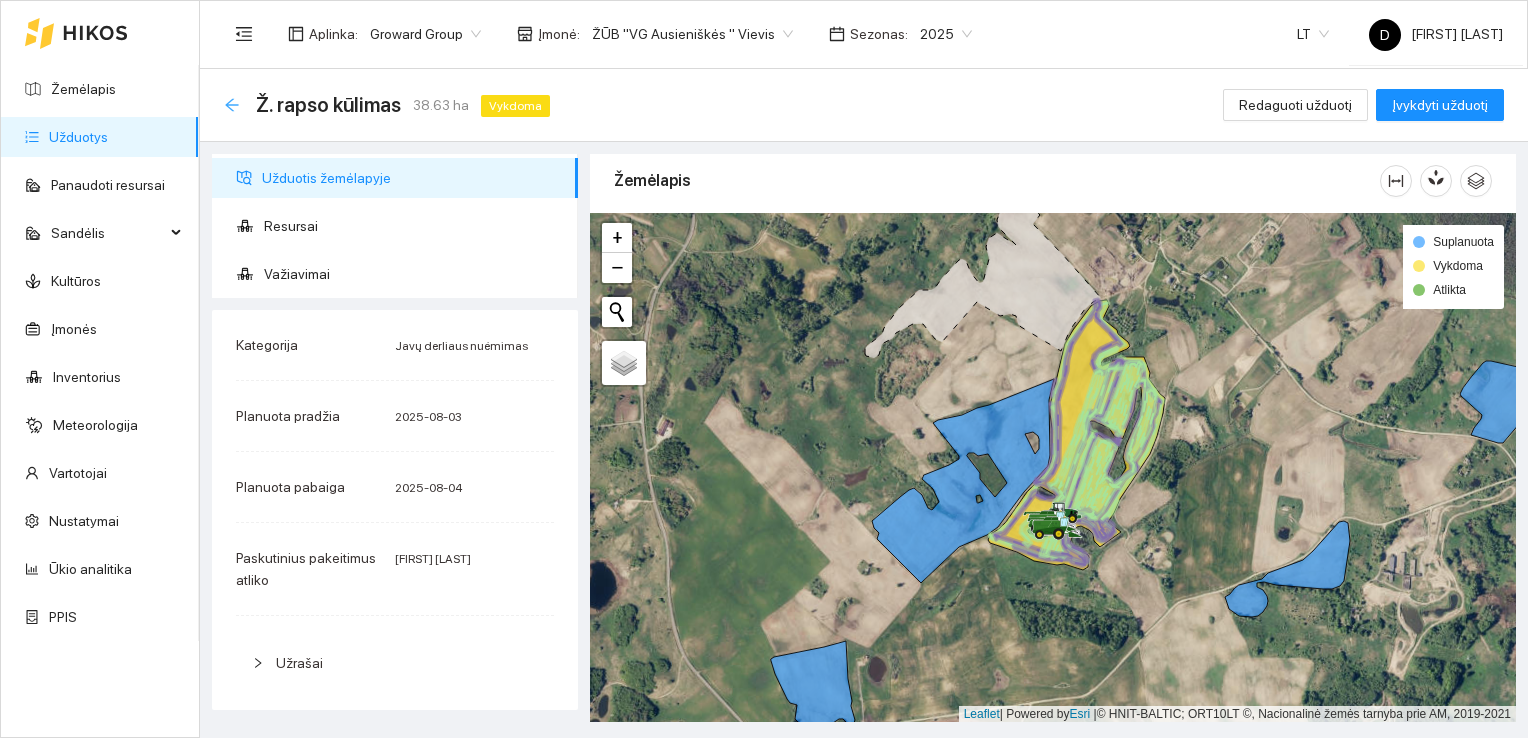 click 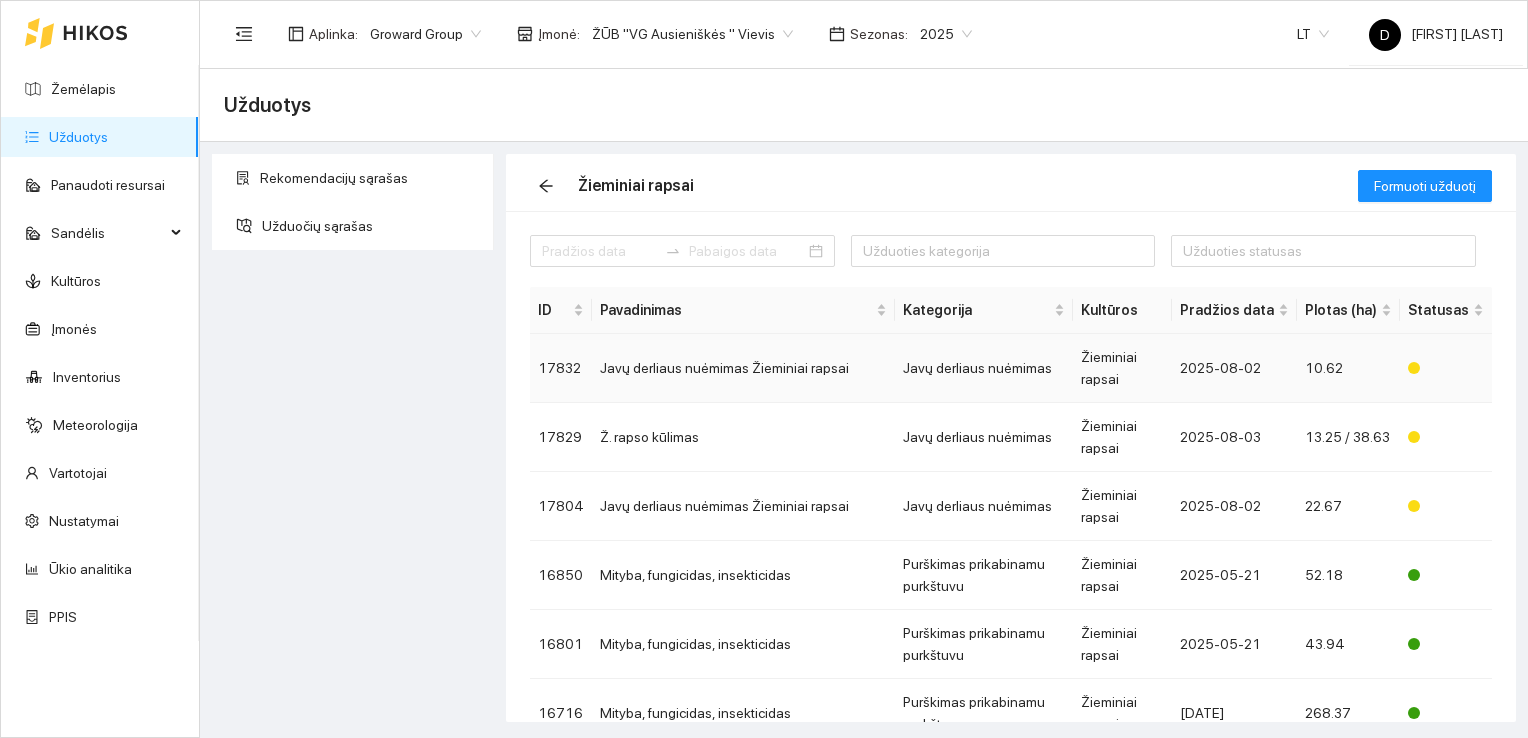 click on "Javų derliaus nuėmimas" at bounding box center (984, 368) 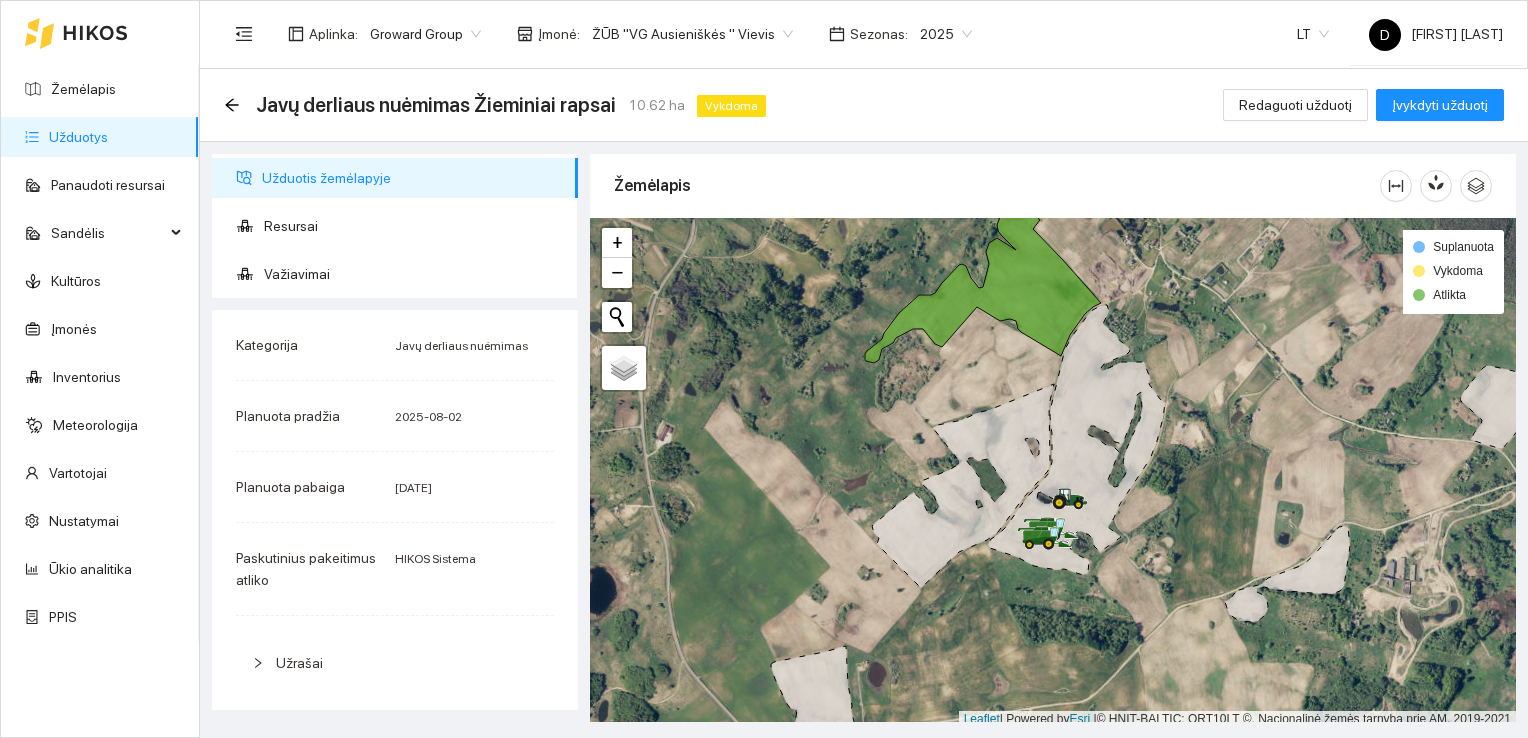 scroll, scrollTop: 5, scrollLeft: 0, axis: vertical 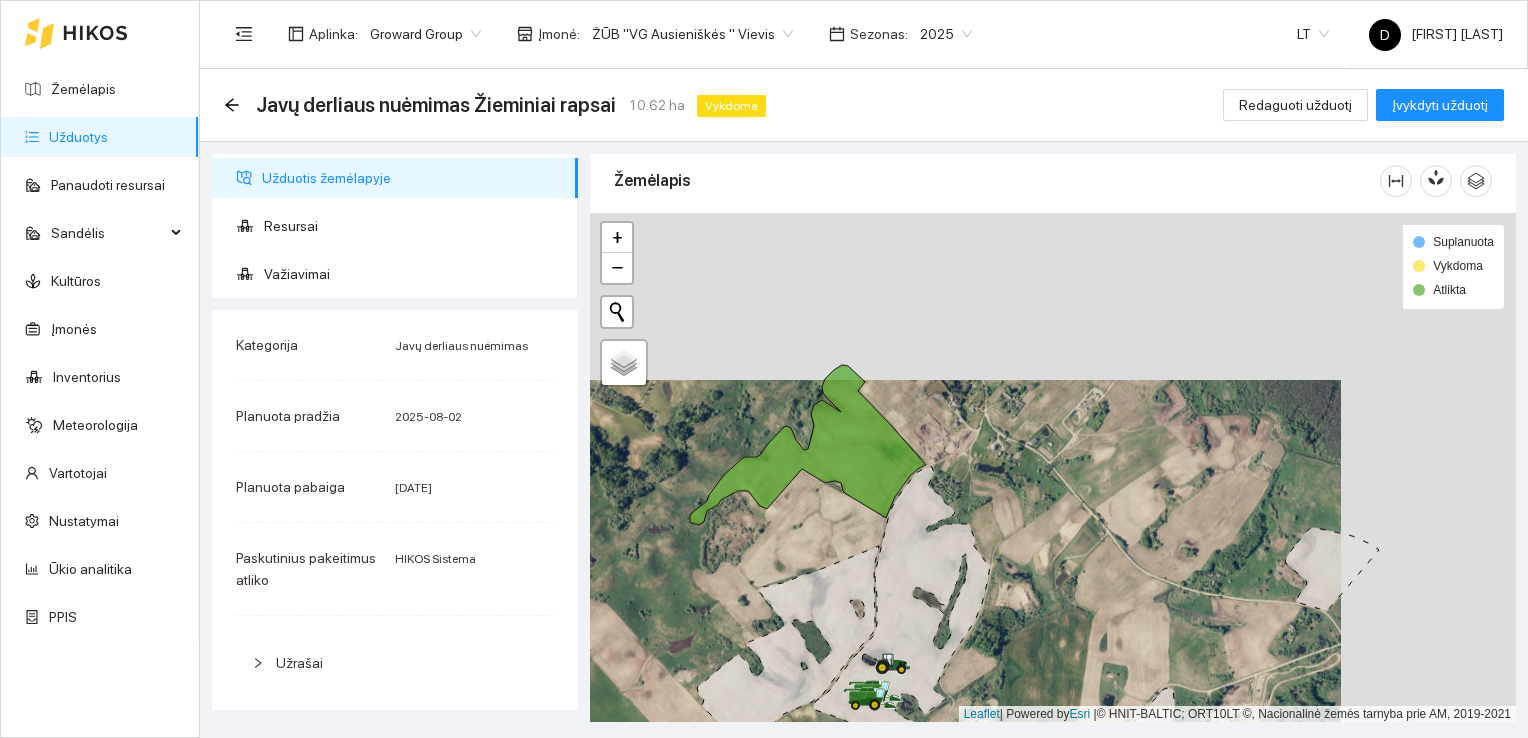 drag, startPoint x: 953, startPoint y: 346, endPoint x: 785, endPoint y: 504, distance: 230.62524 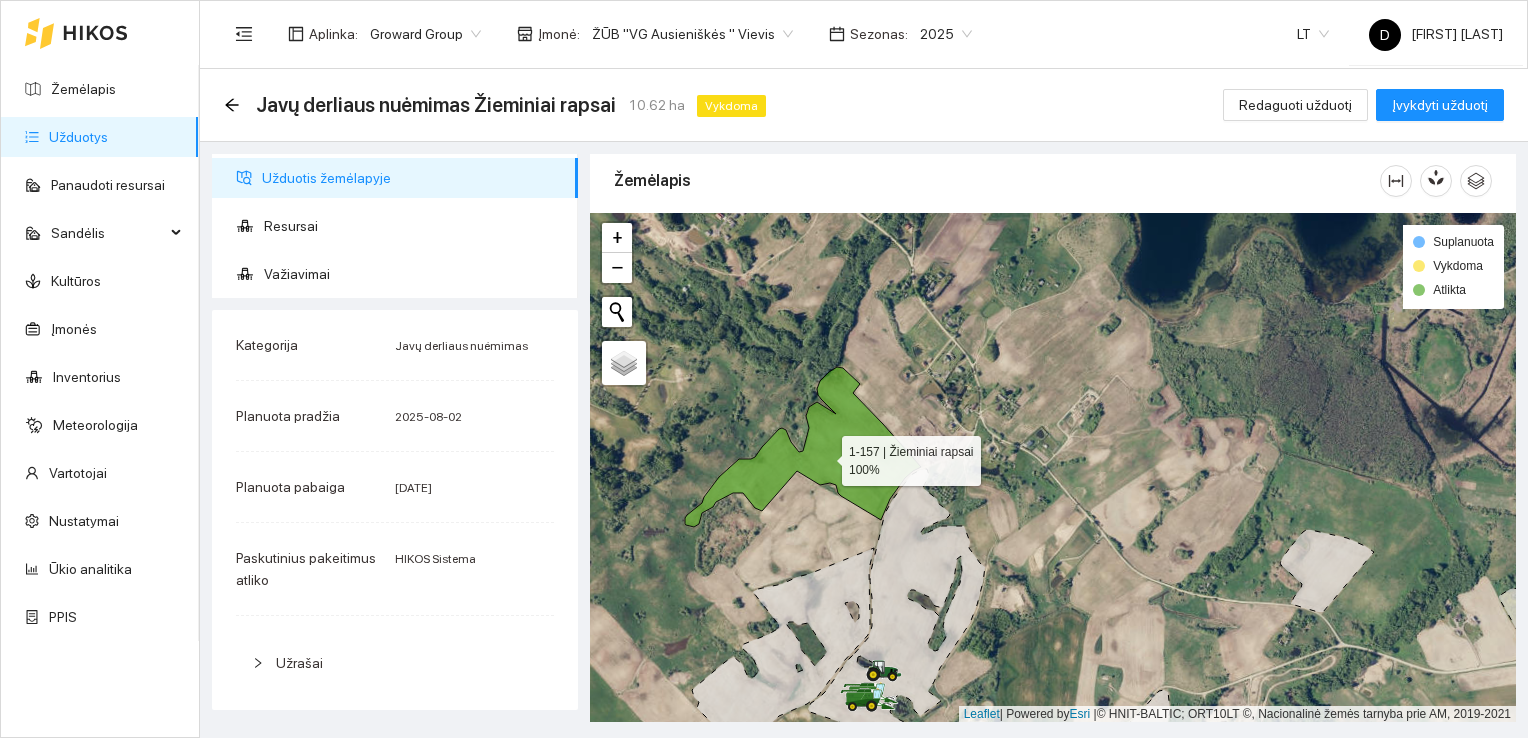 click 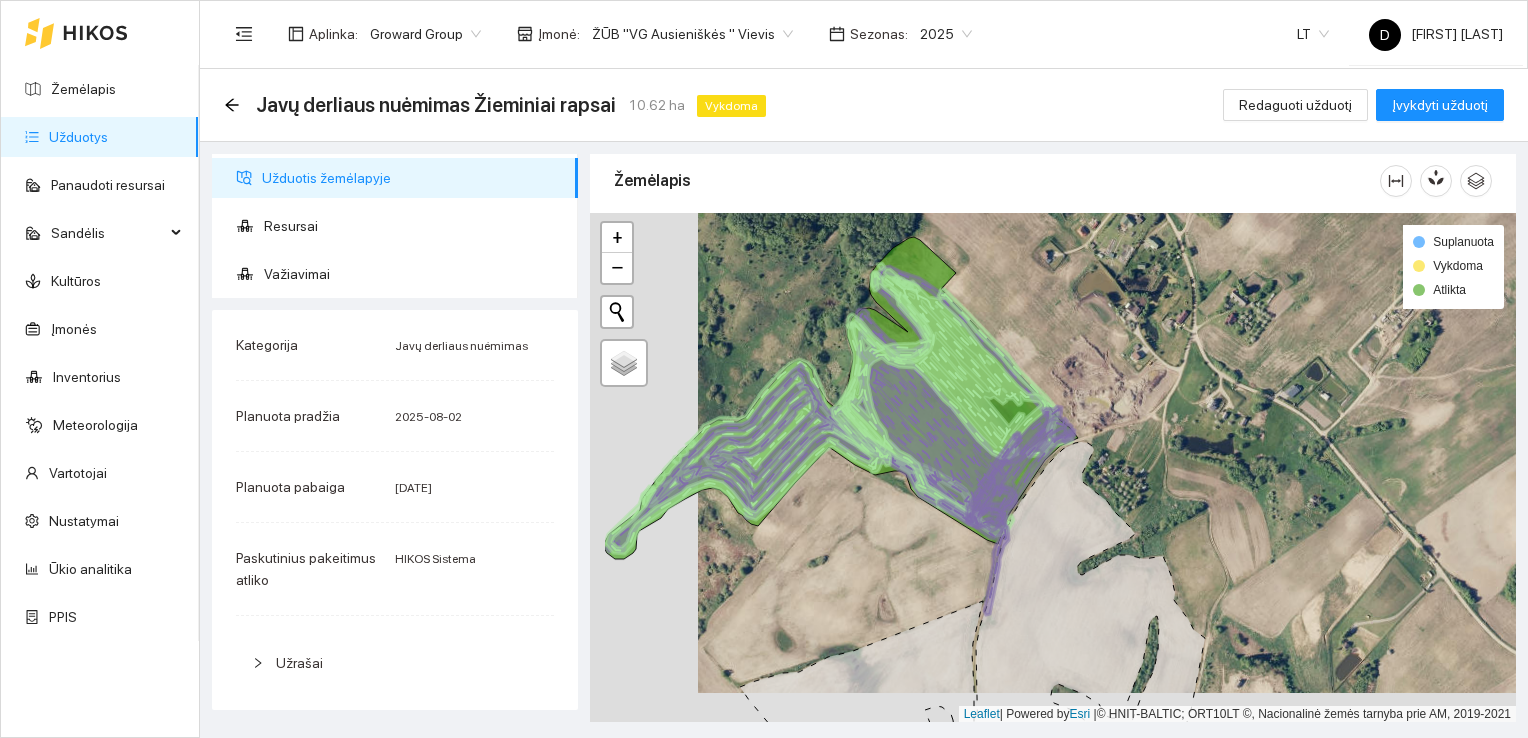 drag, startPoint x: 848, startPoint y: 440, endPoint x: 956, endPoint y: 410, distance: 112.08925 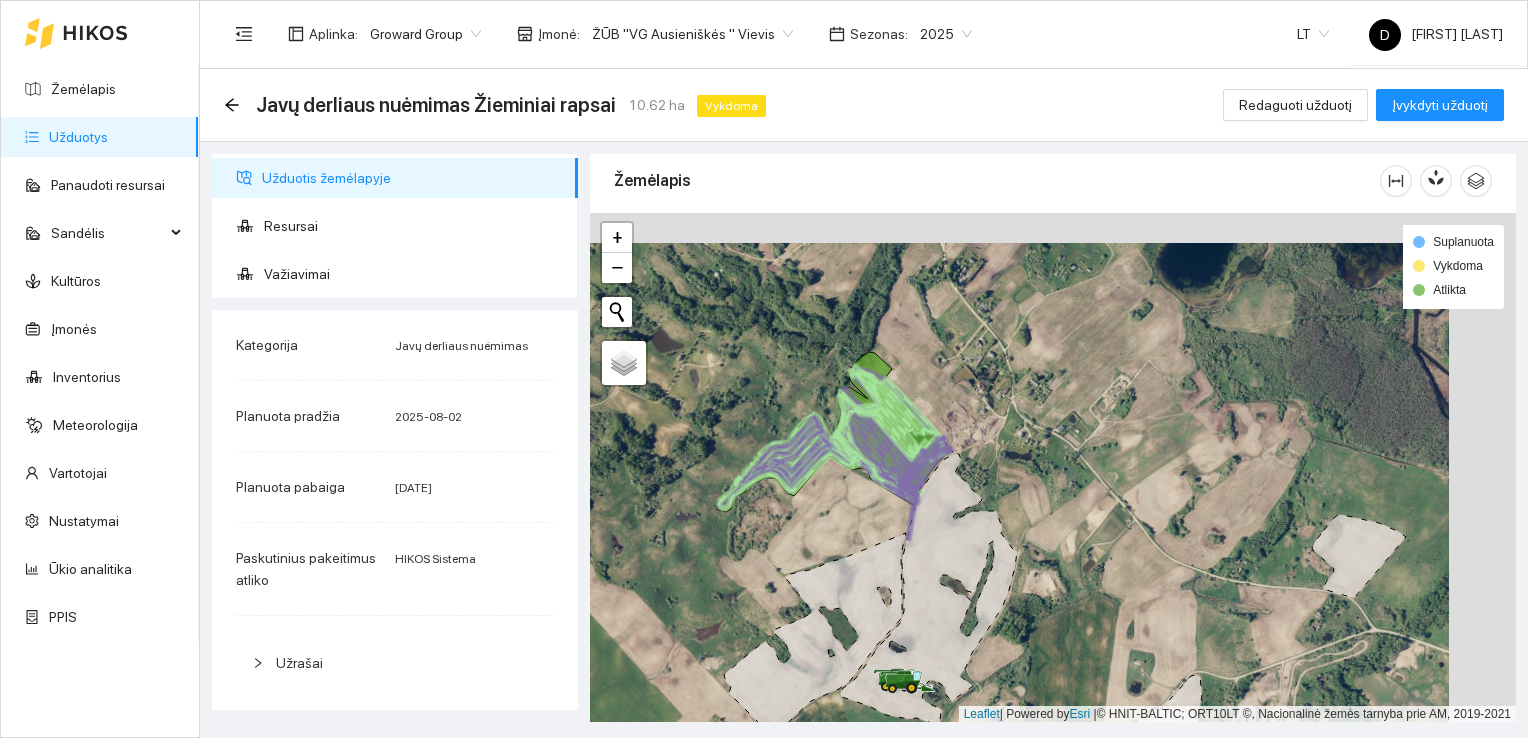 drag, startPoint x: 901, startPoint y: 472, endPoint x: 829, endPoint y: 494, distance: 75.28612 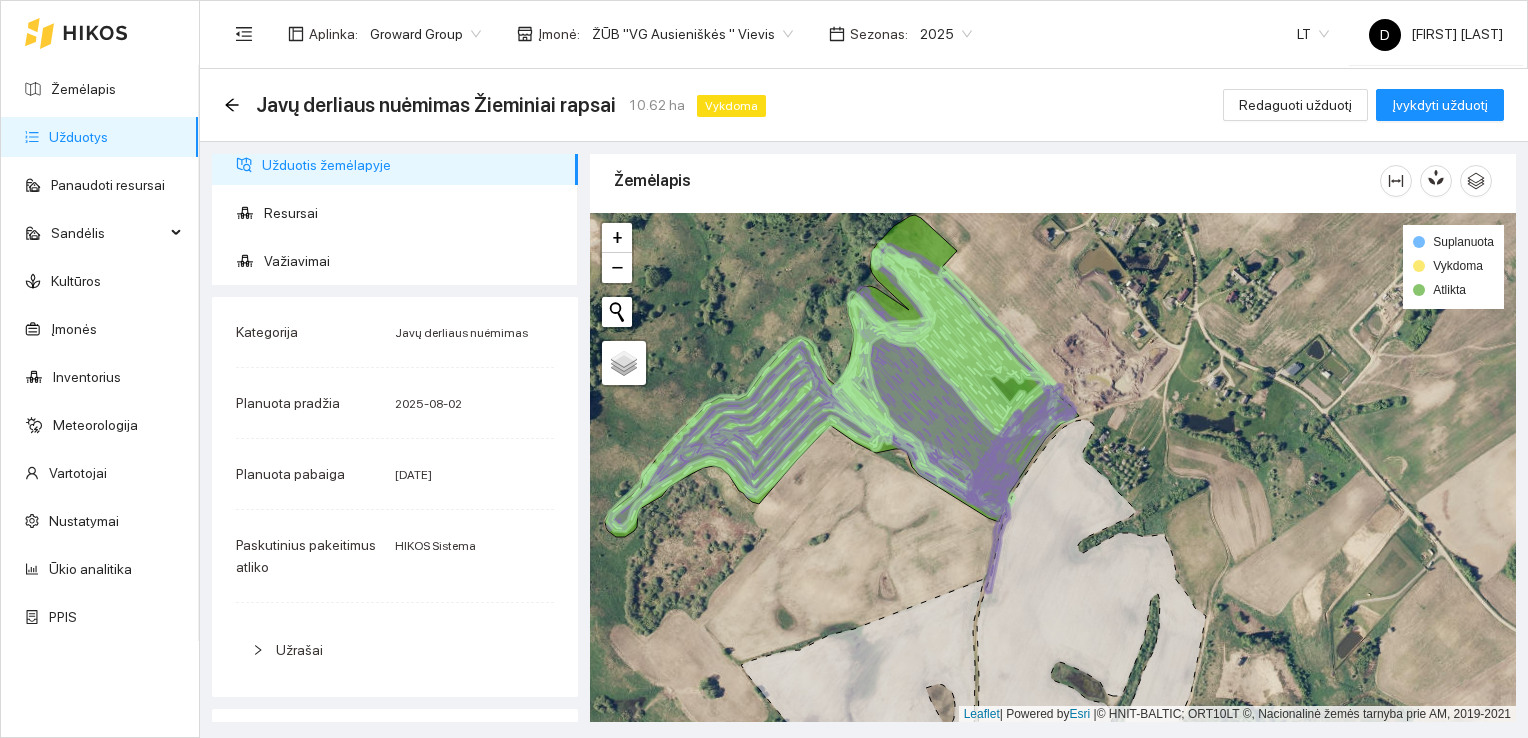 scroll, scrollTop: 0, scrollLeft: 0, axis: both 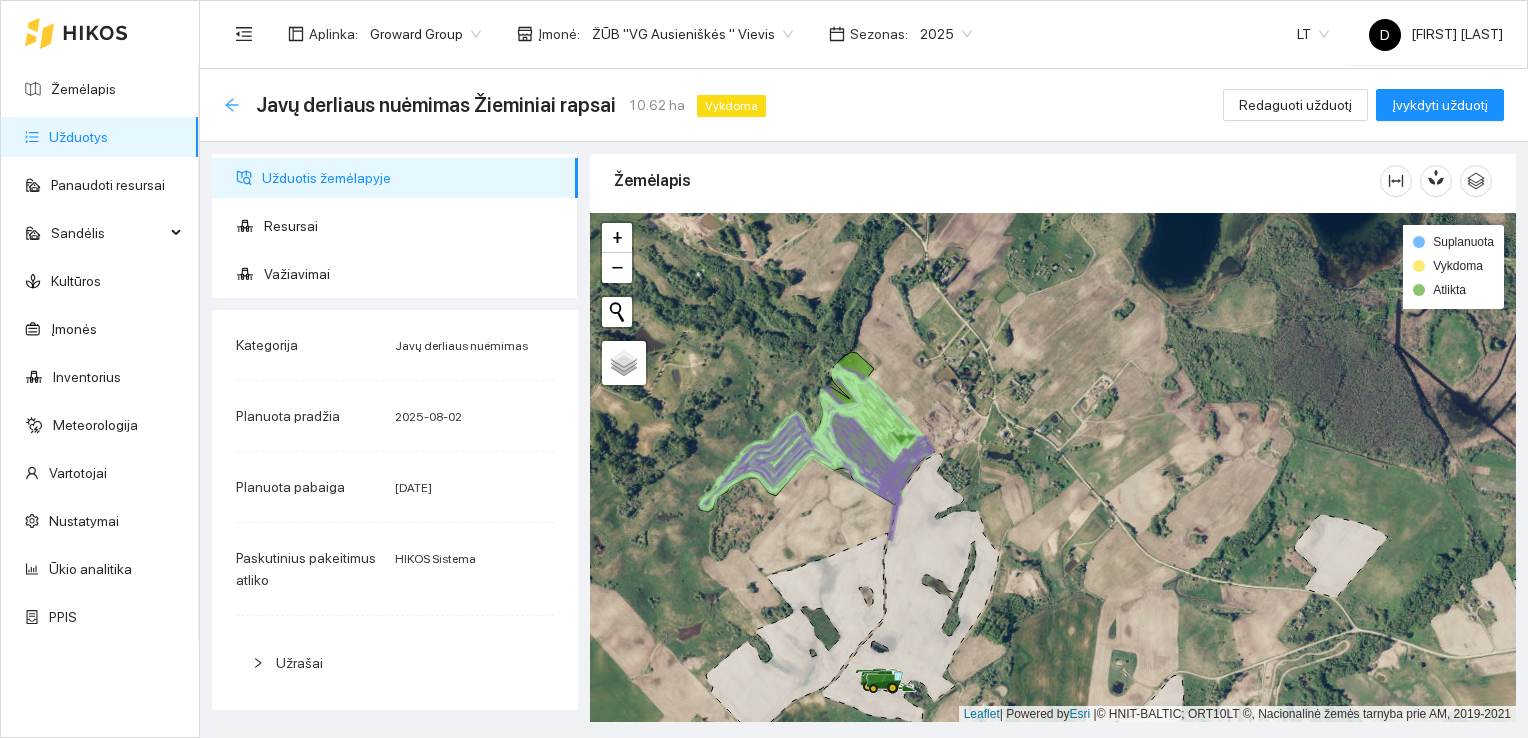 click 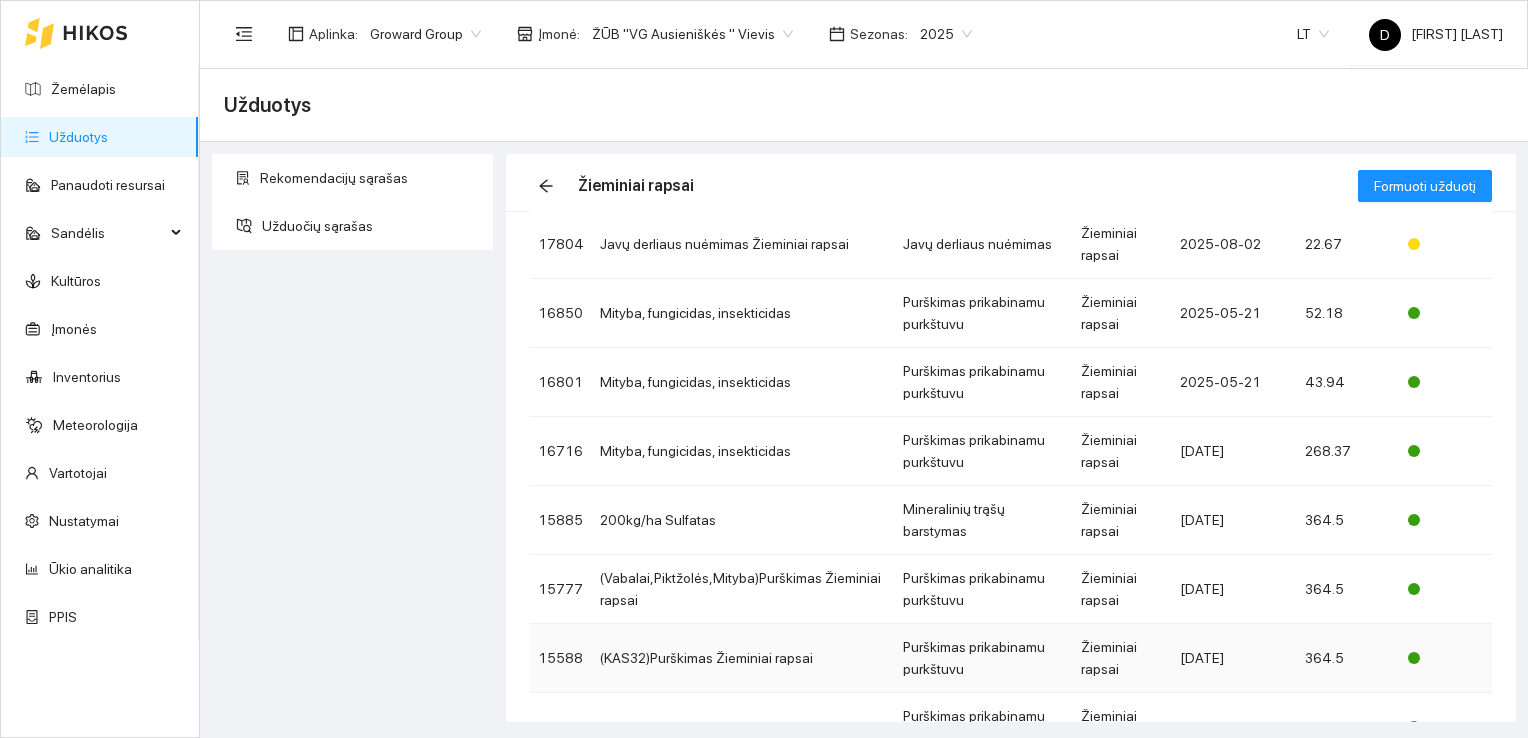 scroll, scrollTop: 0, scrollLeft: 0, axis: both 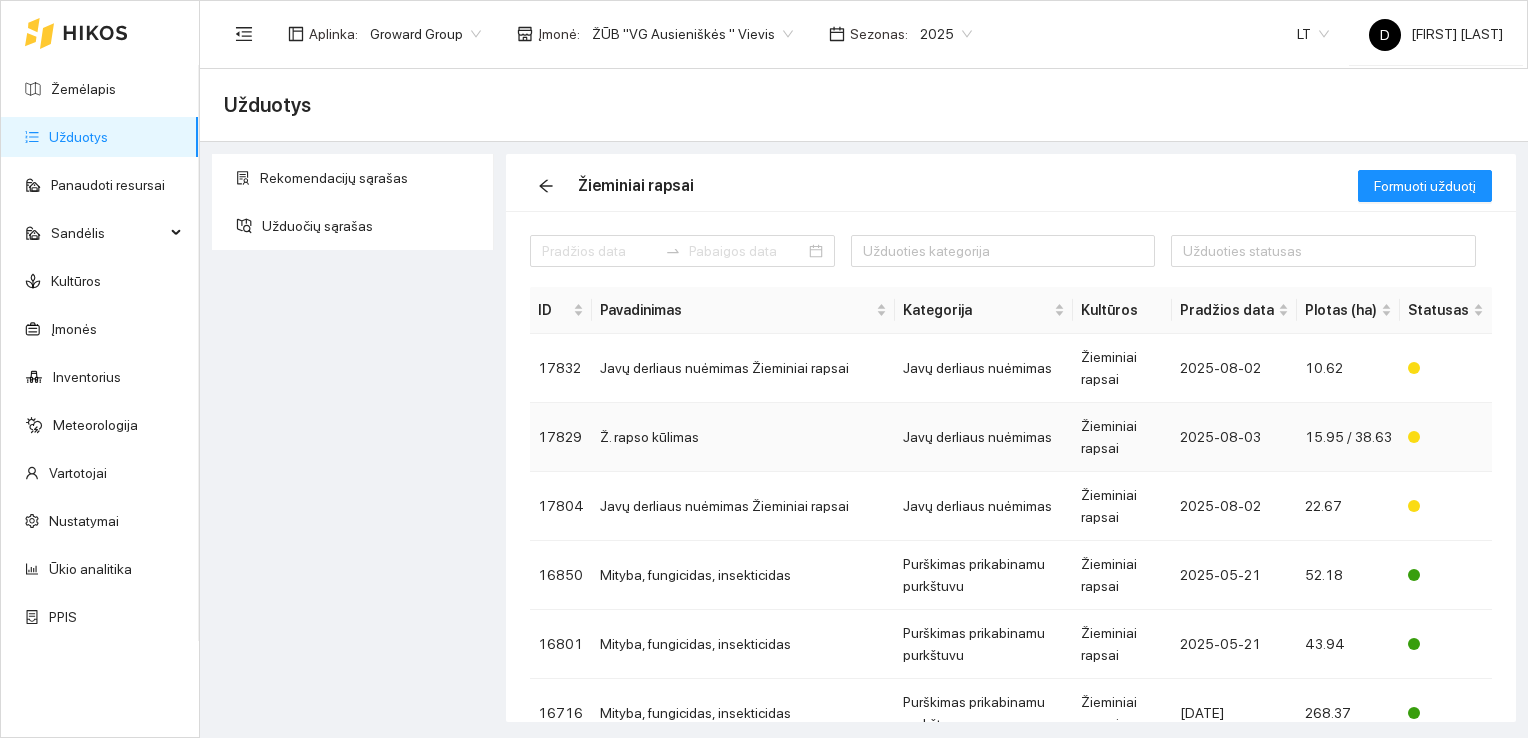 click on "Ž. rapso kūlimas" at bounding box center (743, 437) 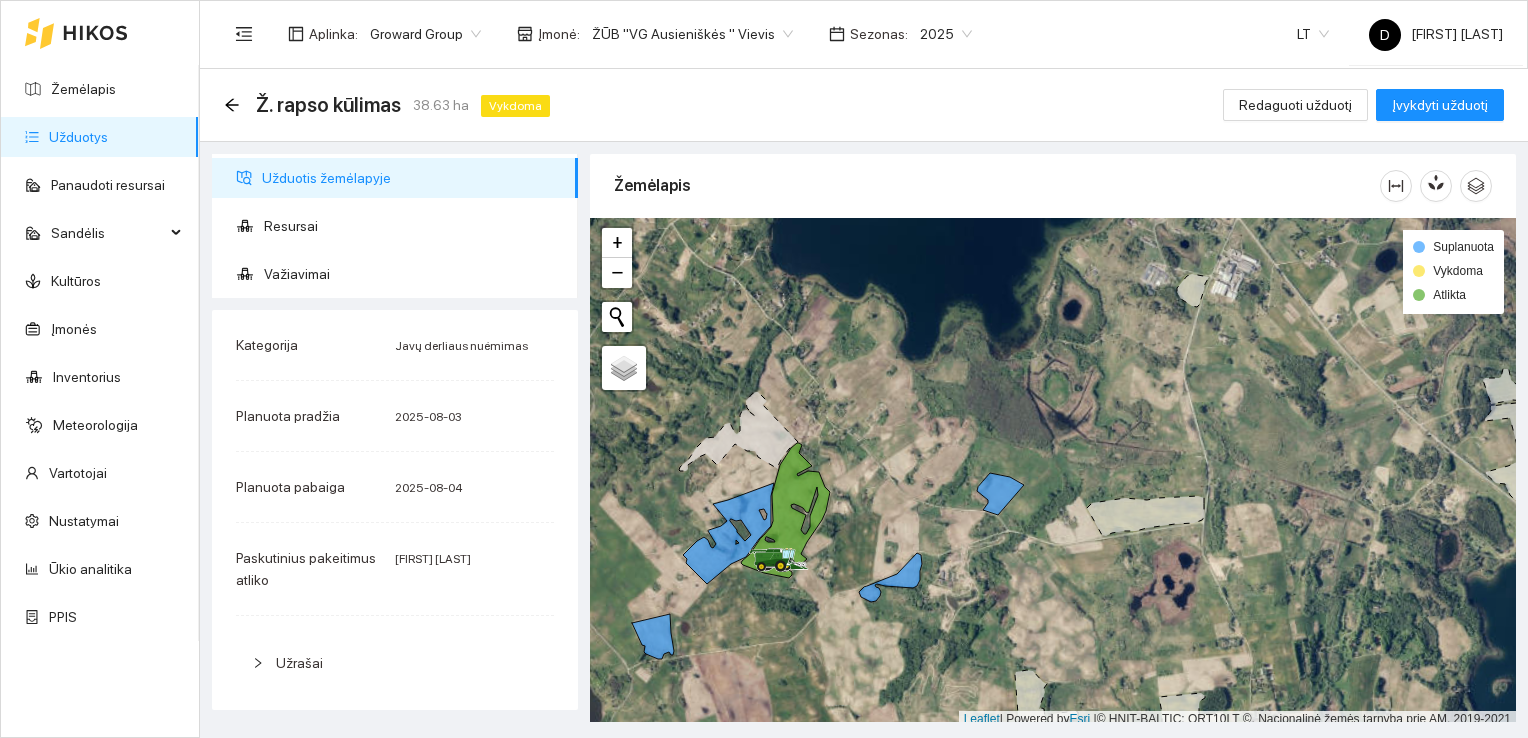 scroll, scrollTop: 5, scrollLeft: 0, axis: vertical 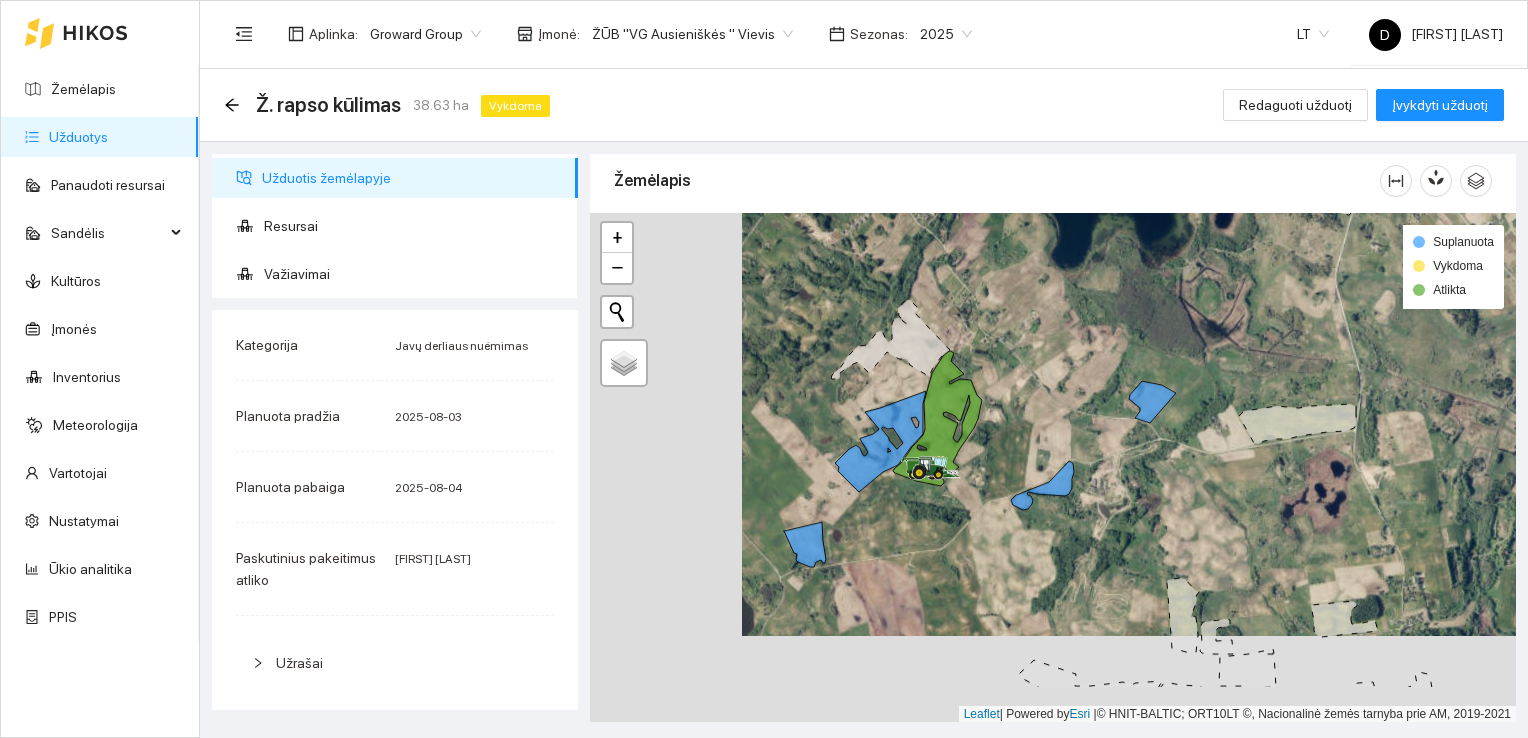 drag, startPoint x: 728, startPoint y: 400, endPoint x: 879, endPoint y: 311, distance: 175.27692 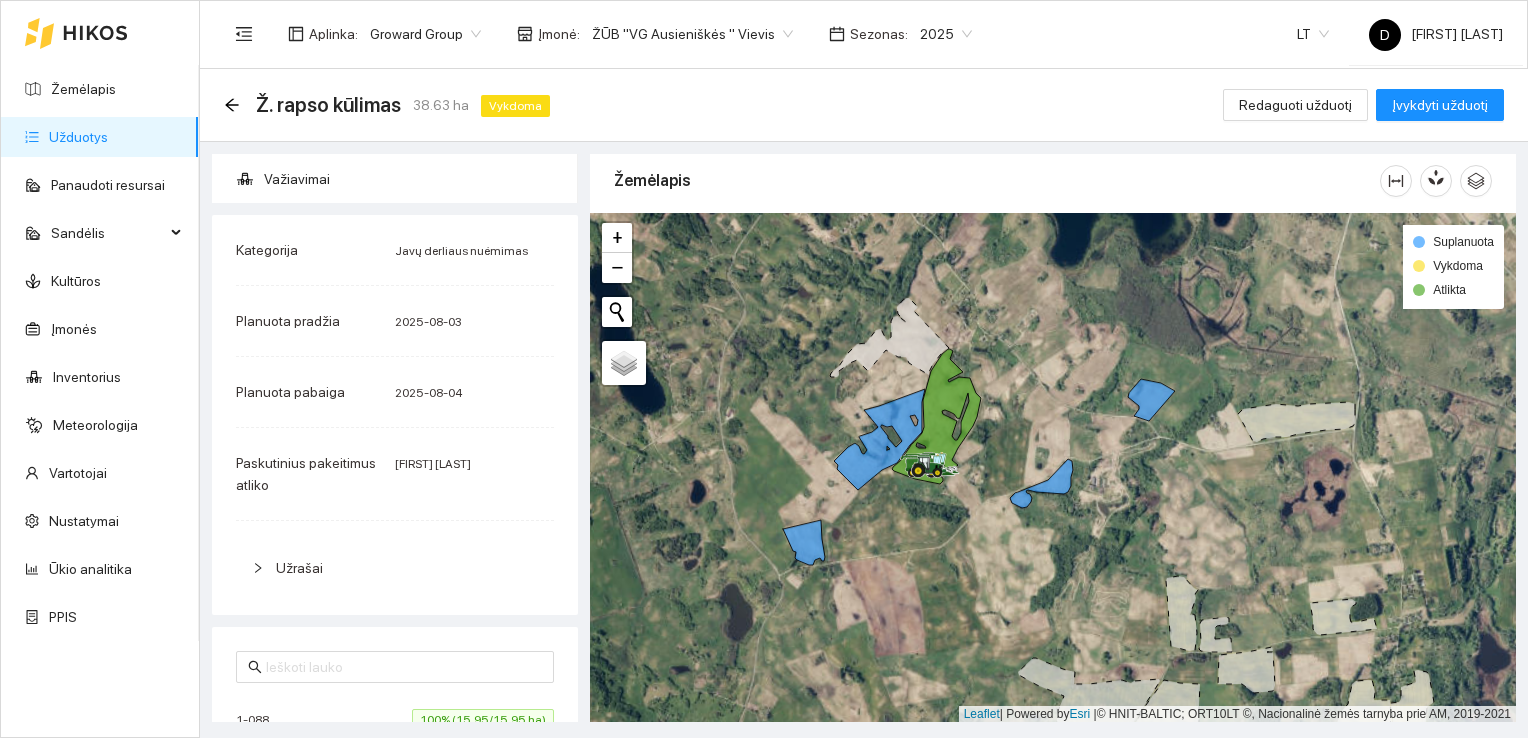 scroll, scrollTop: 0, scrollLeft: 0, axis: both 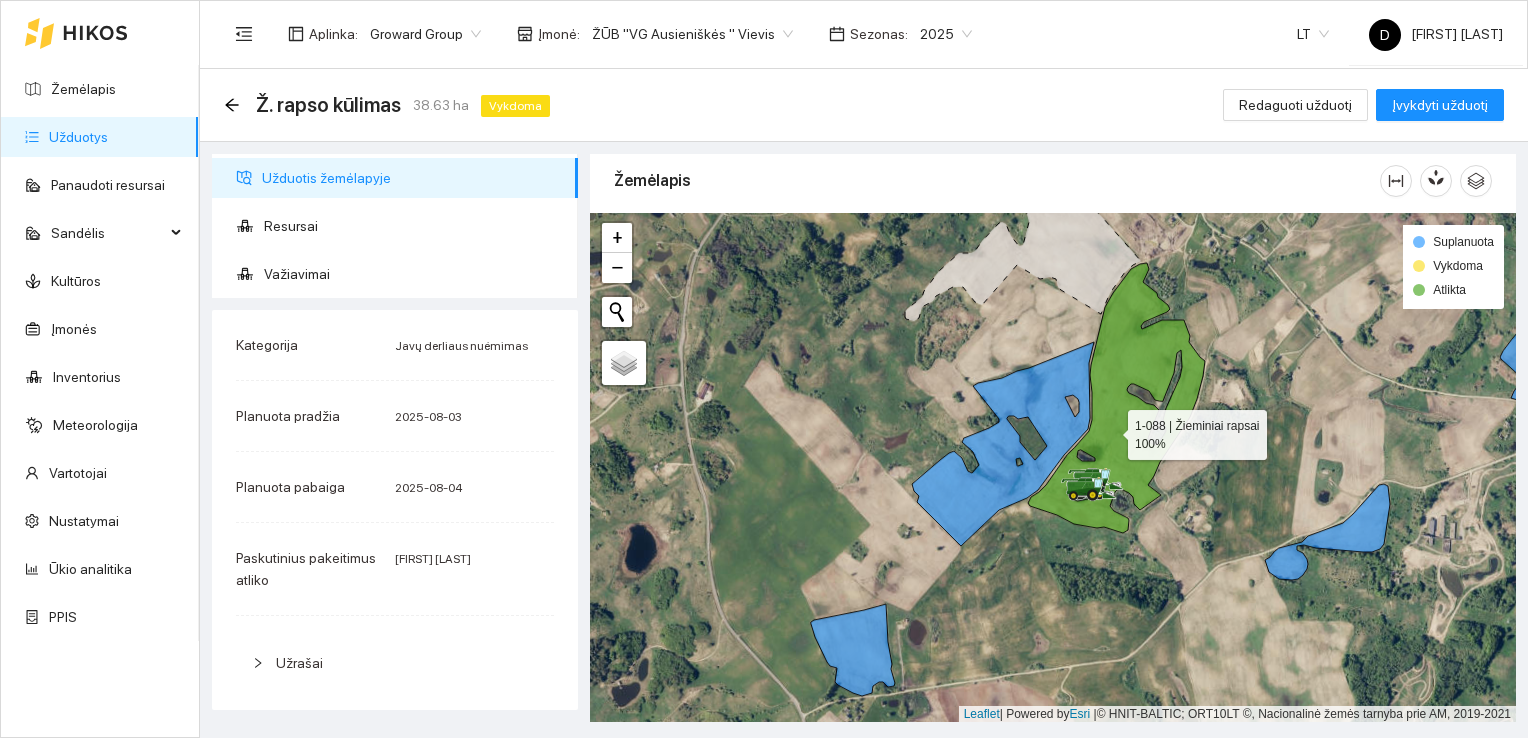 click 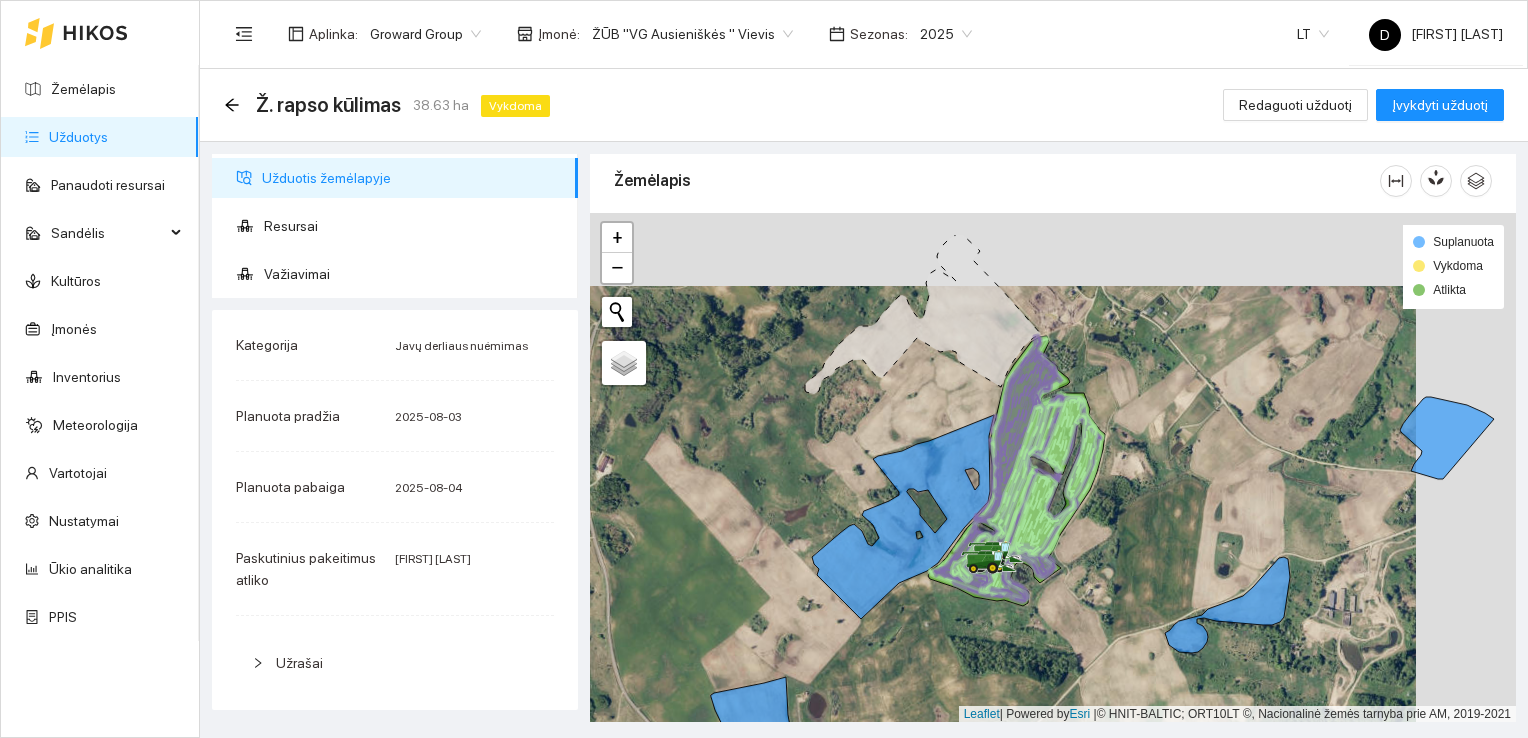 drag, startPoint x: 1027, startPoint y: 306, endPoint x: 927, endPoint y: 379, distance: 123.81034 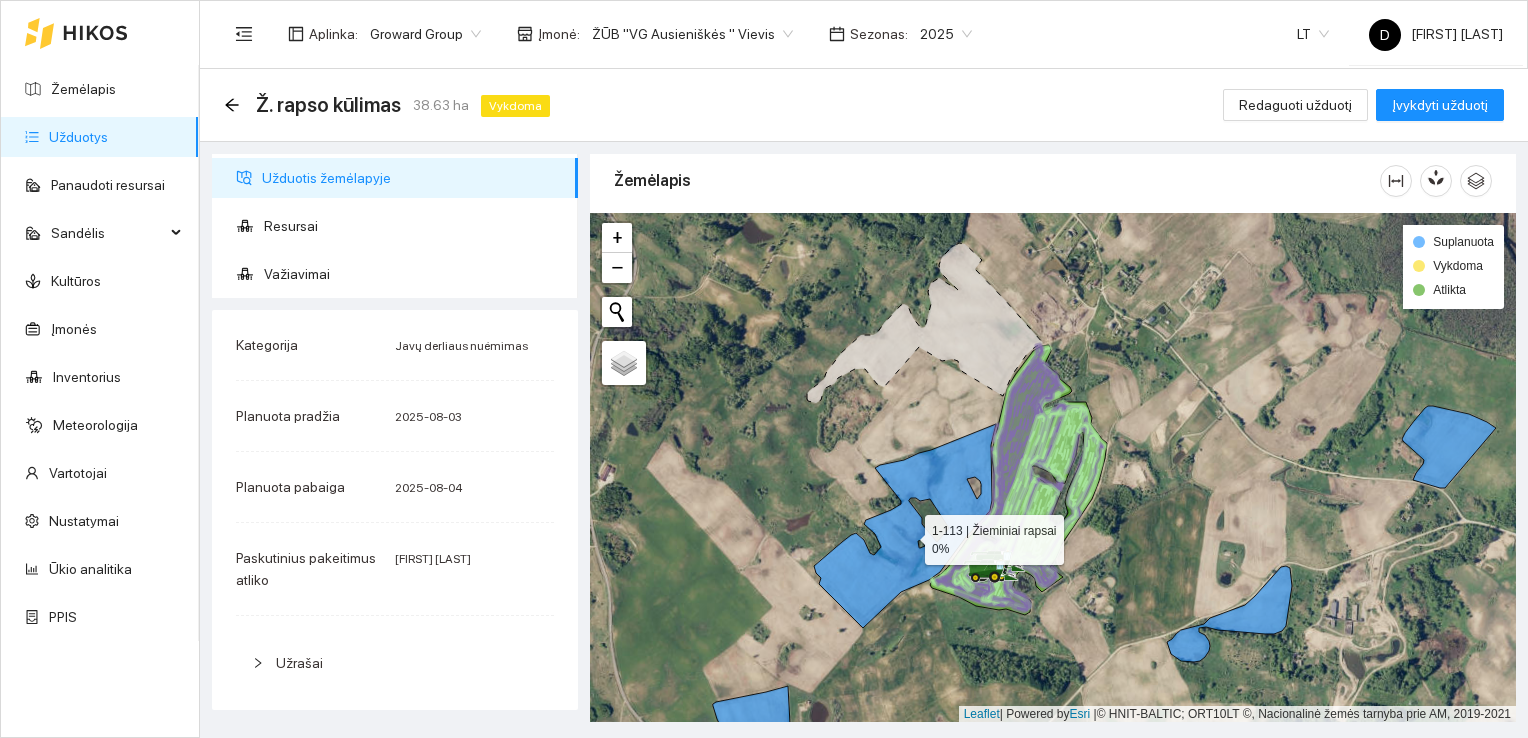 click 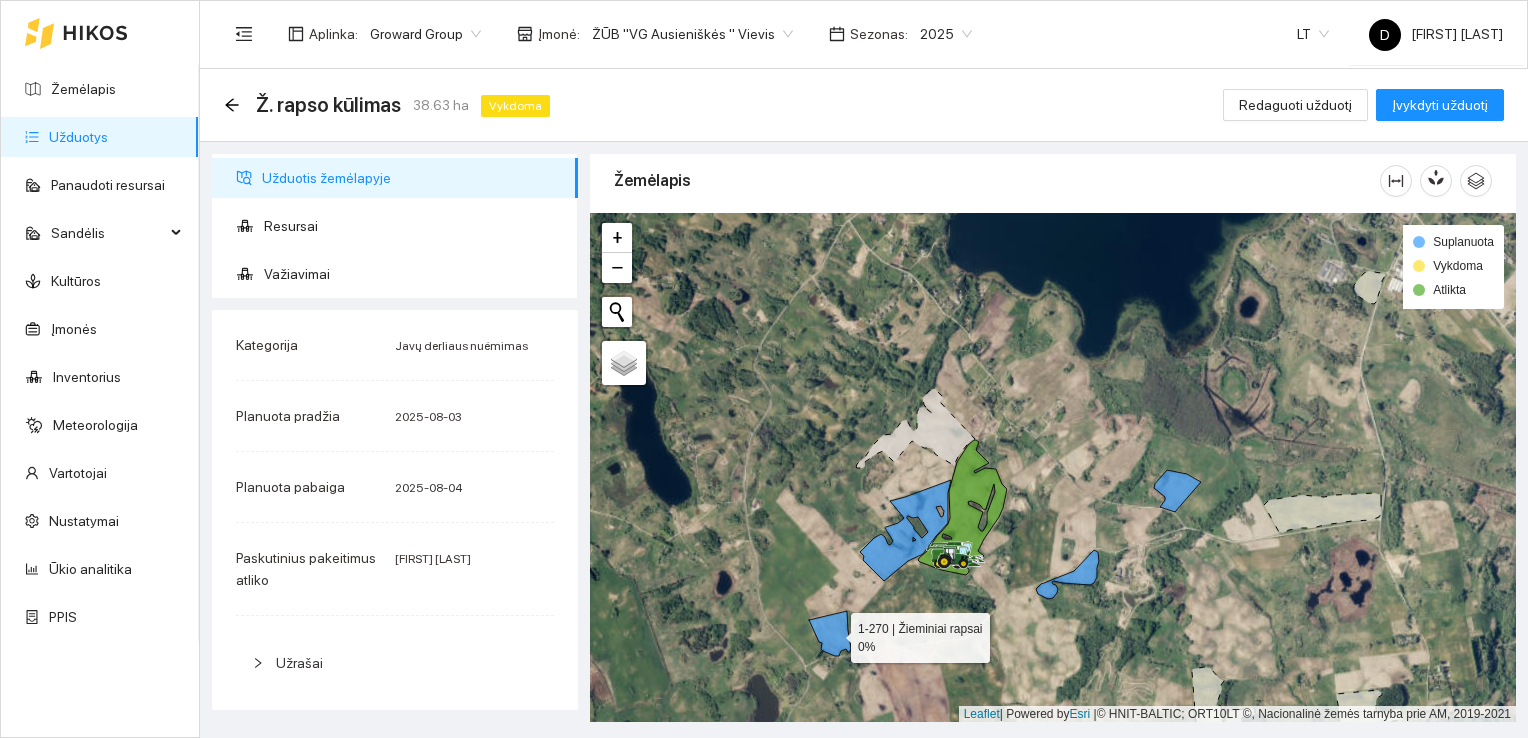 click 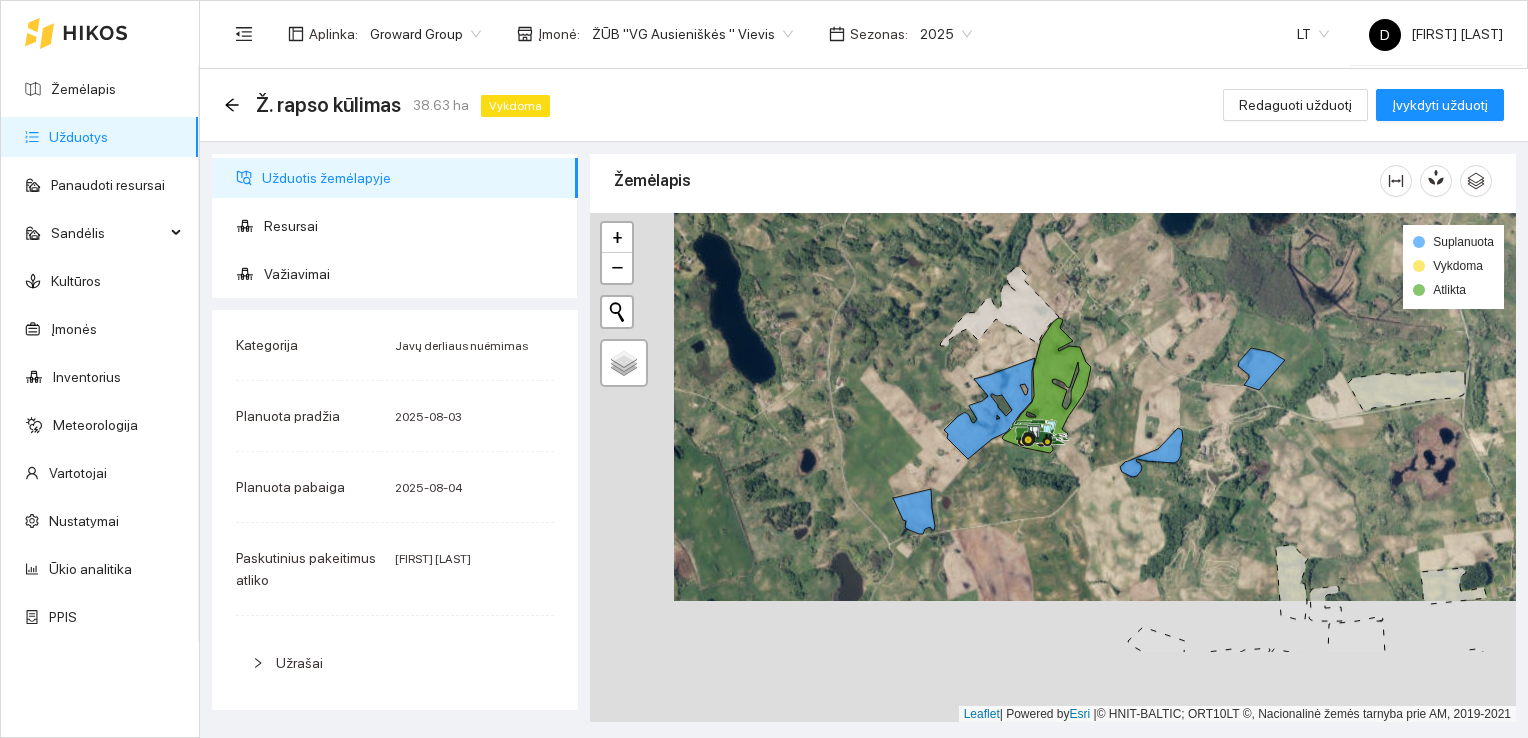 drag, startPoint x: 1048, startPoint y: 528, endPoint x: 1133, endPoint y: 404, distance: 150.33629 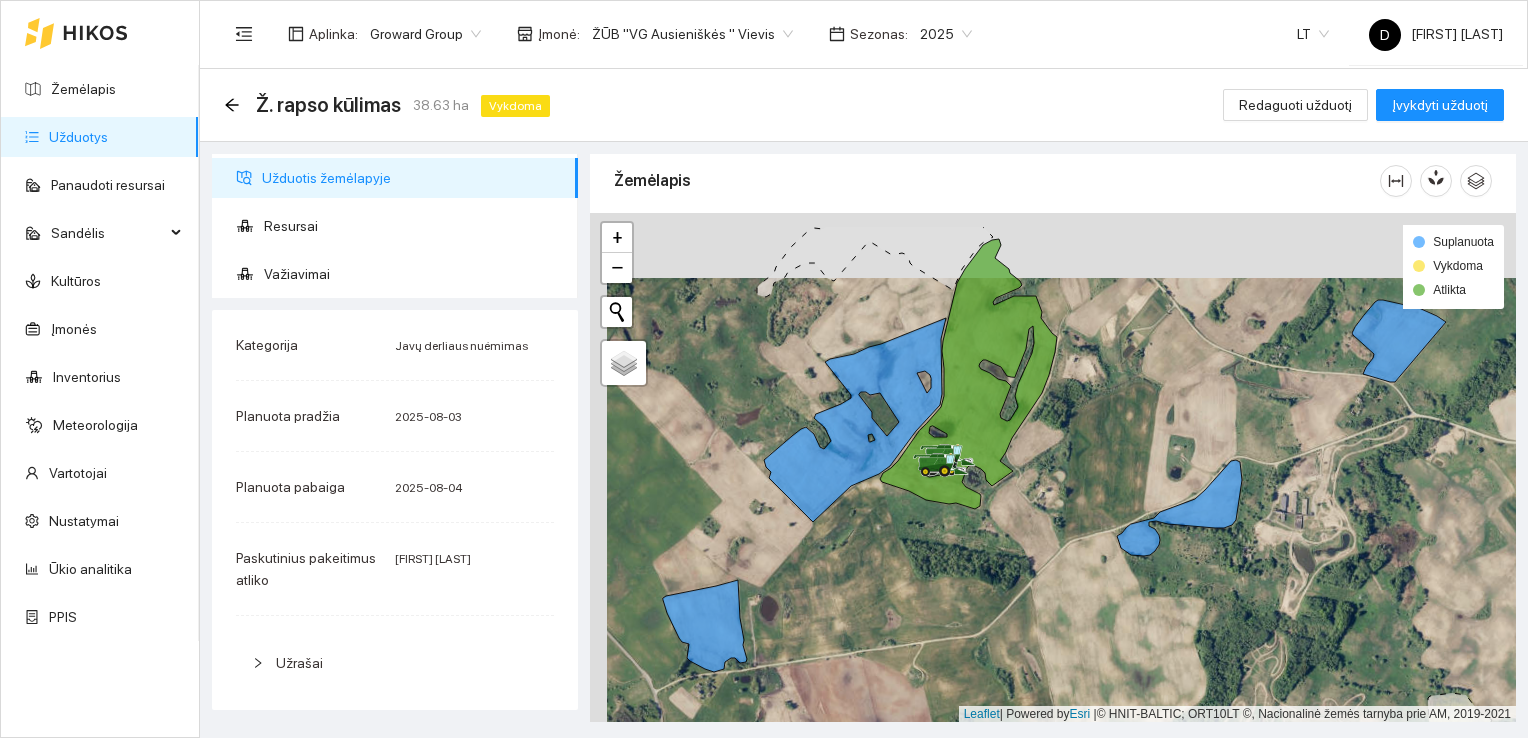 drag, startPoint x: 1066, startPoint y: 373, endPoint x: 1083, endPoint y: 438, distance: 67.18631 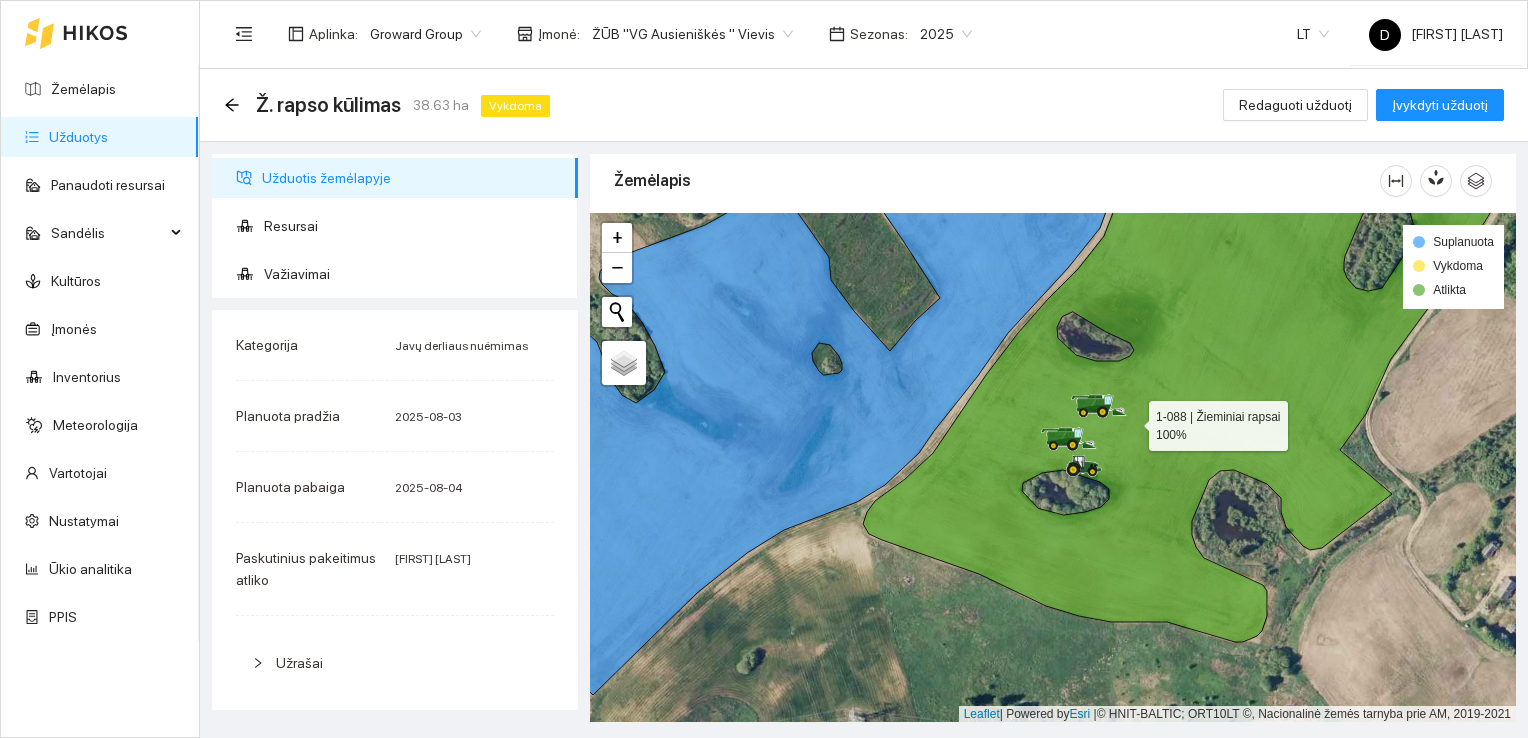click 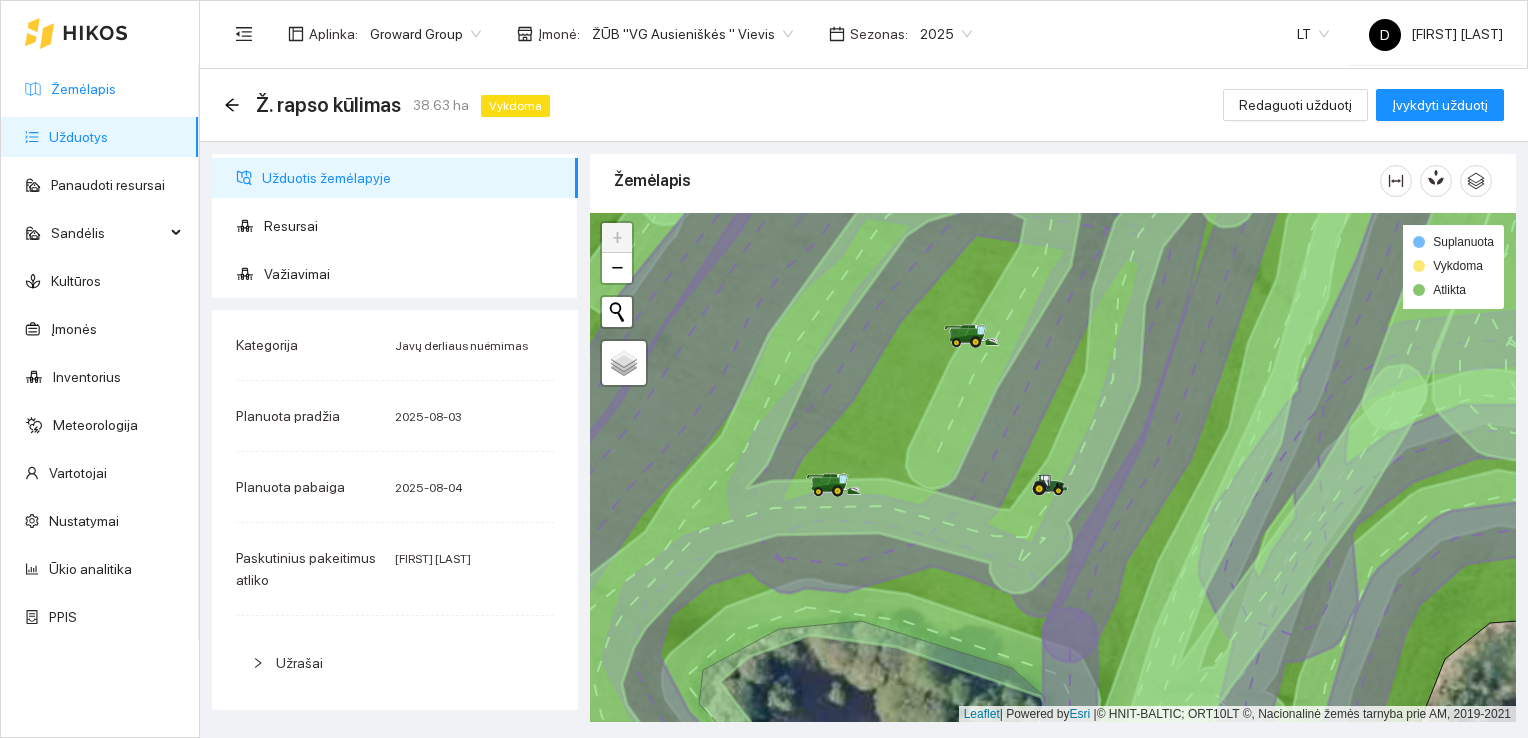 click on "Žemėlapis" at bounding box center (83, 89) 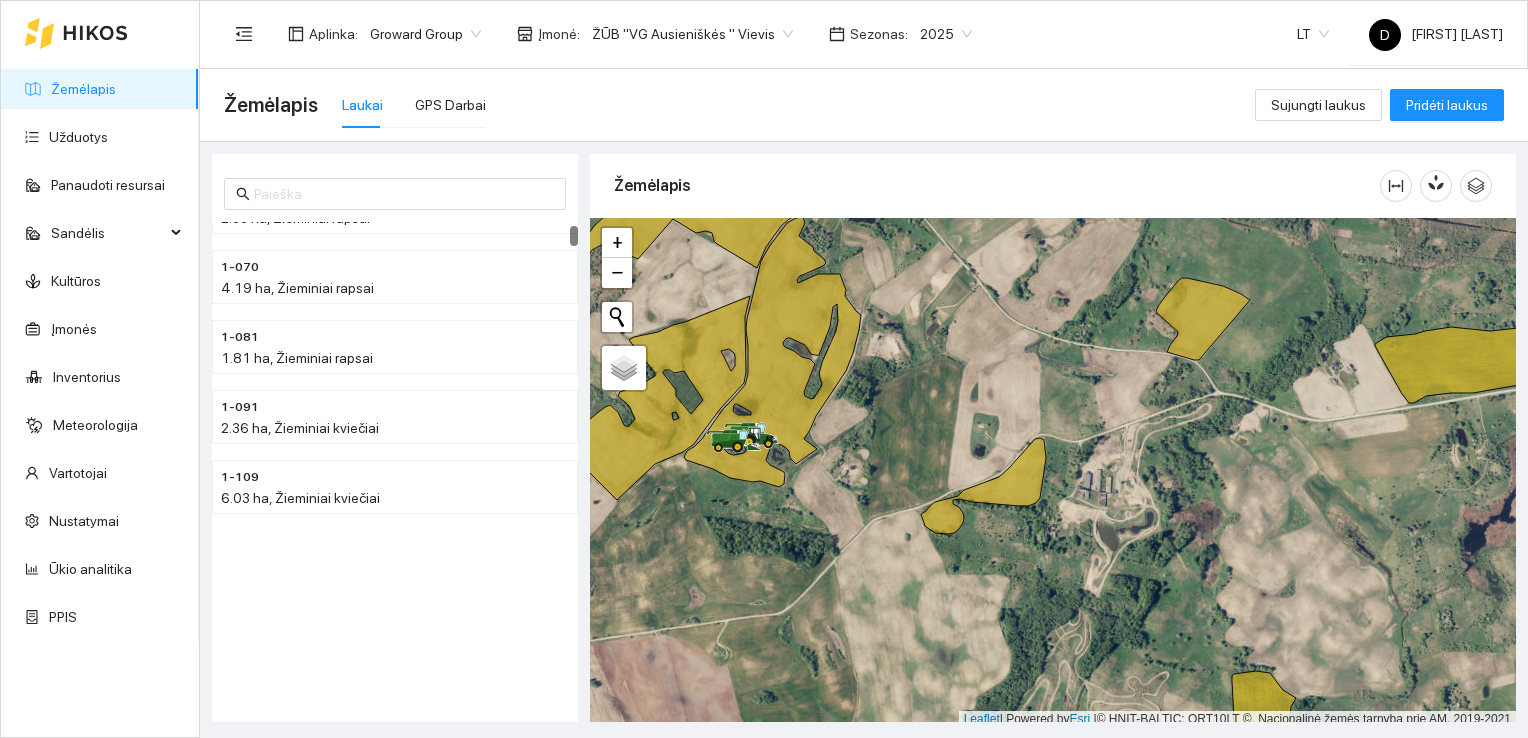scroll, scrollTop: 0, scrollLeft: 0, axis: both 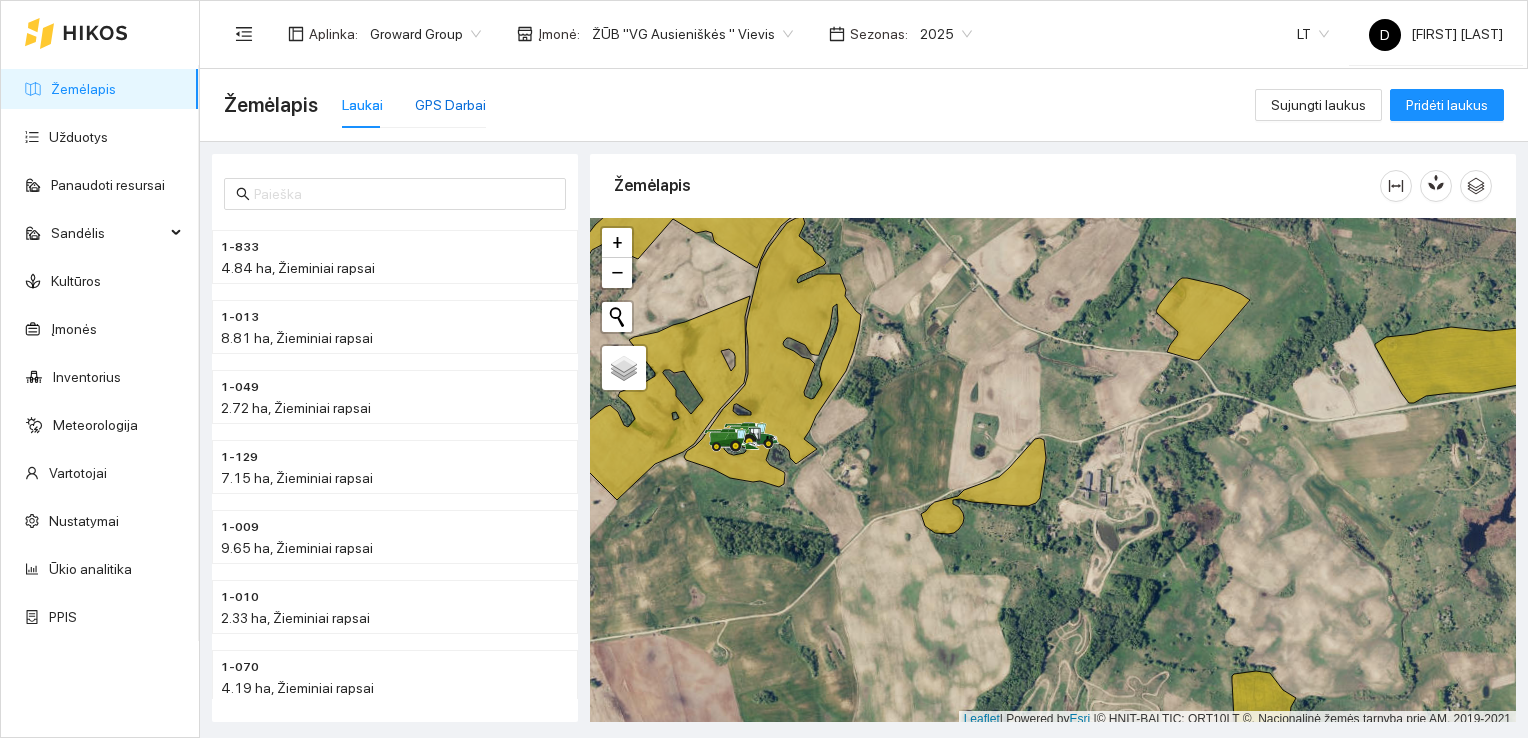 click on "GPS Darbai" at bounding box center (450, 105) 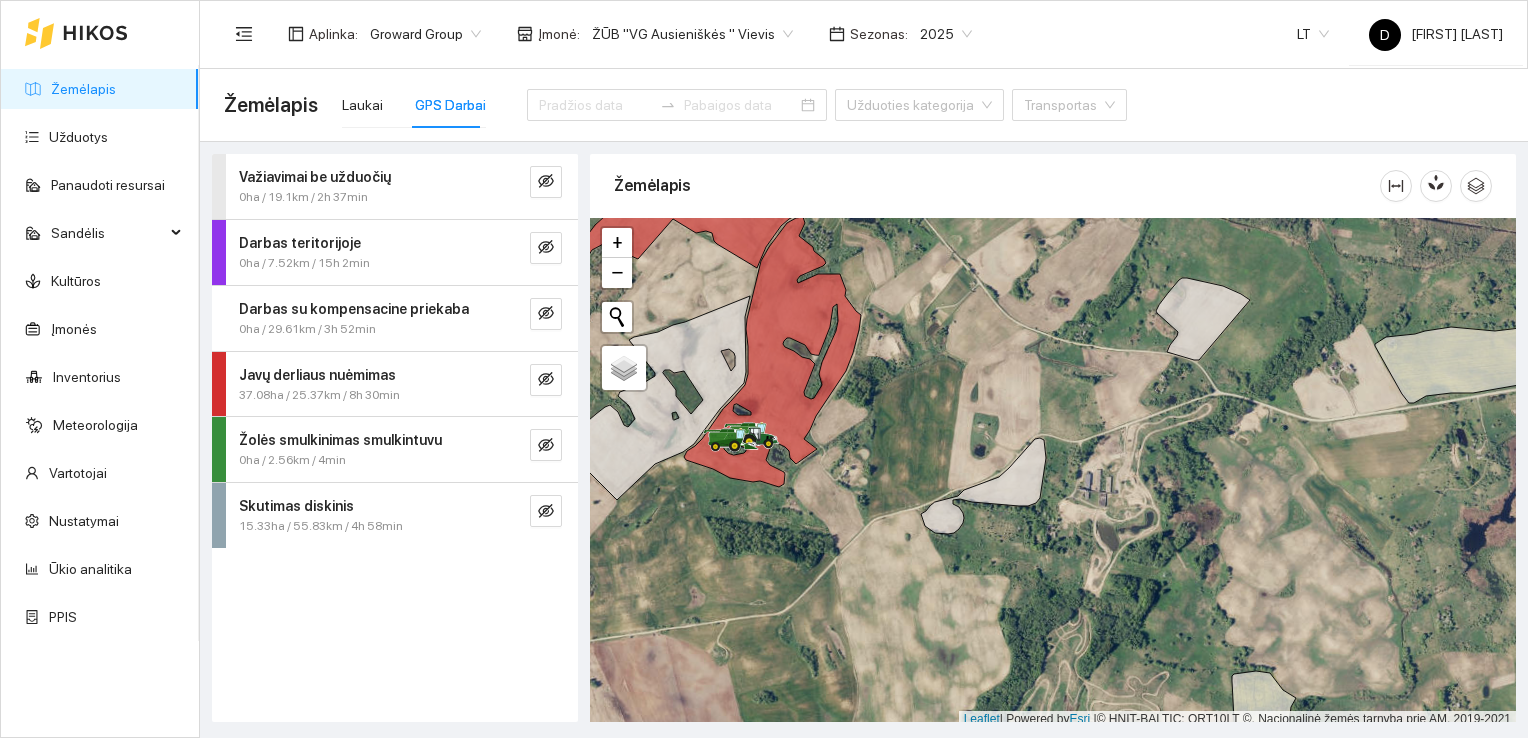 click on "Javų derliaus nuėmimas" at bounding box center [317, 375] 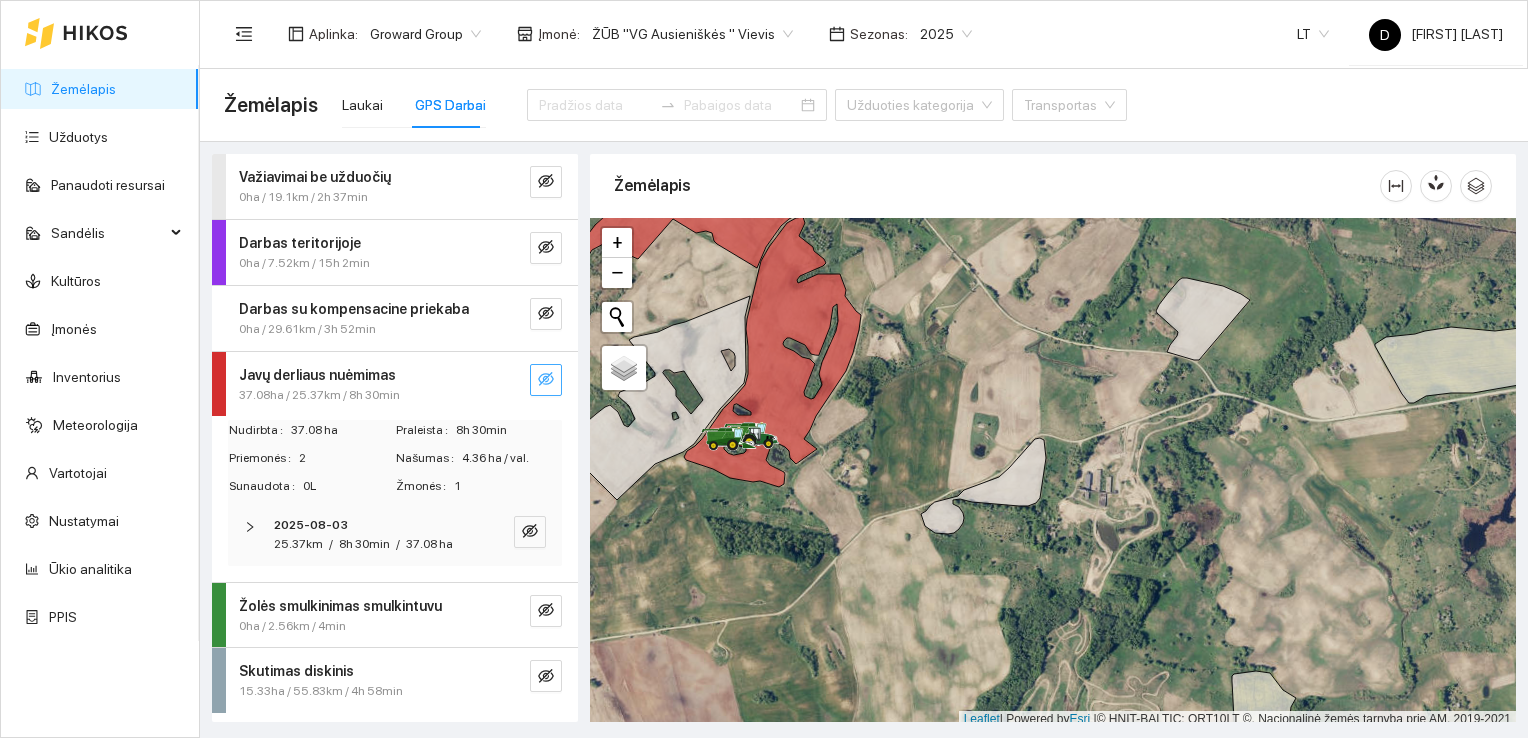 click 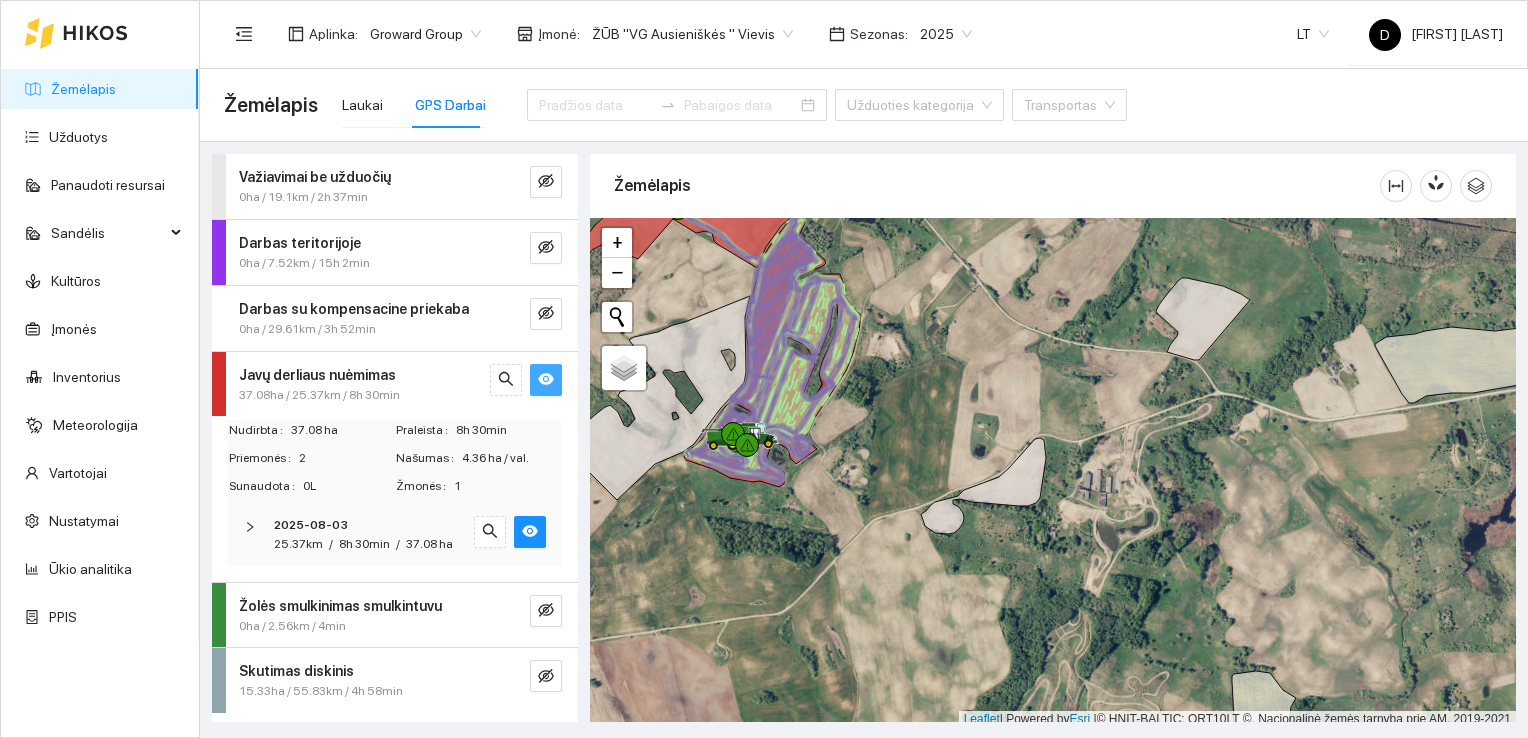 scroll, scrollTop: 5, scrollLeft: 0, axis: vertical 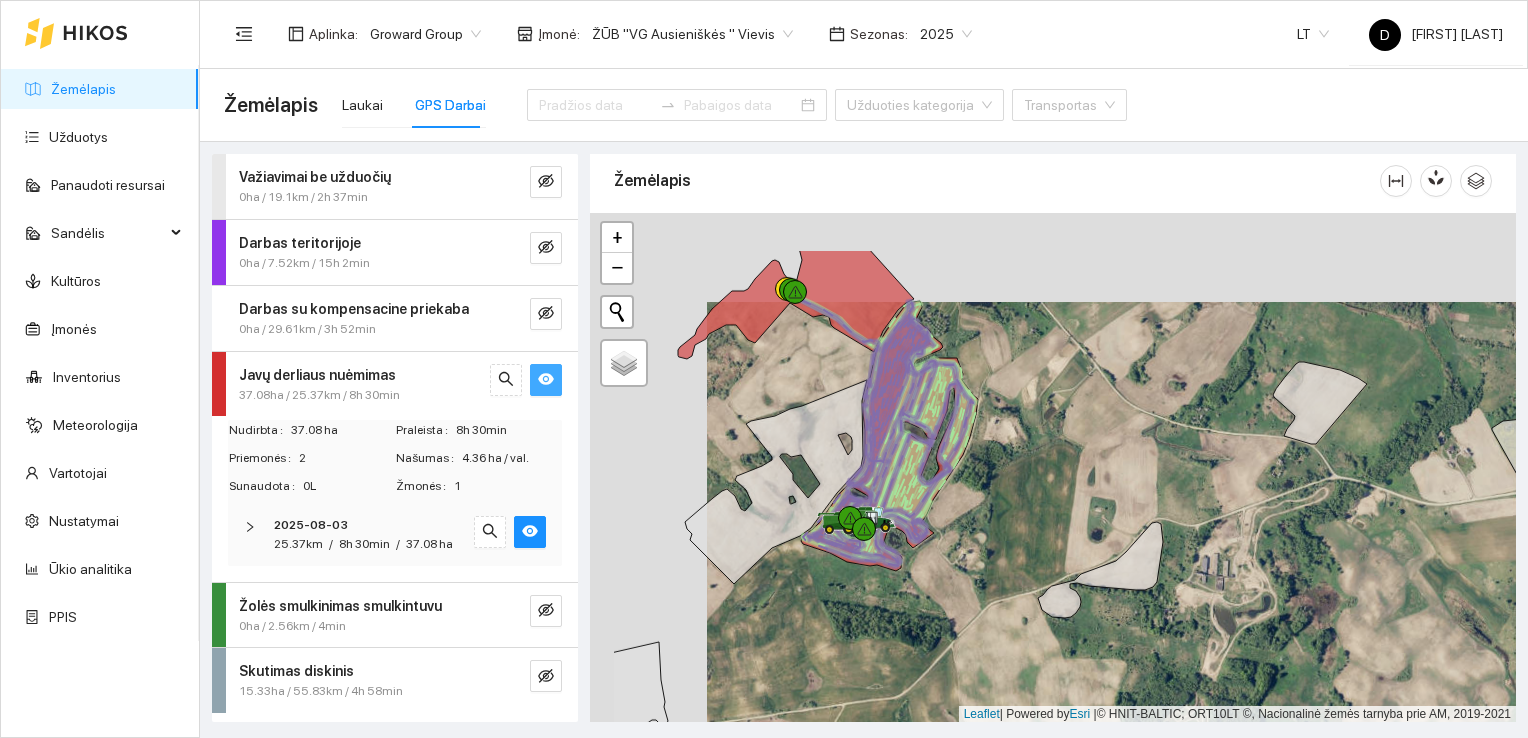 drag, startPoint x: 1052, startPoint y: 399, endPoint x: 1106, endPoint y: 428, distance: 61.294373 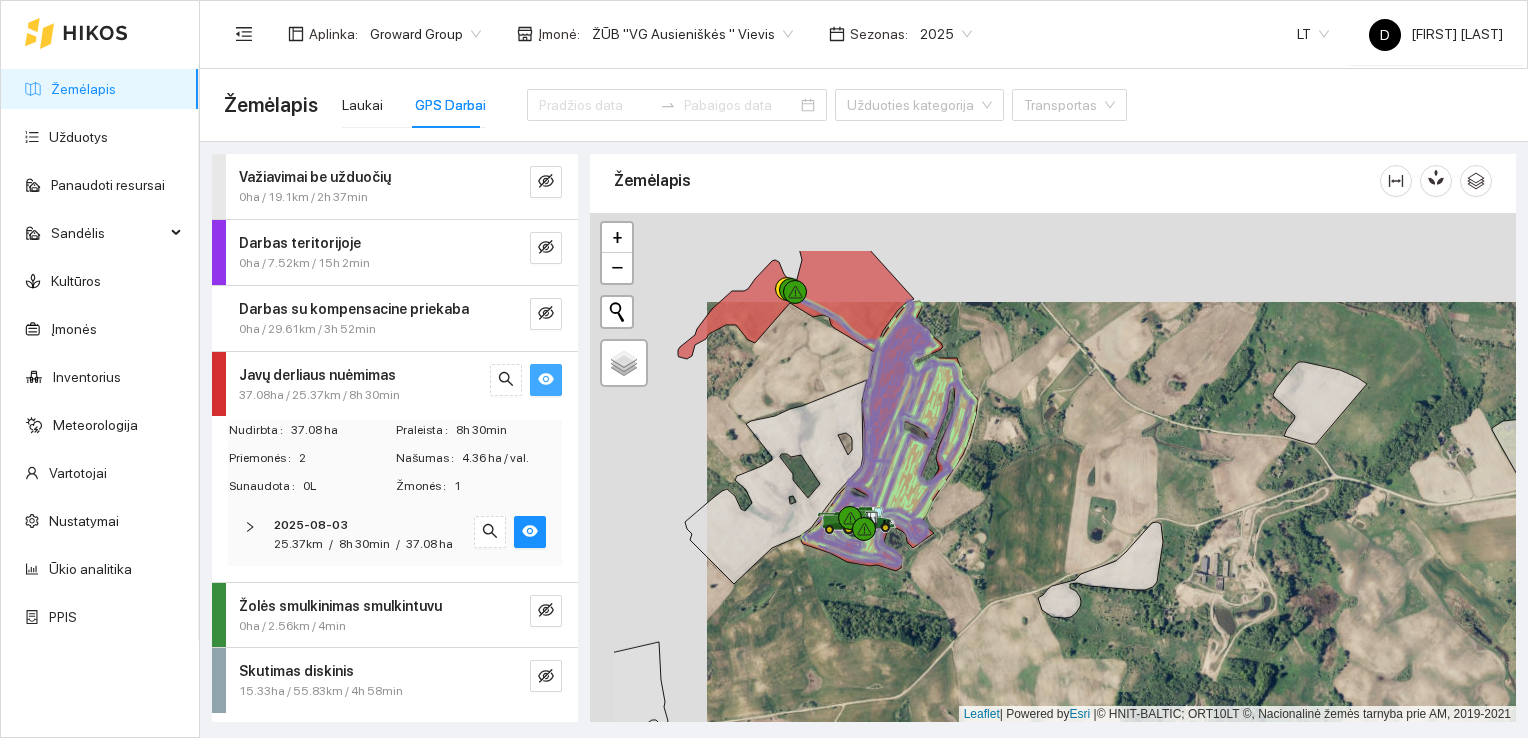click at bounding box center (1053, 468) 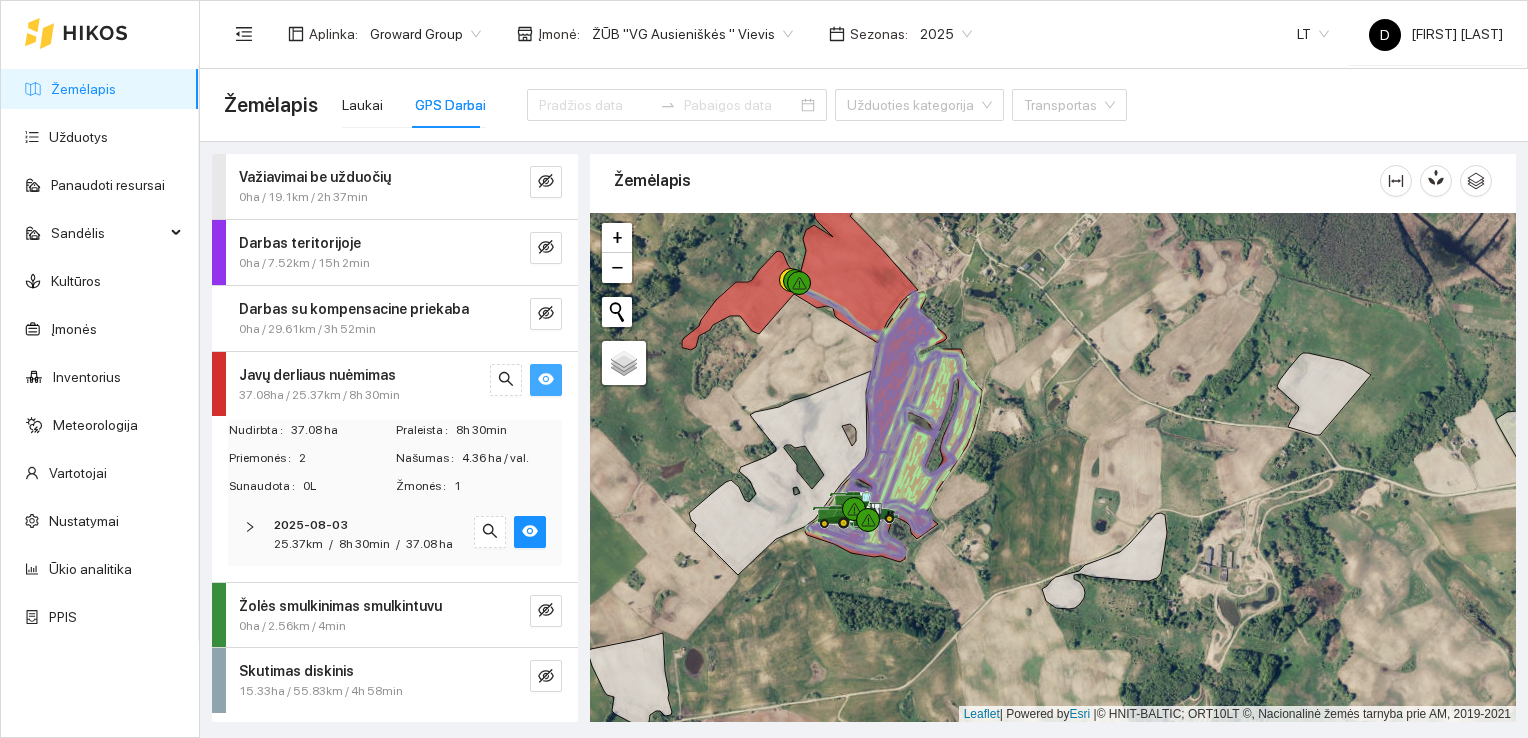 click at bounding box center (256, 527) 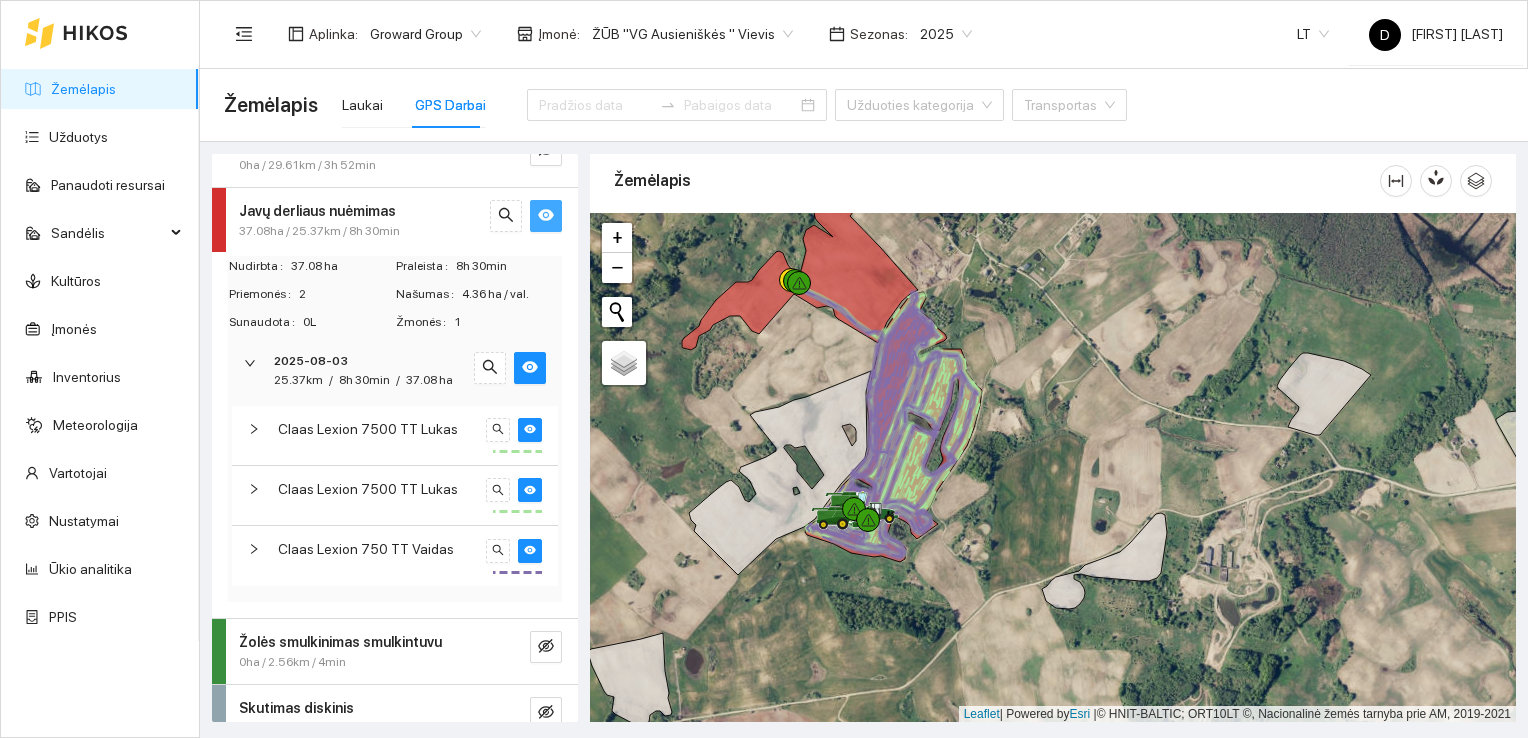 scroll, scrollTop: 200, scrollLeft: 0, axis: vertical 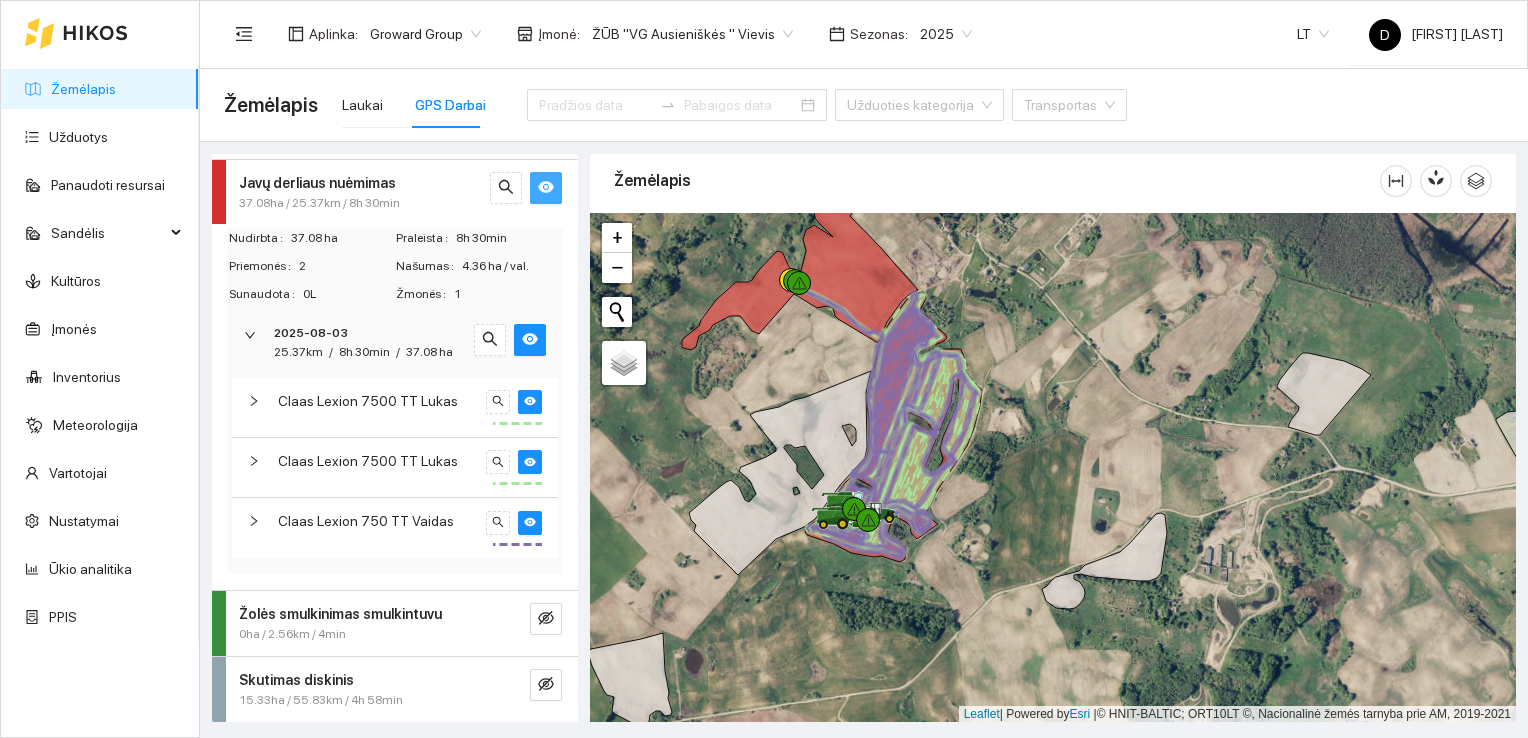 click at bounding box center (260, 401) 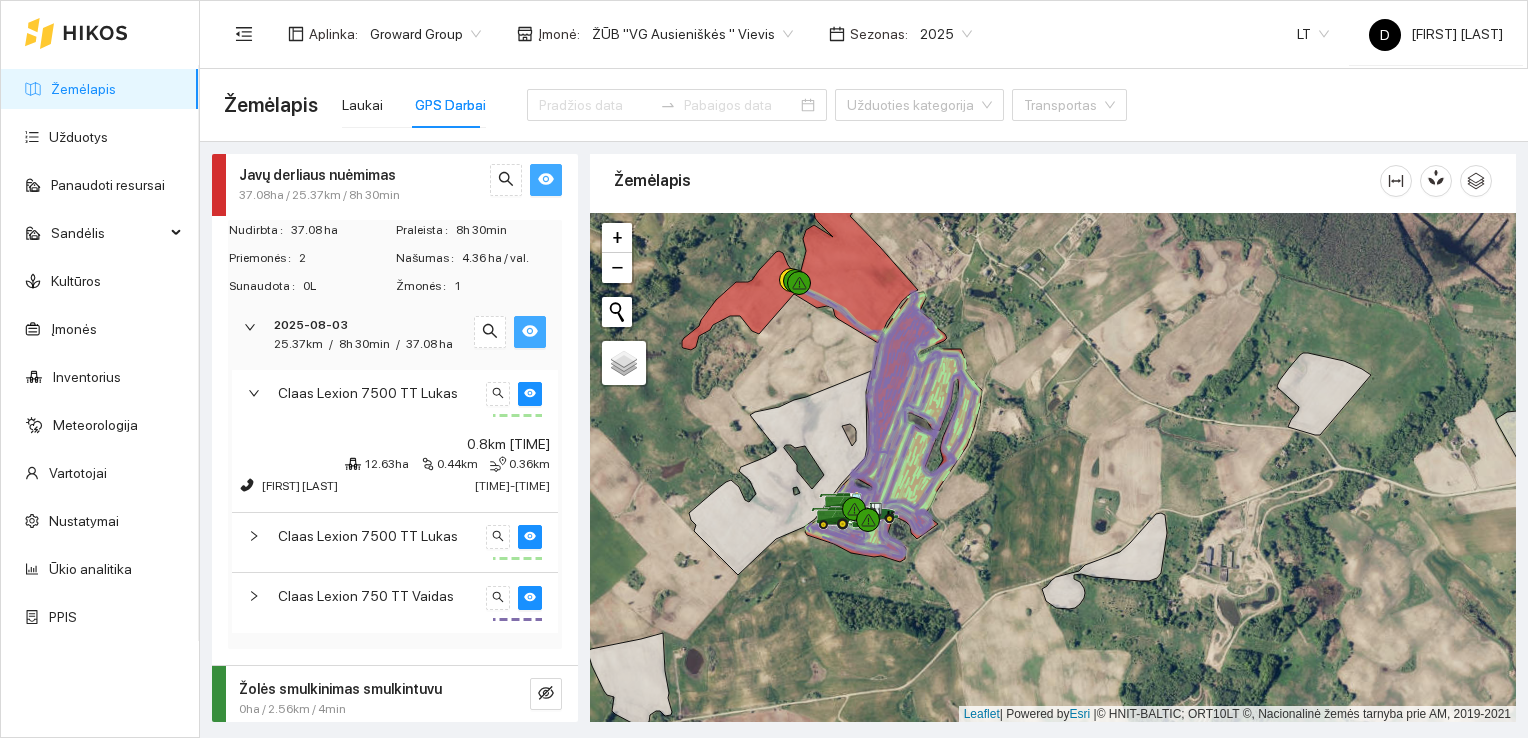 click 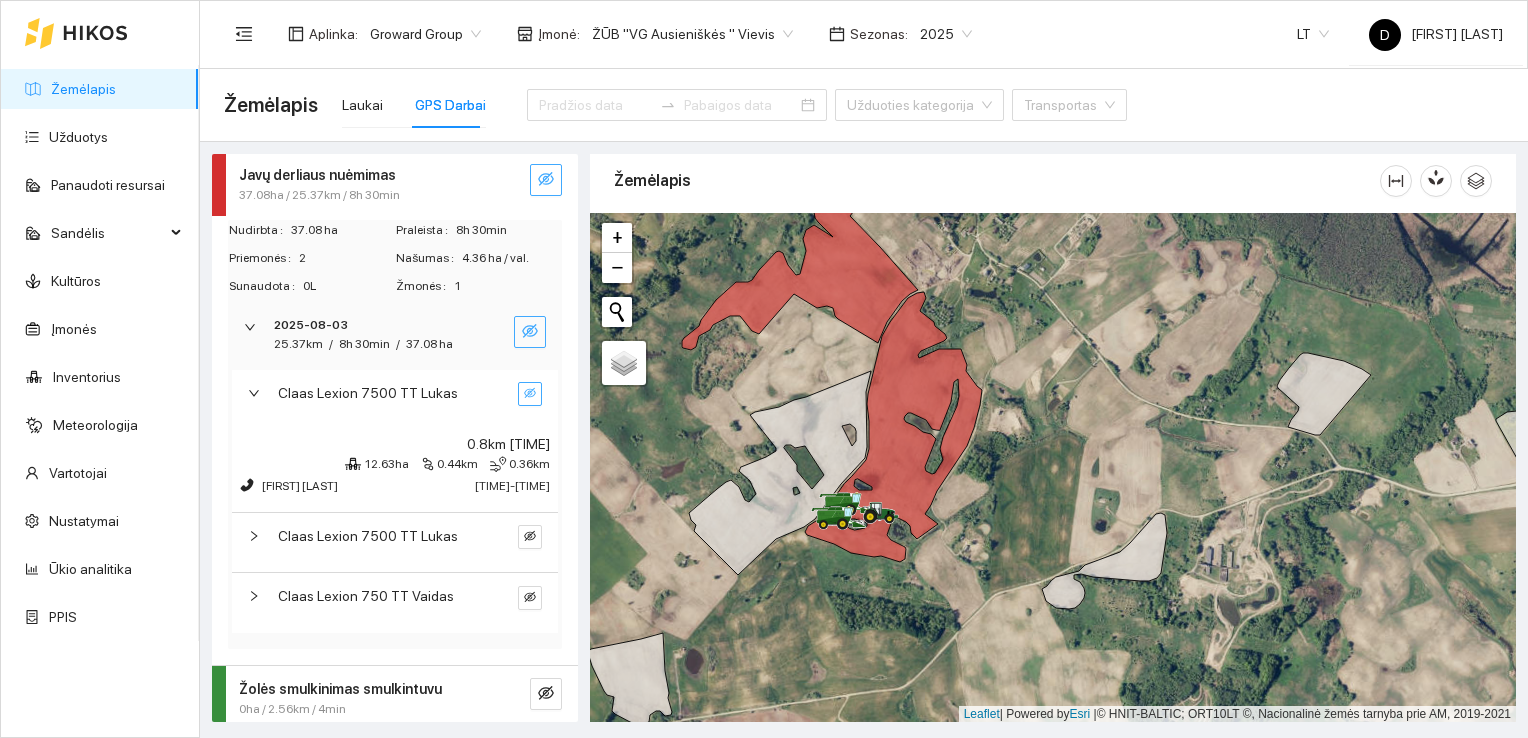 click 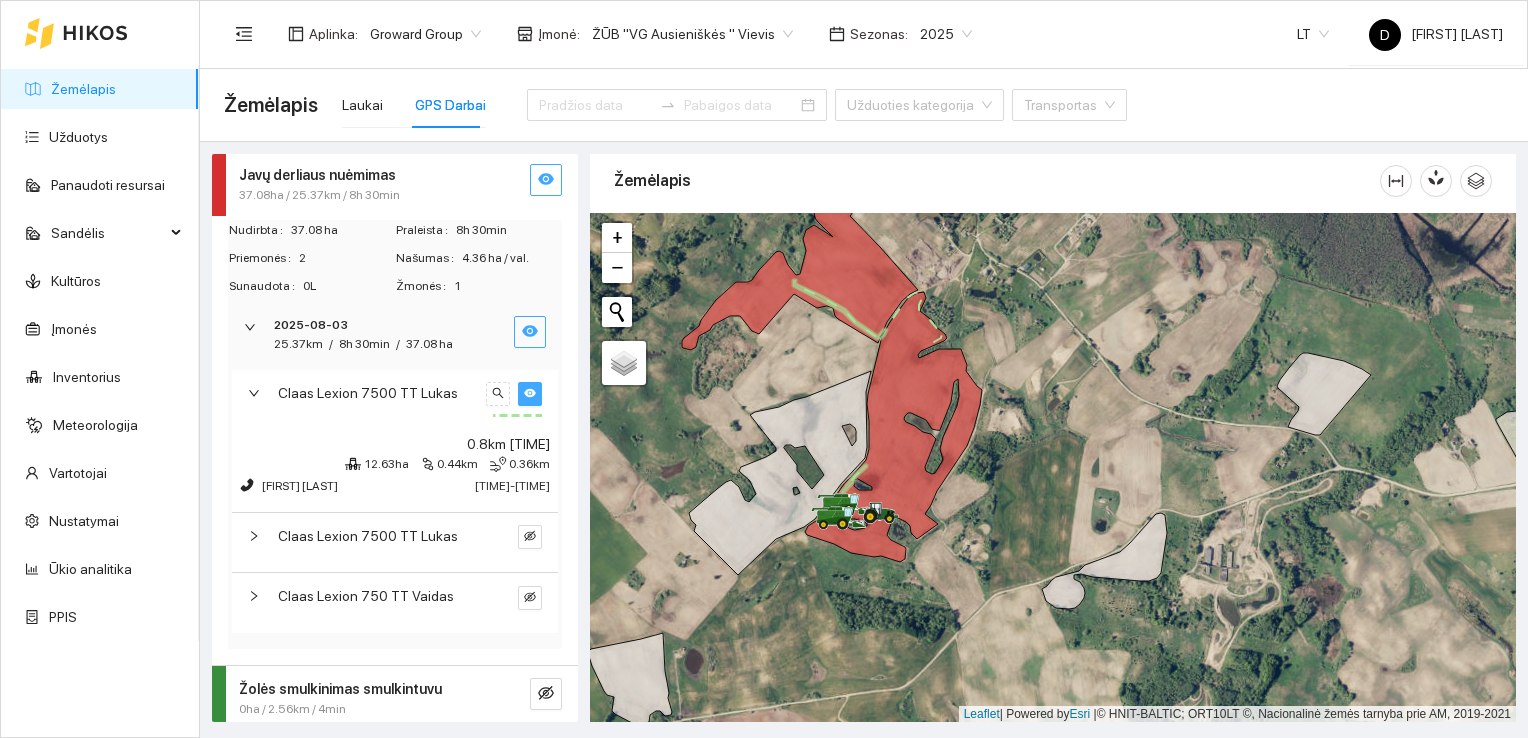 click 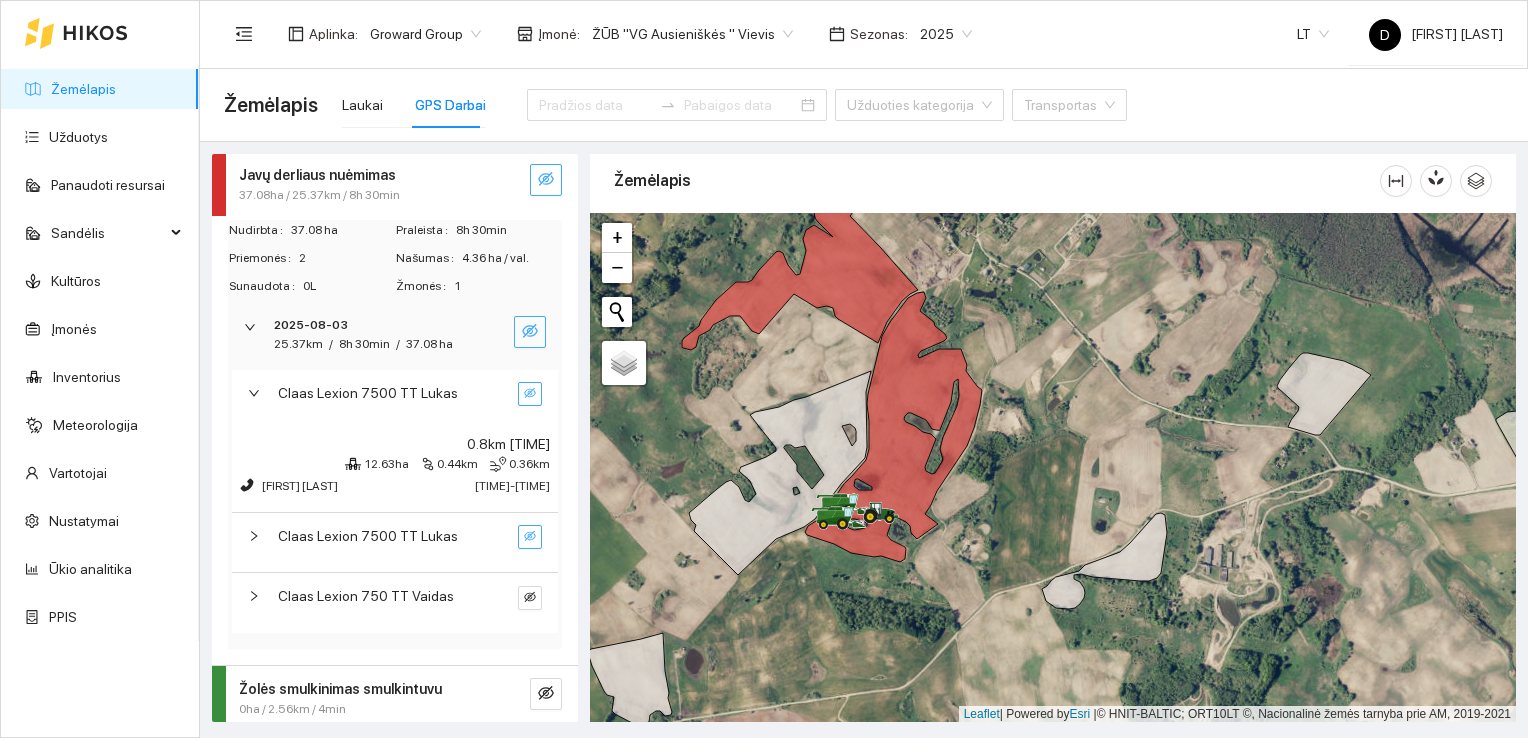 click 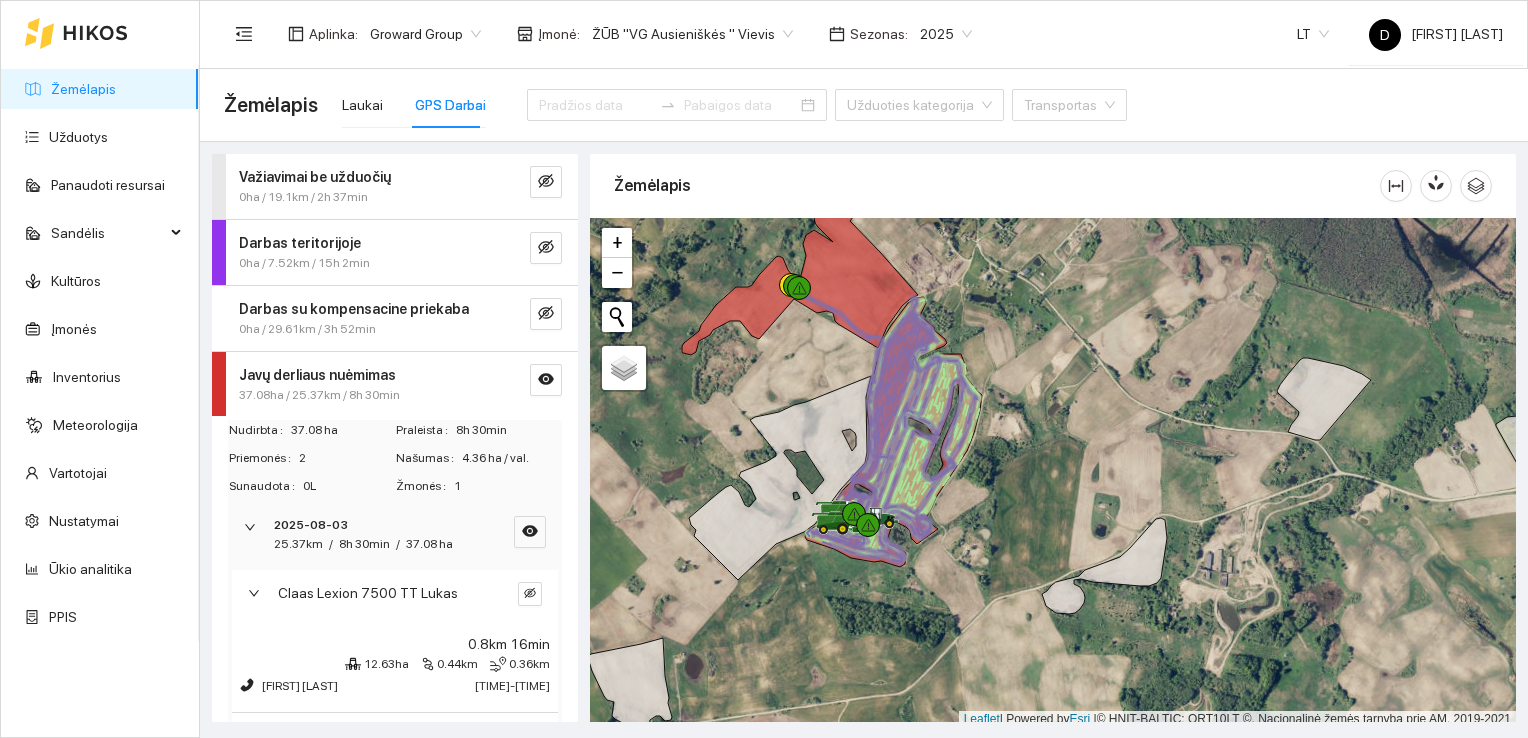 scroll, scrollTop: 0, scrollLeft: 0, axis: both 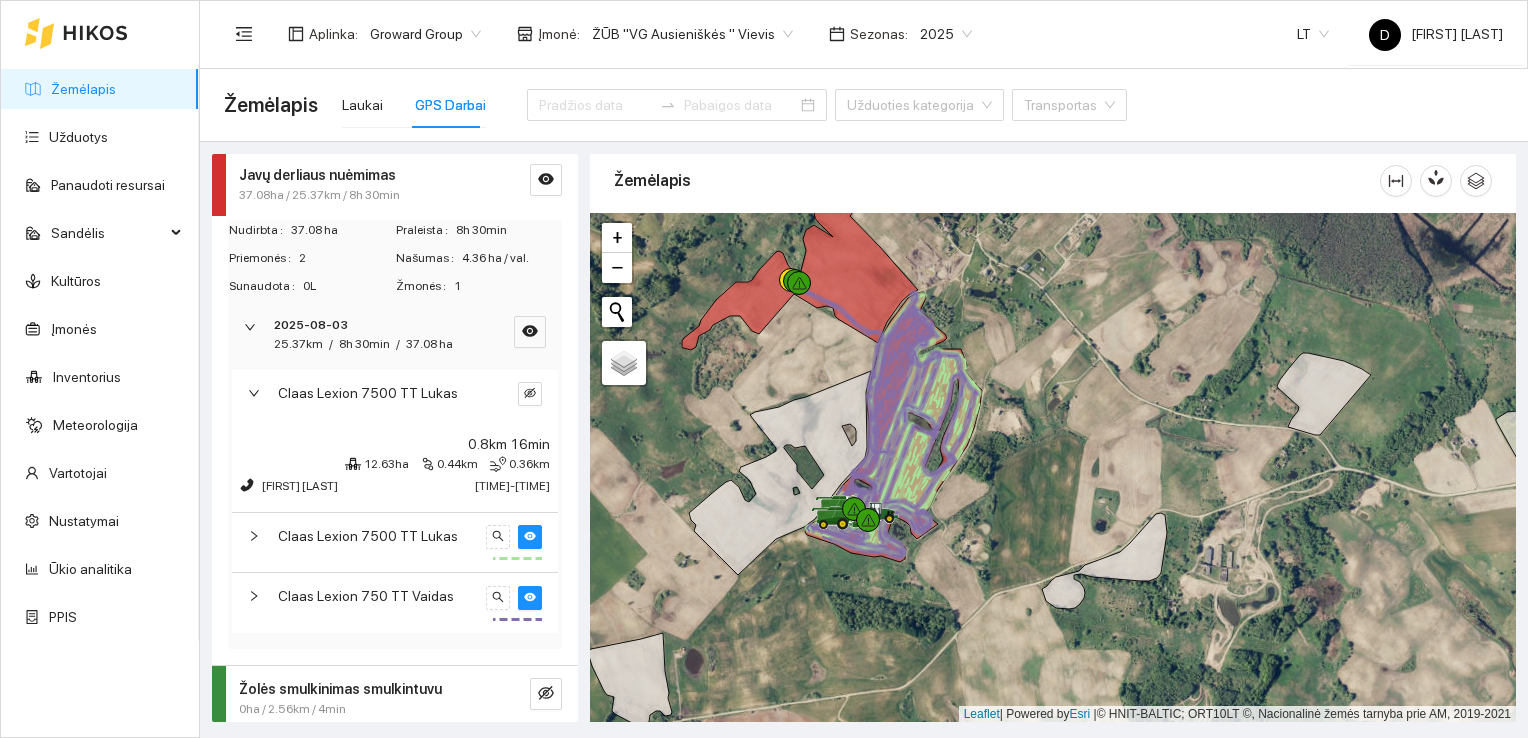 click 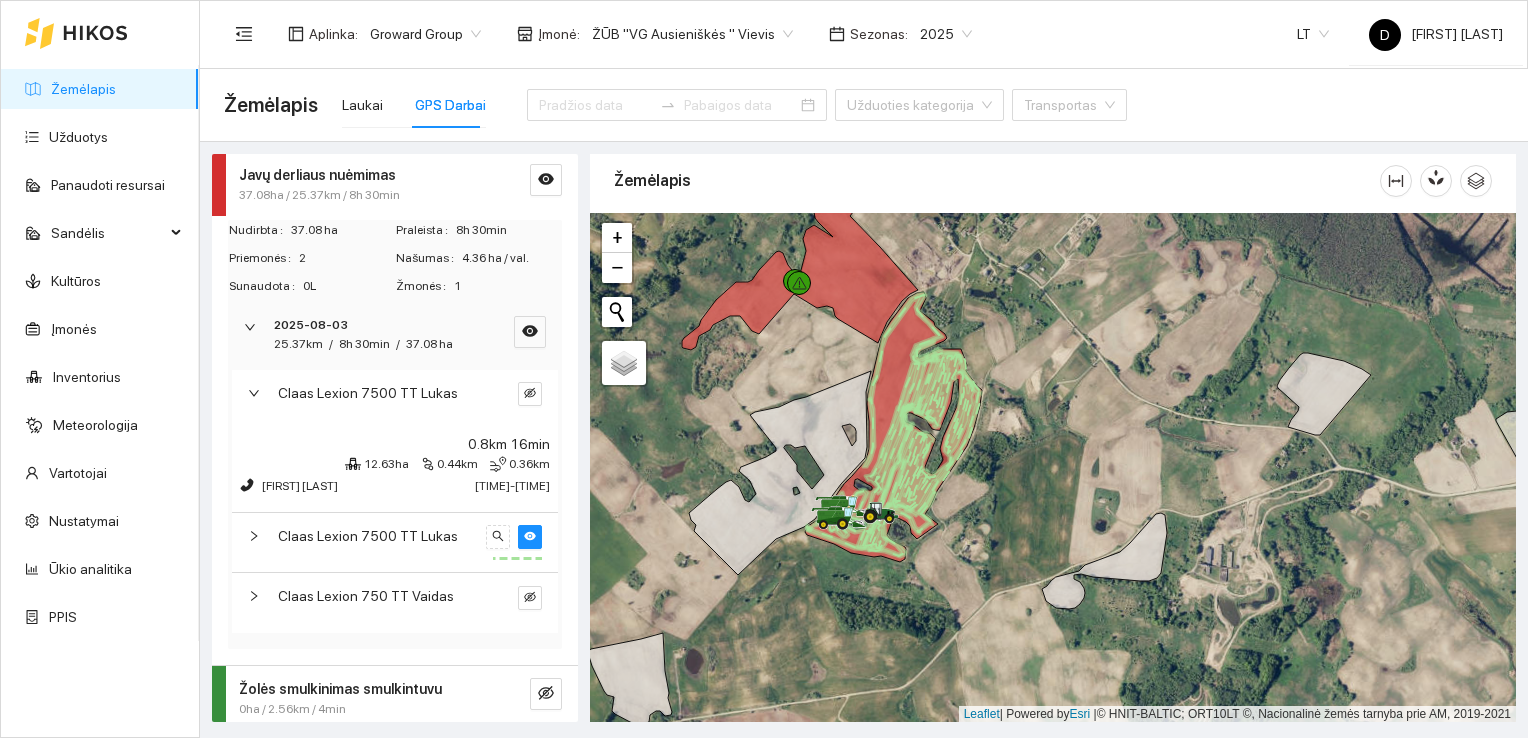 click 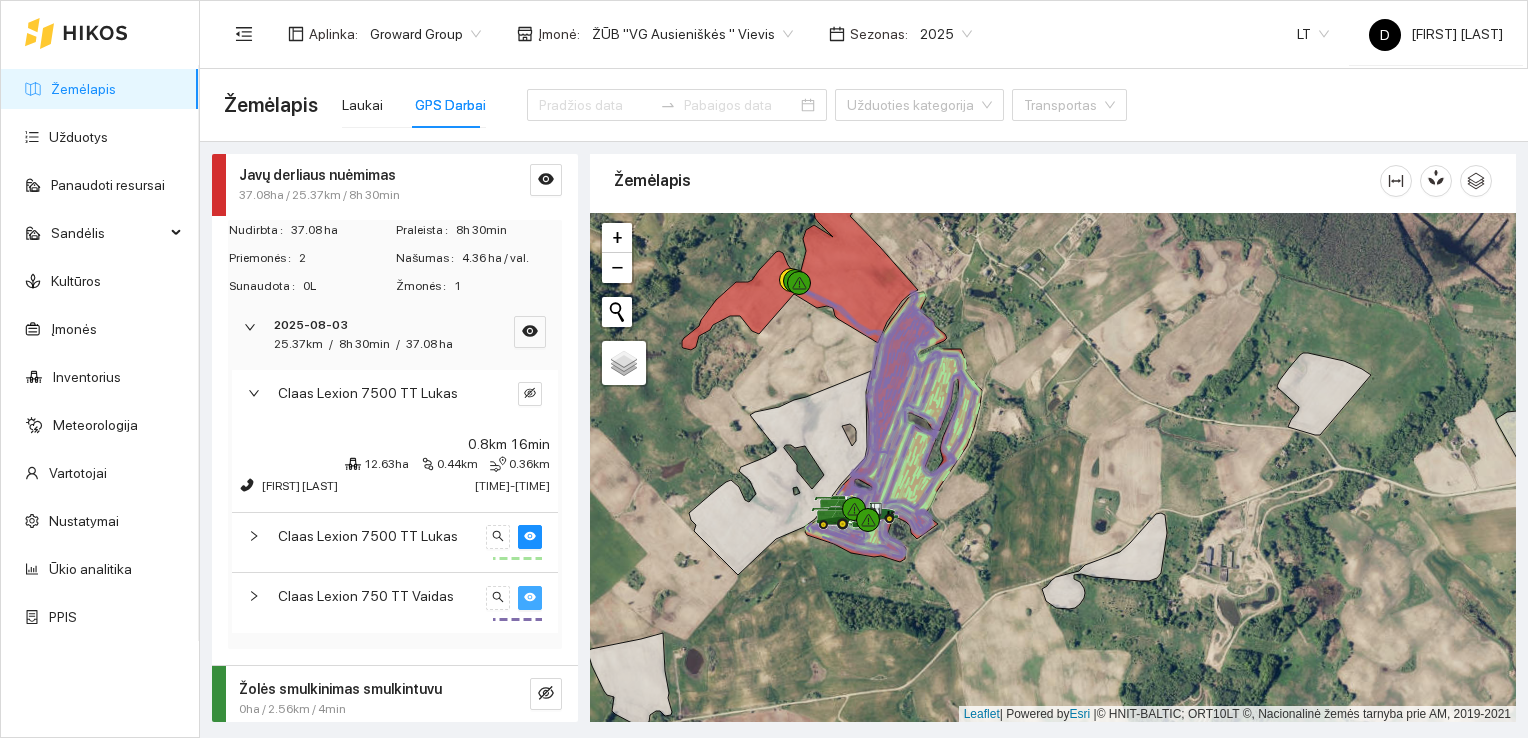 click 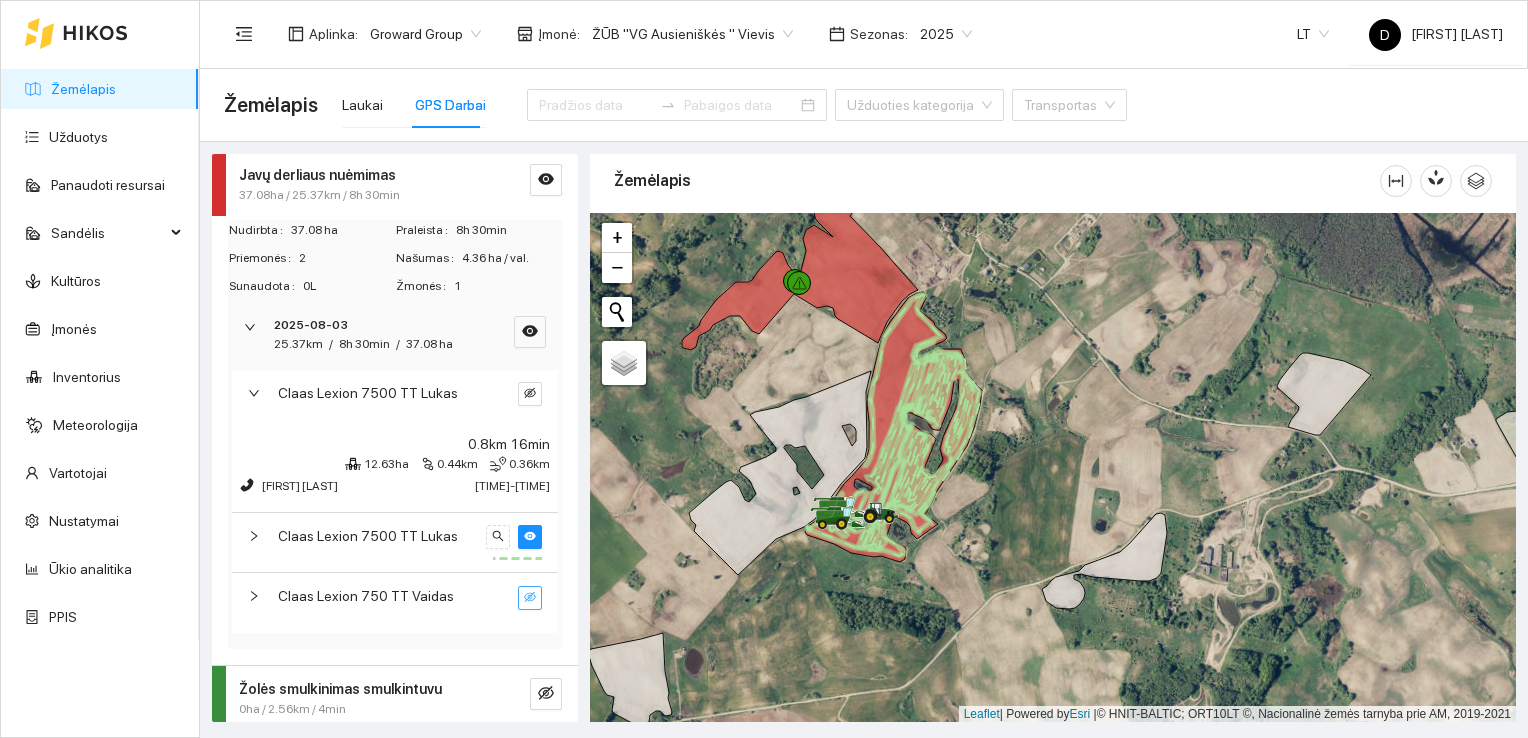 click 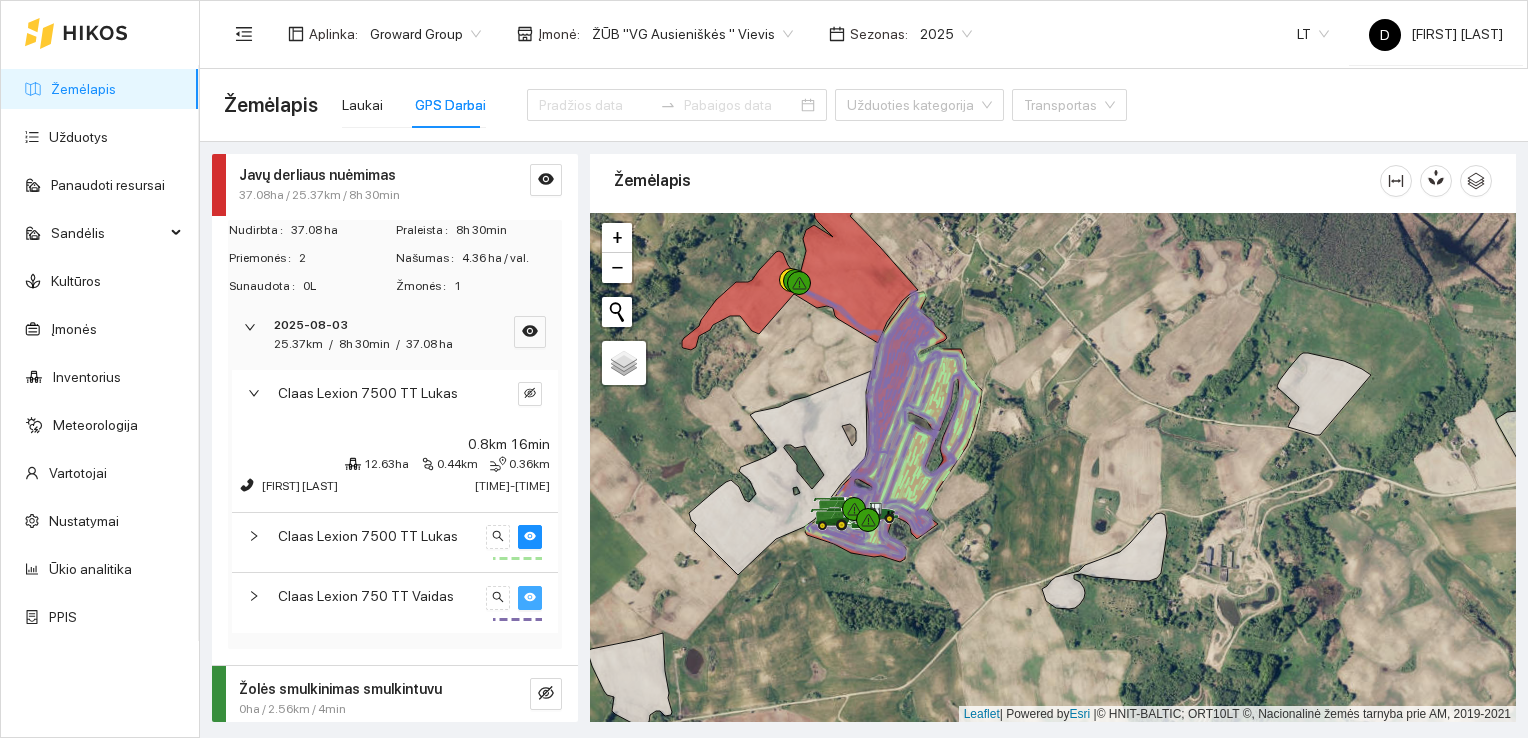 click 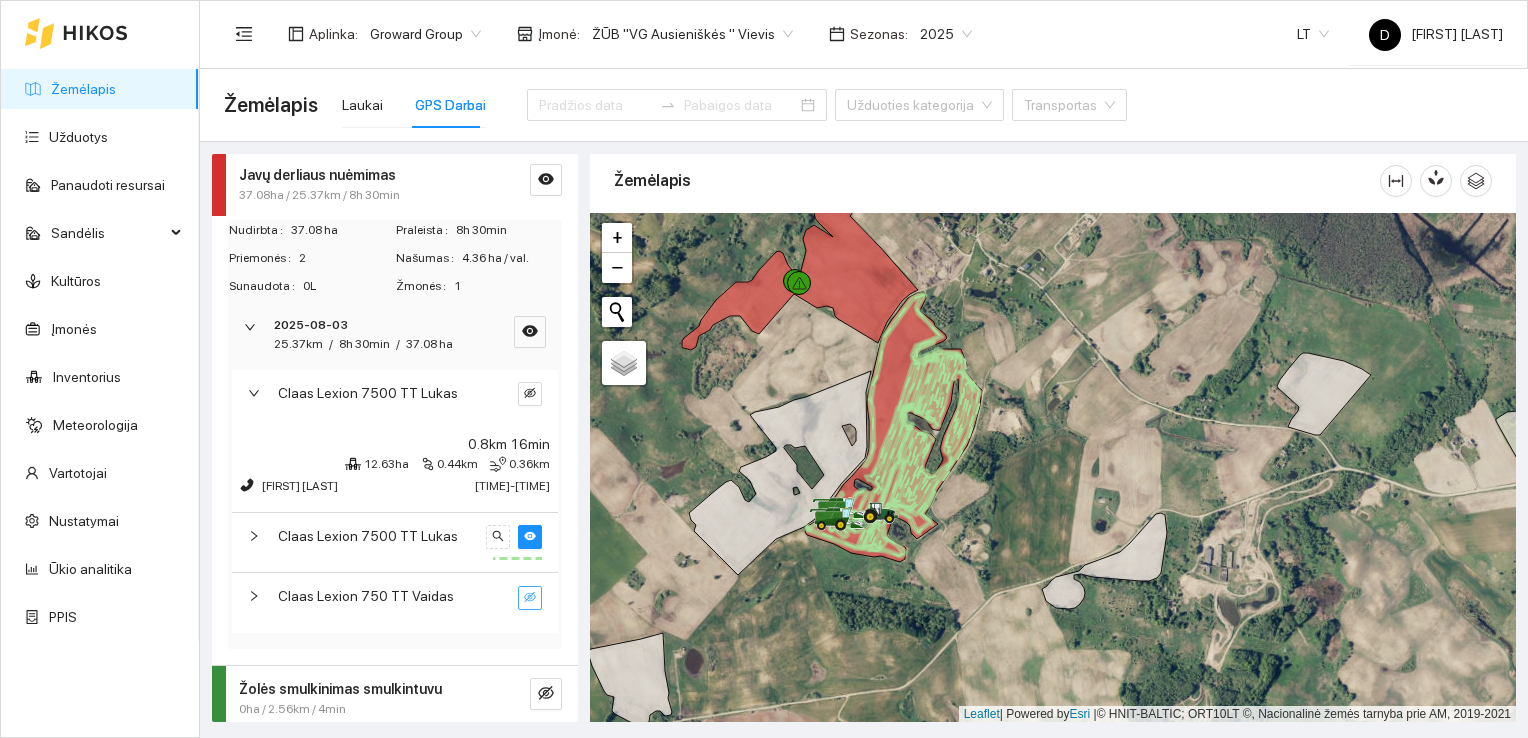 click 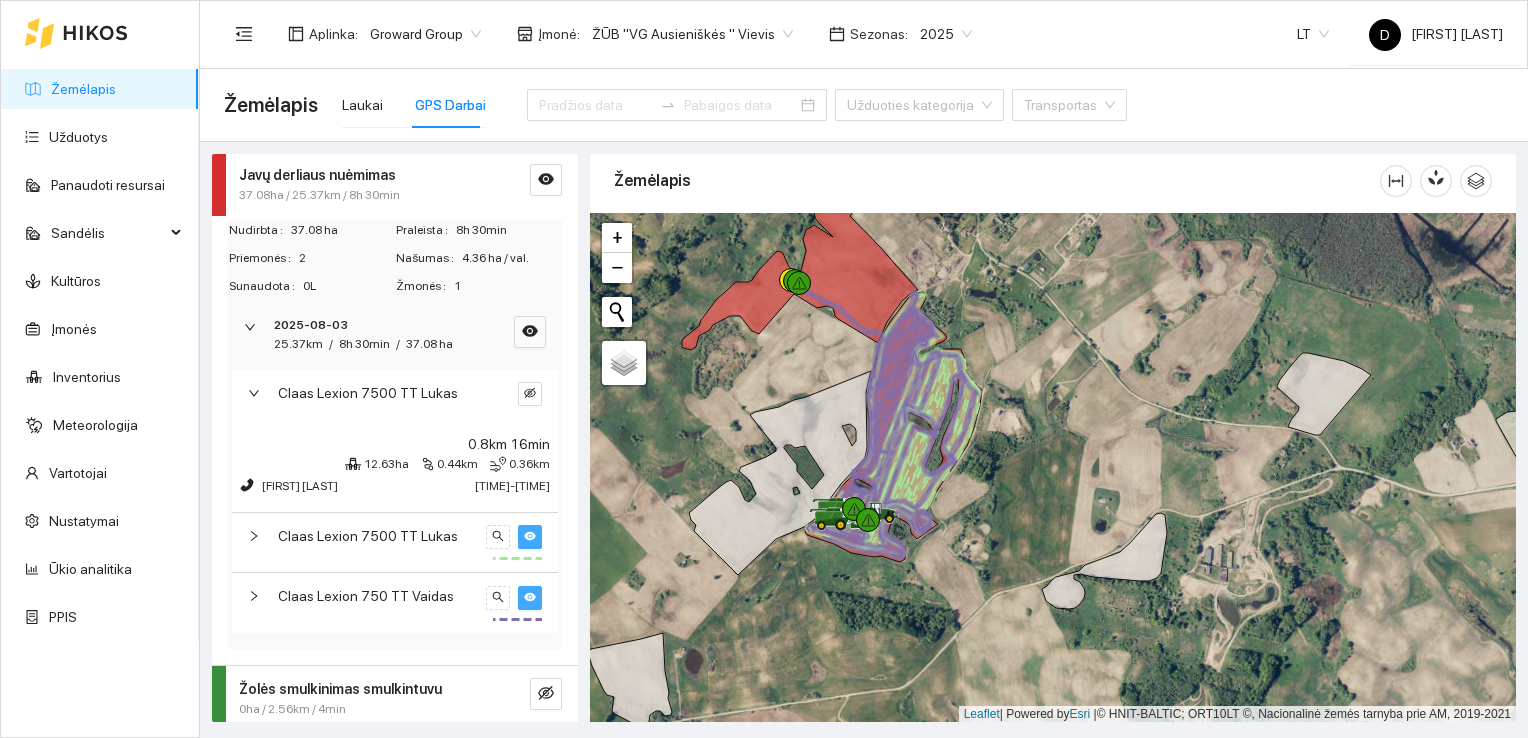 click 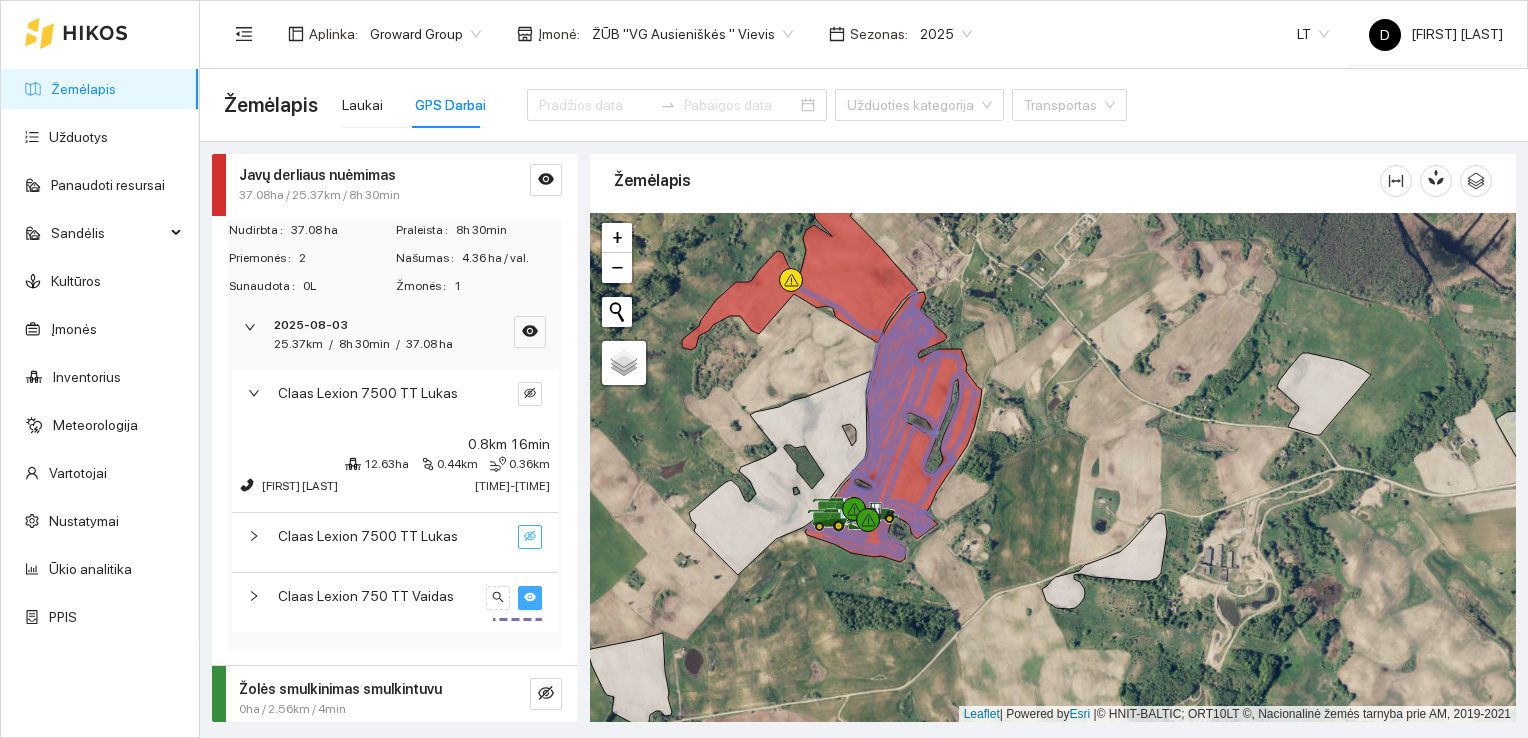 click 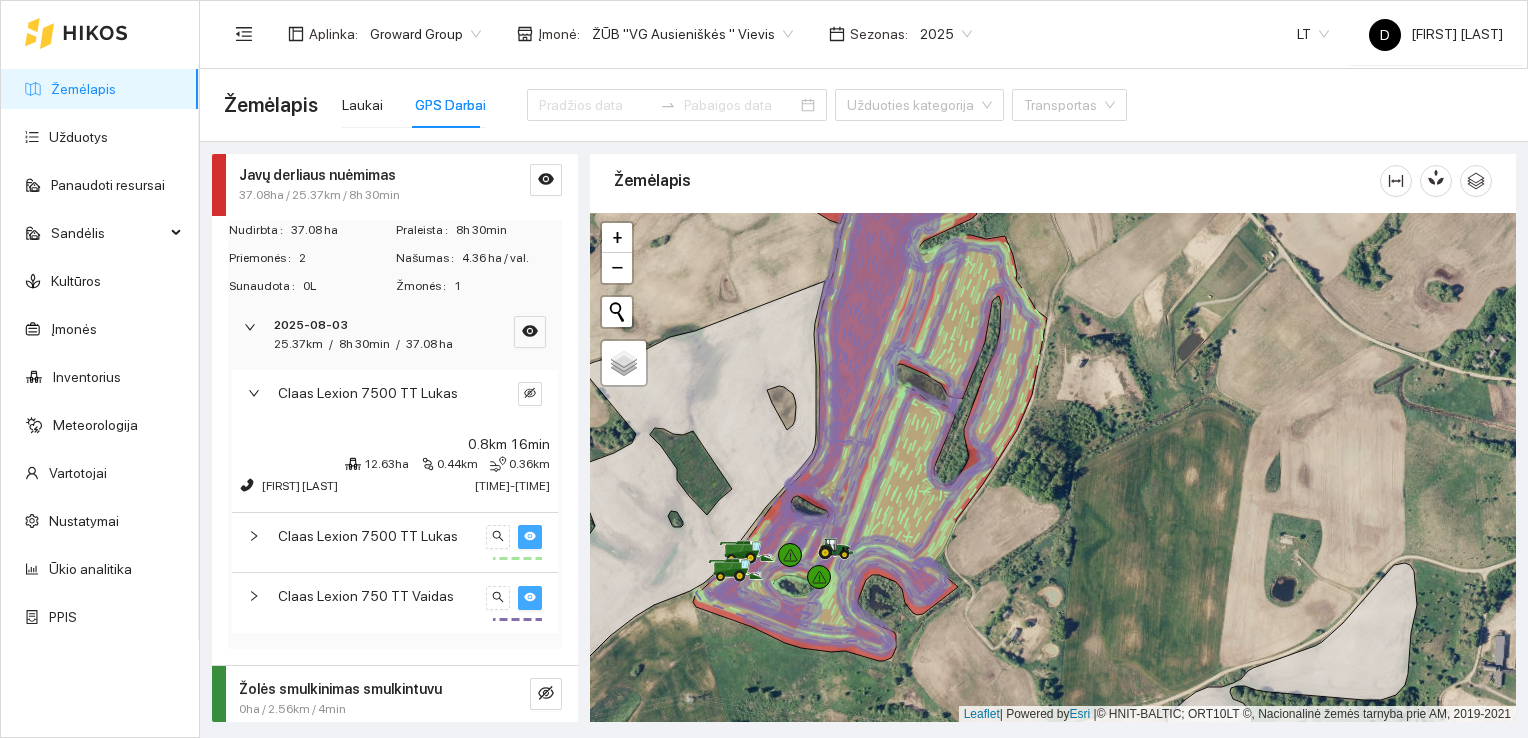 click 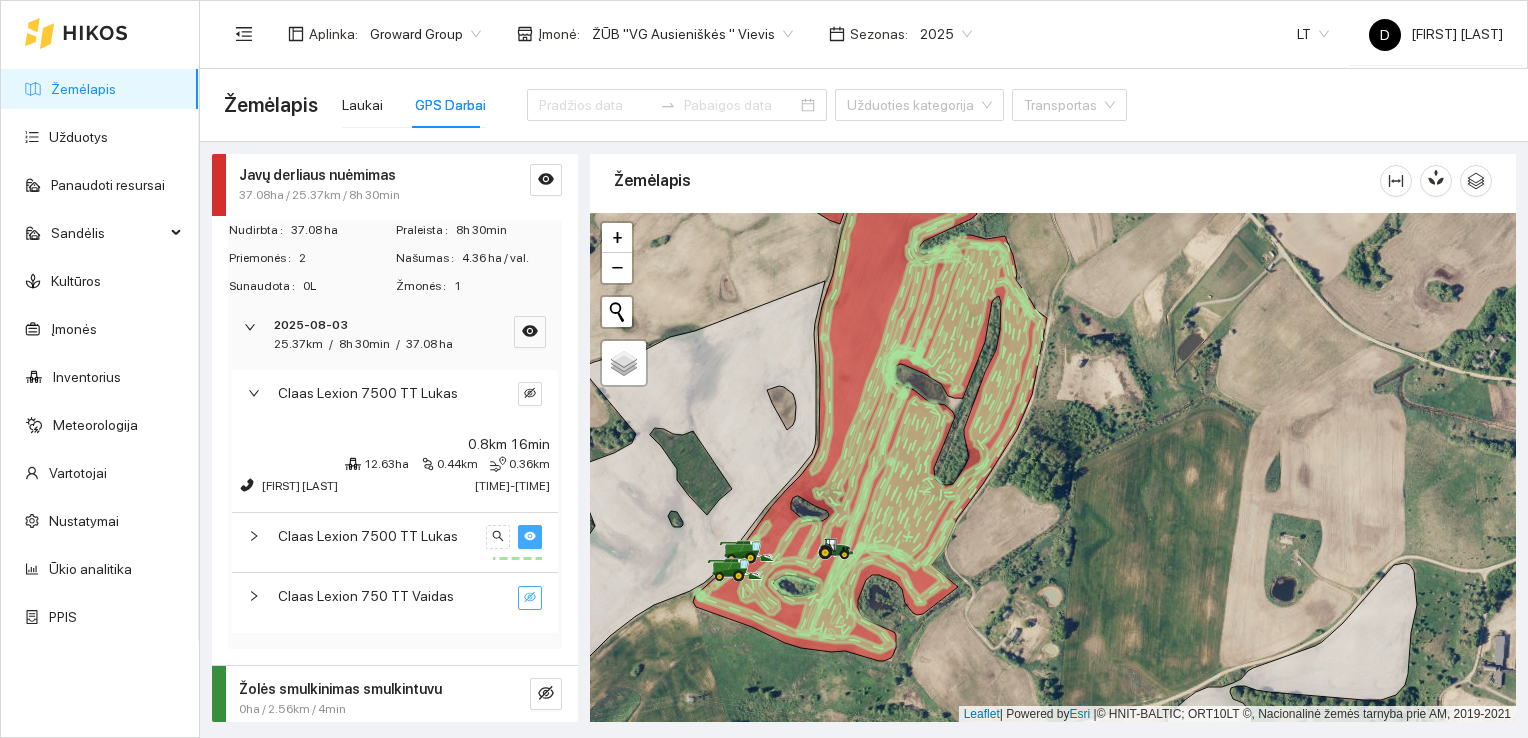 click 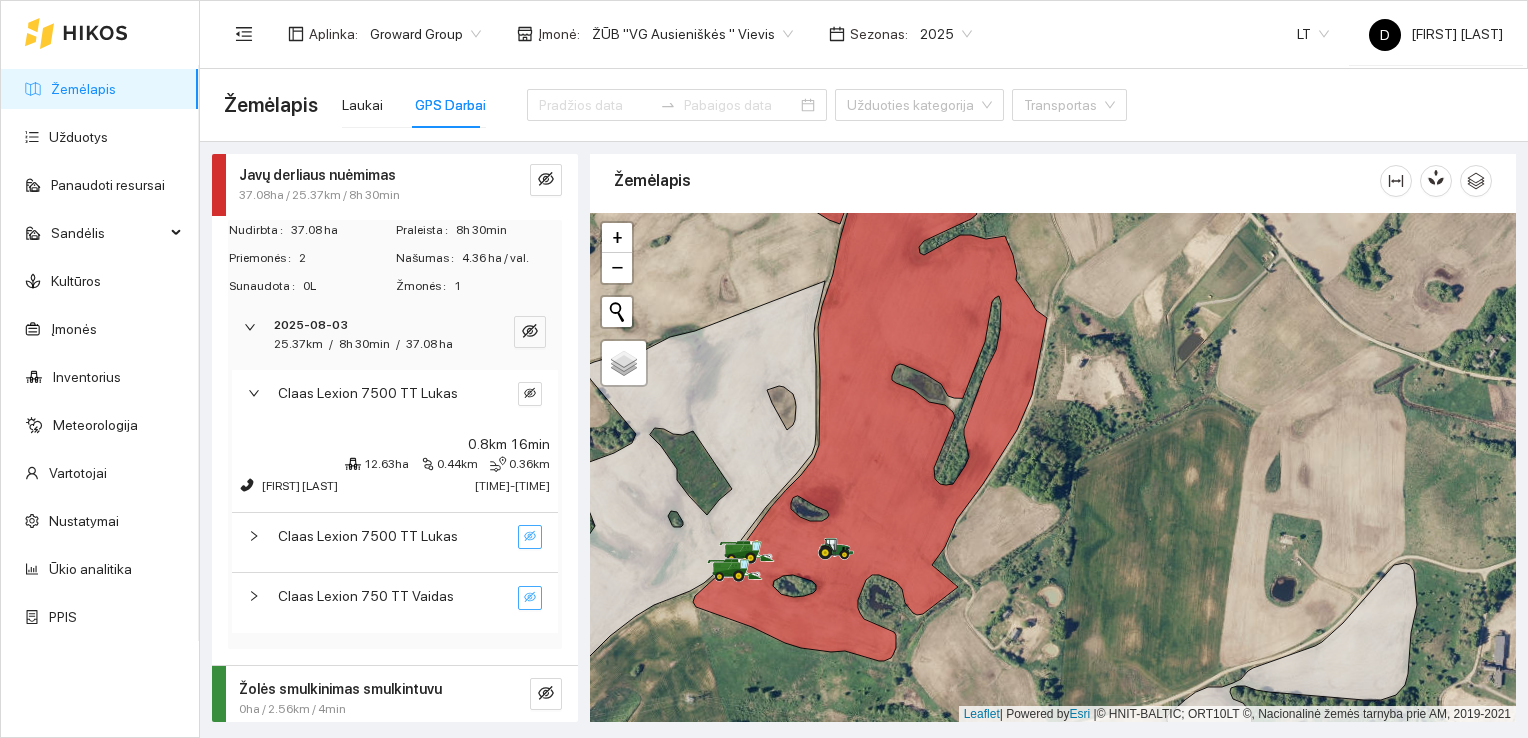 click 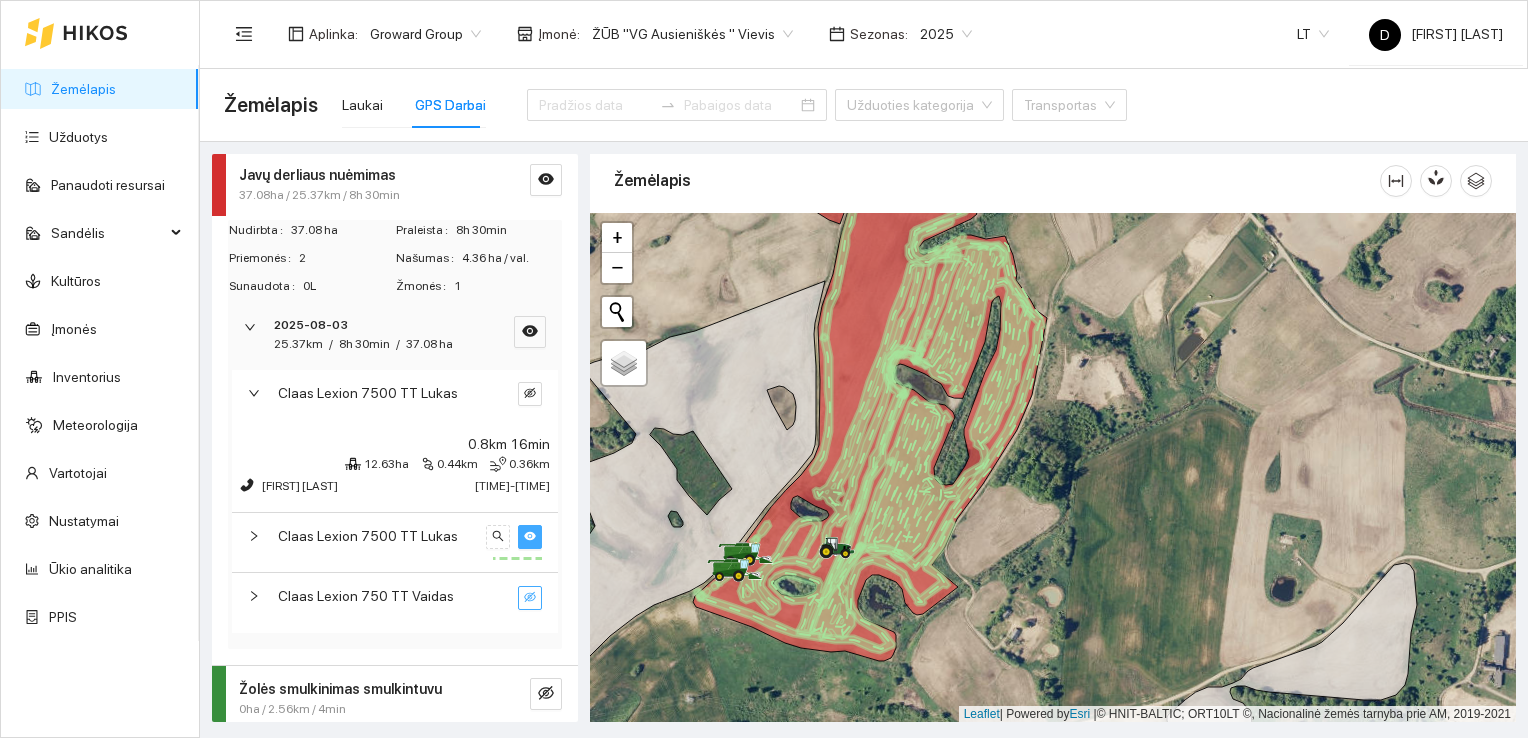 click 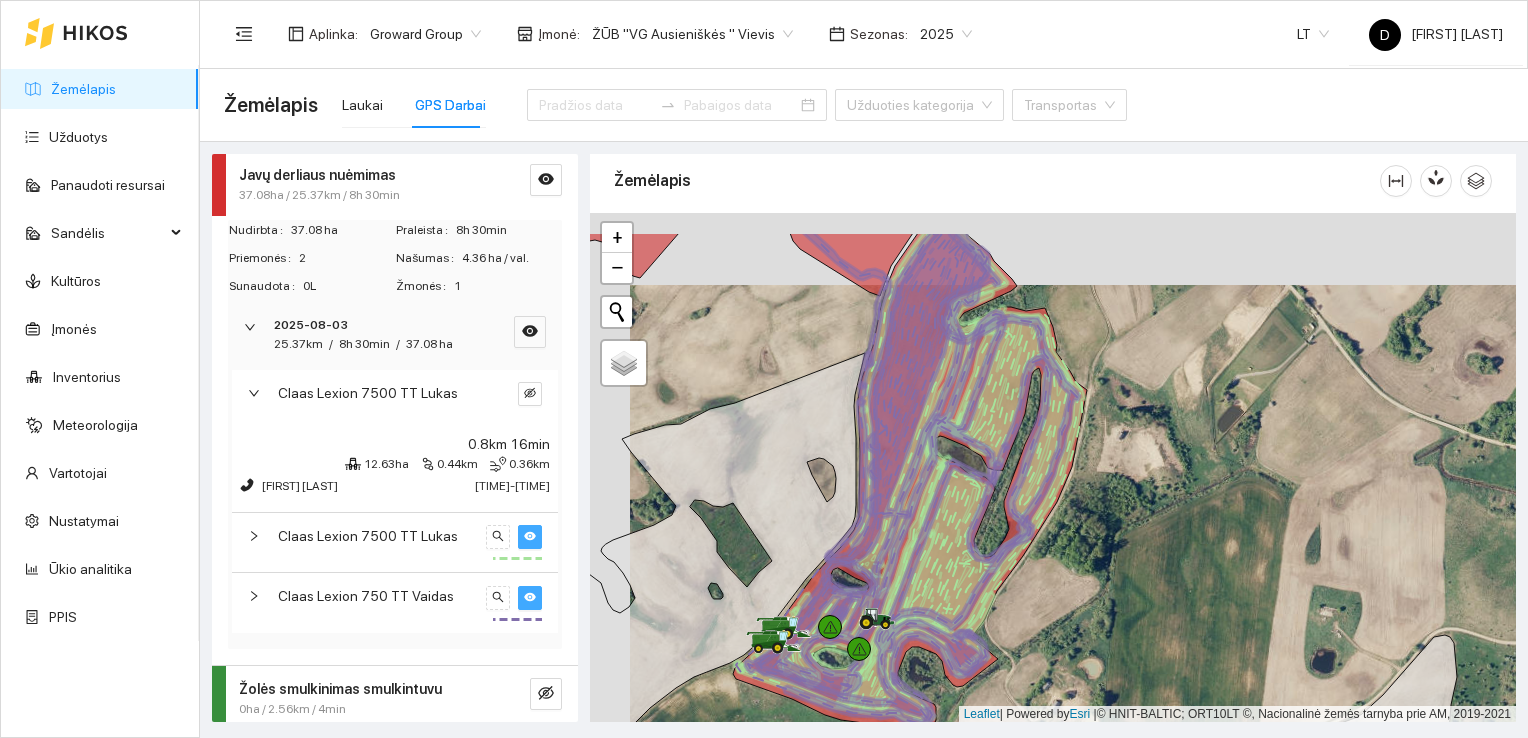 drag, startPoint x: 844, startPoint y: 403, endPoint x: 886, endPoint y: 479, distance: 86.833176 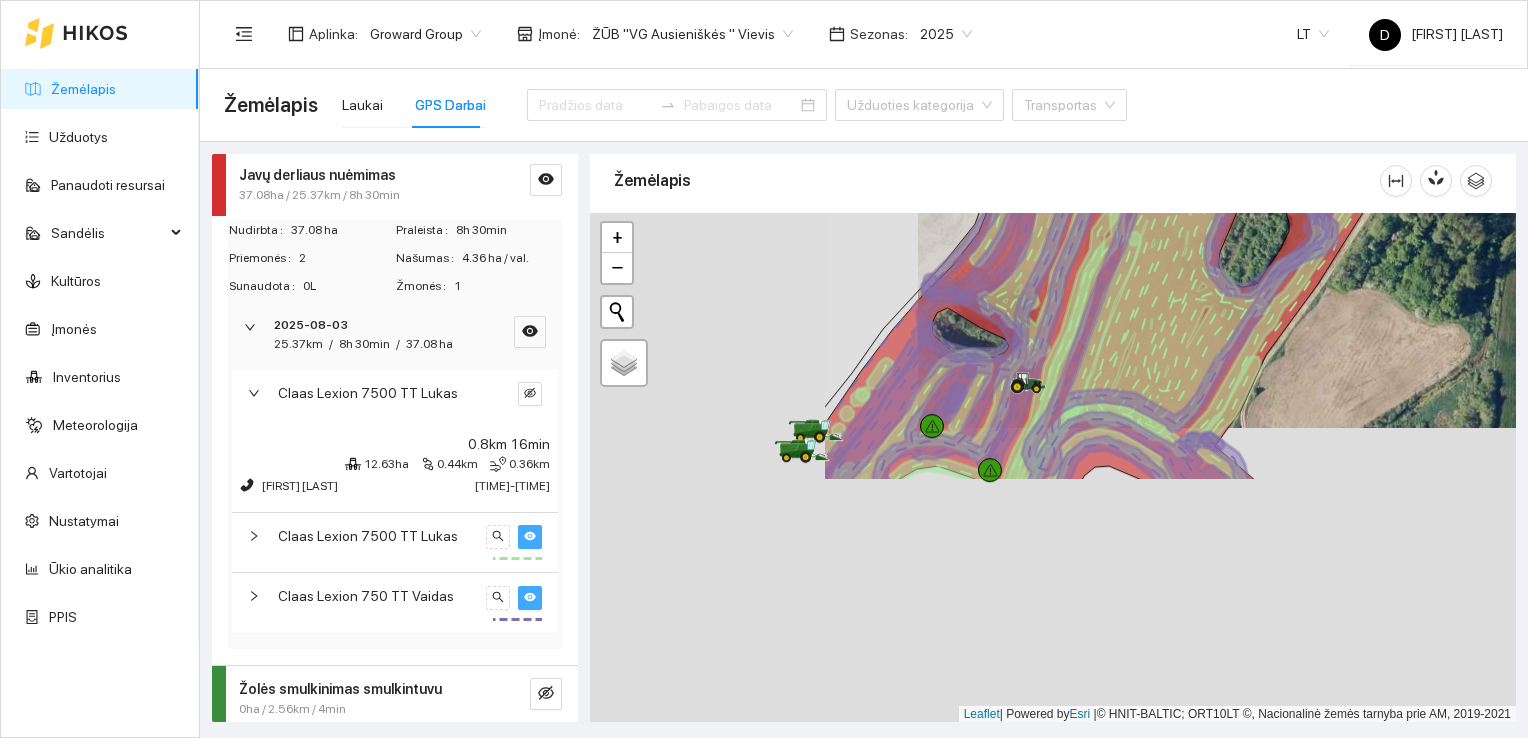 drag, startPoint x: 716, startPoint y: 614, endPoint x: 1044, endPoint y: 319, distance: 441.1451 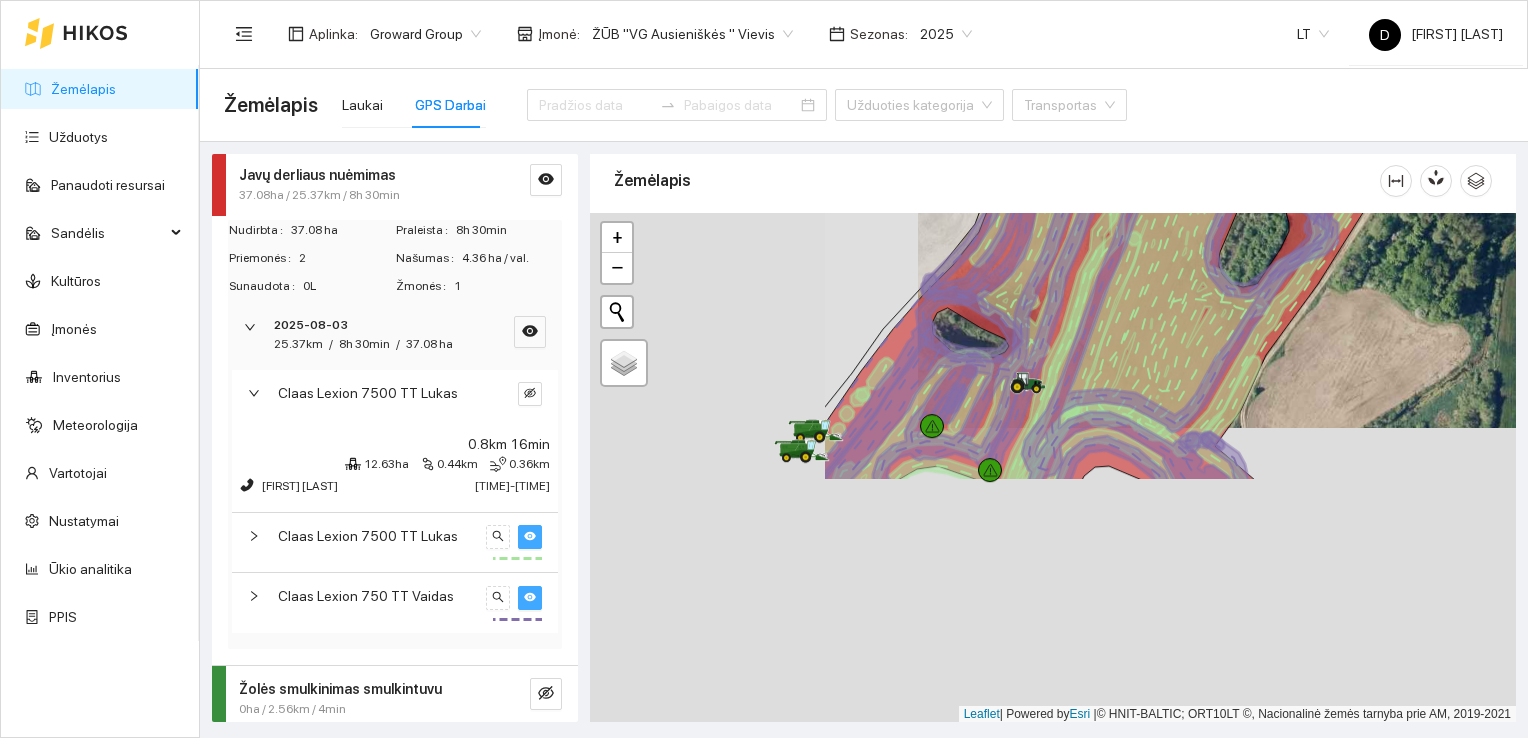 click 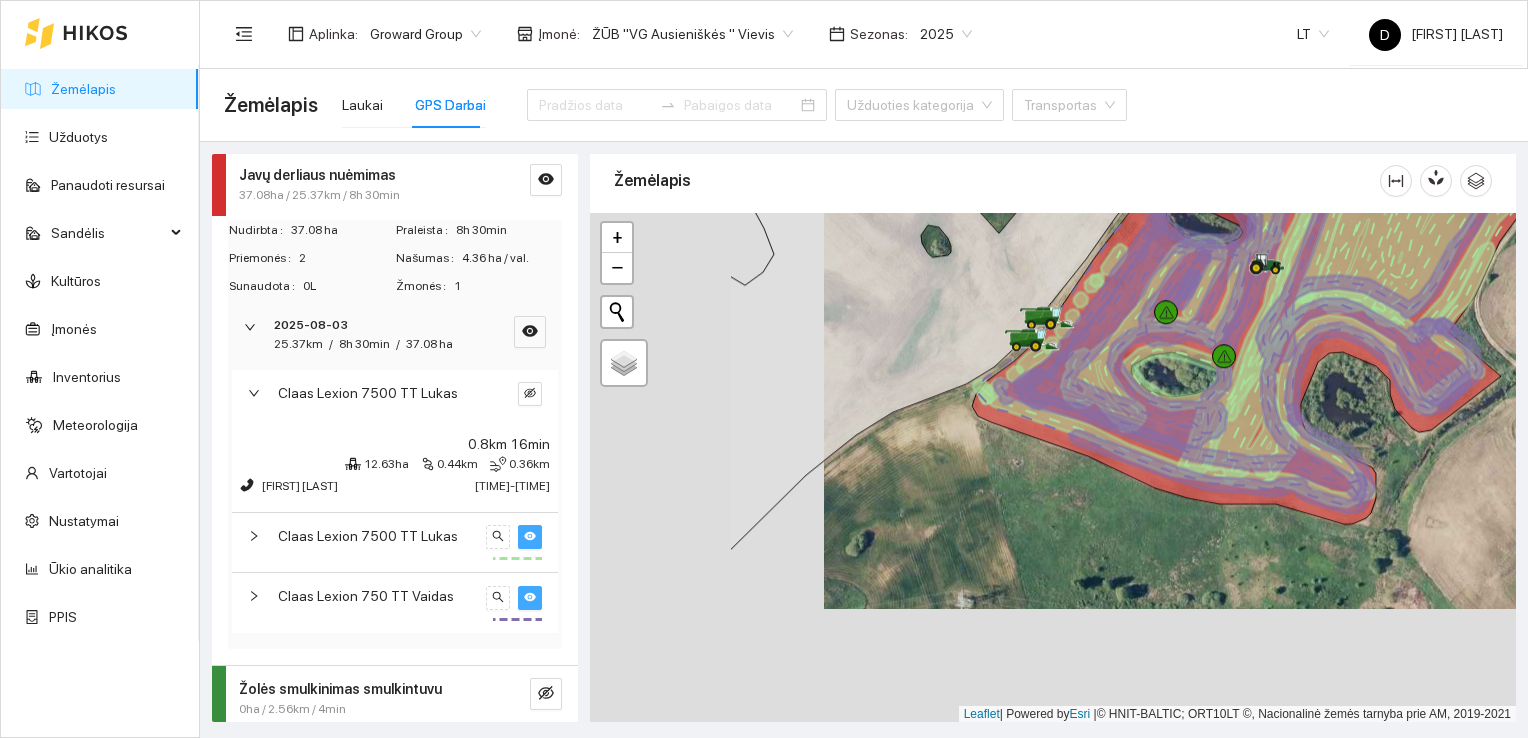 drag, startPoint x: 892, startPoint y: 438, endPoint x: 1126, endPoint y: 324, distance: 260.29214 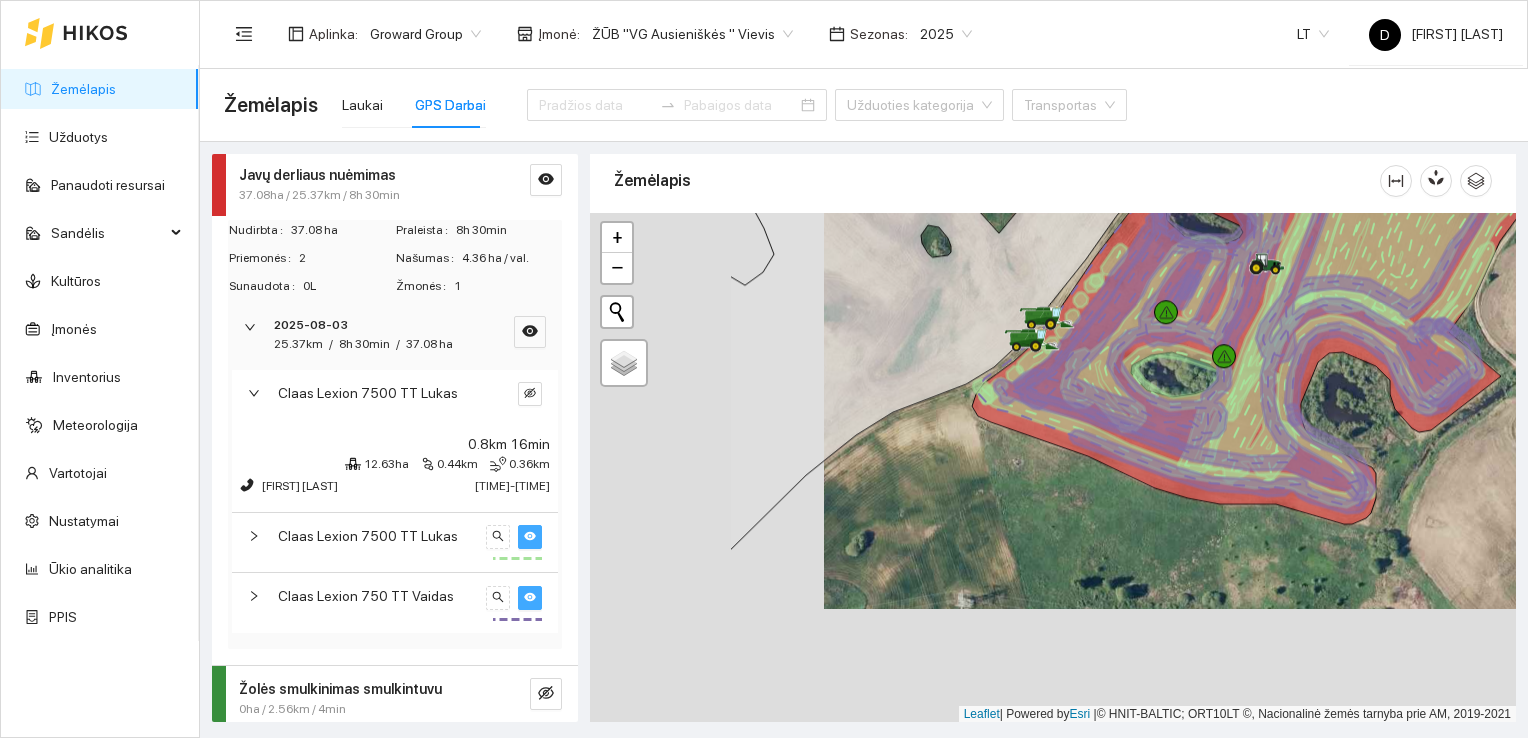 click 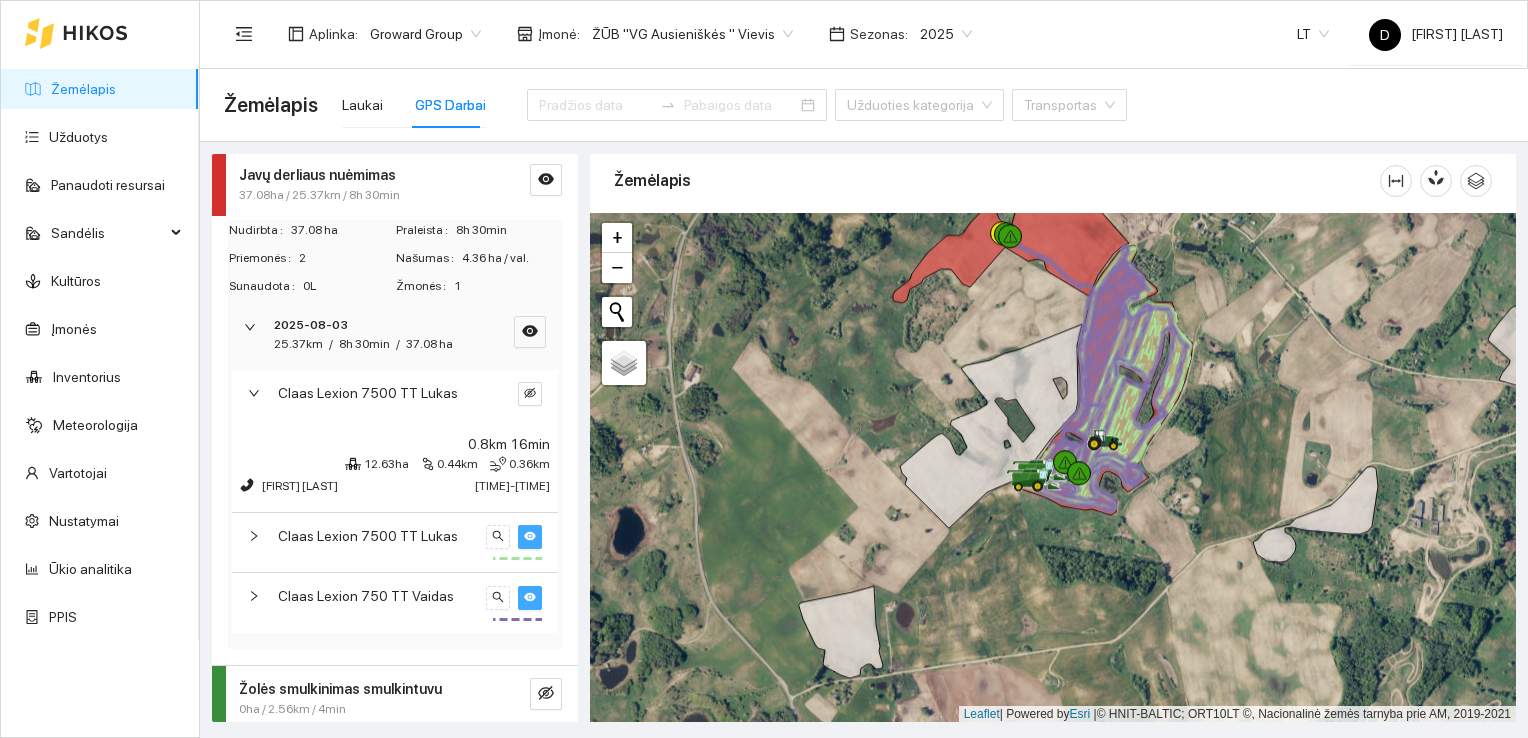 click at bounding box center (260, 536) 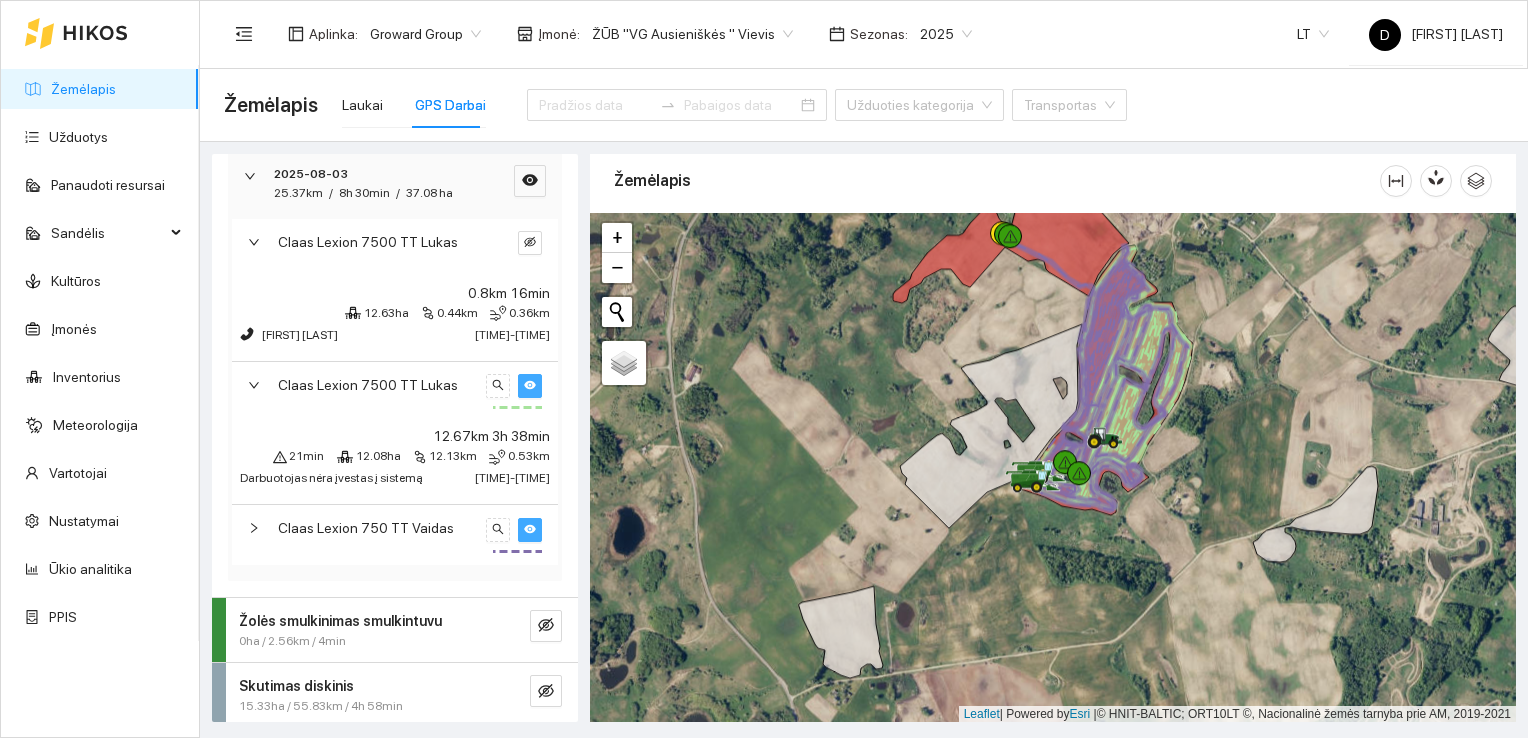 scroll, scrollTop: 374, scrollLeft: 0, axis: vertical 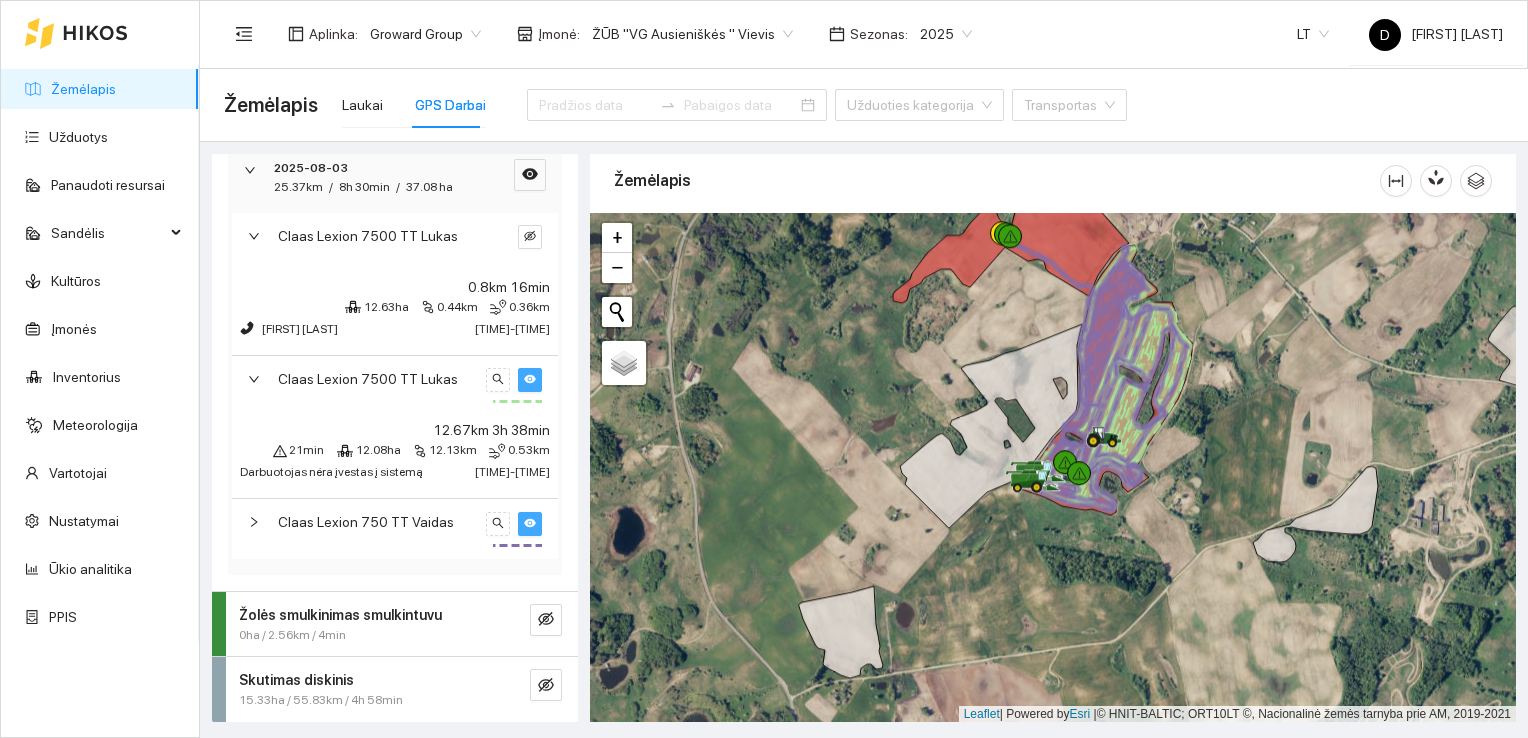click at bounding box center [260, 522] 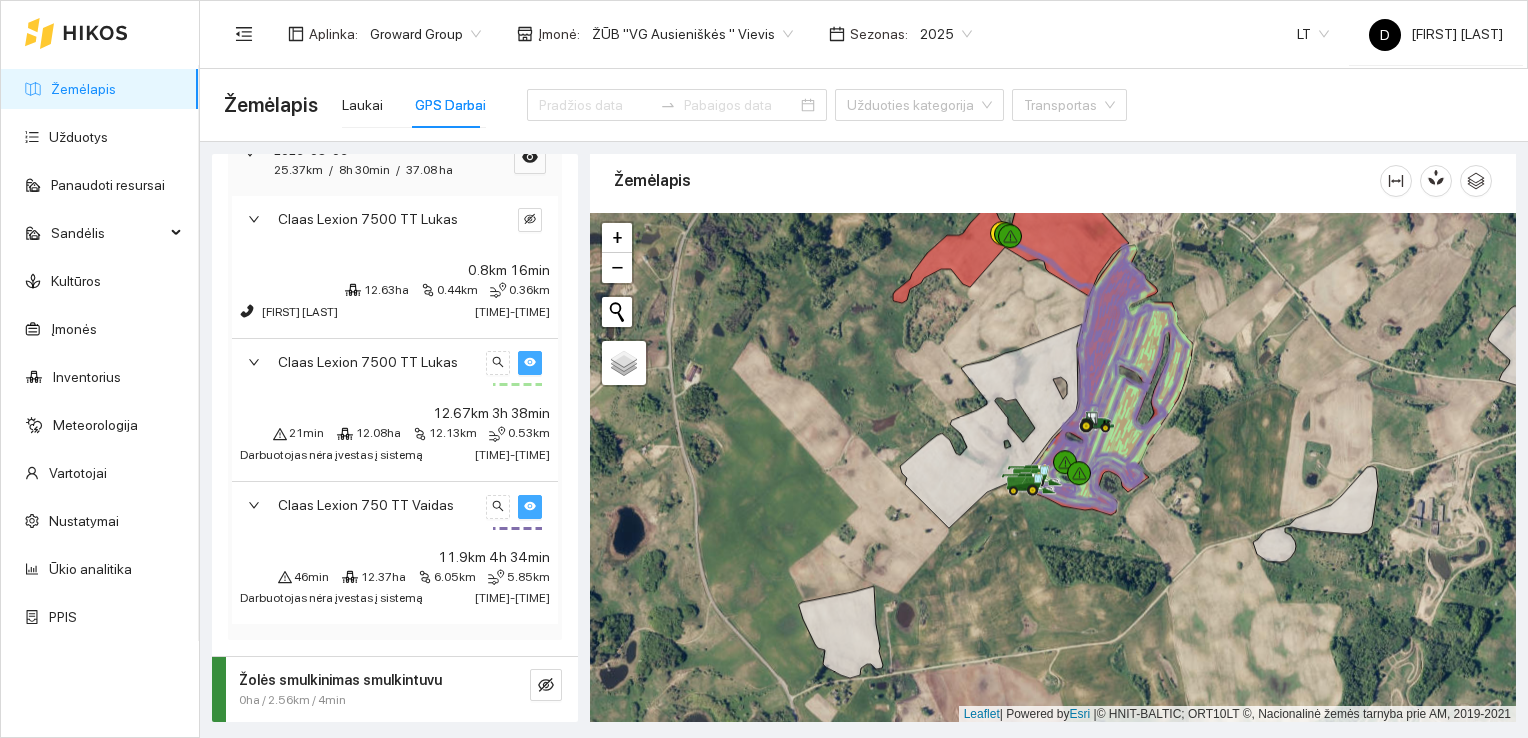 click 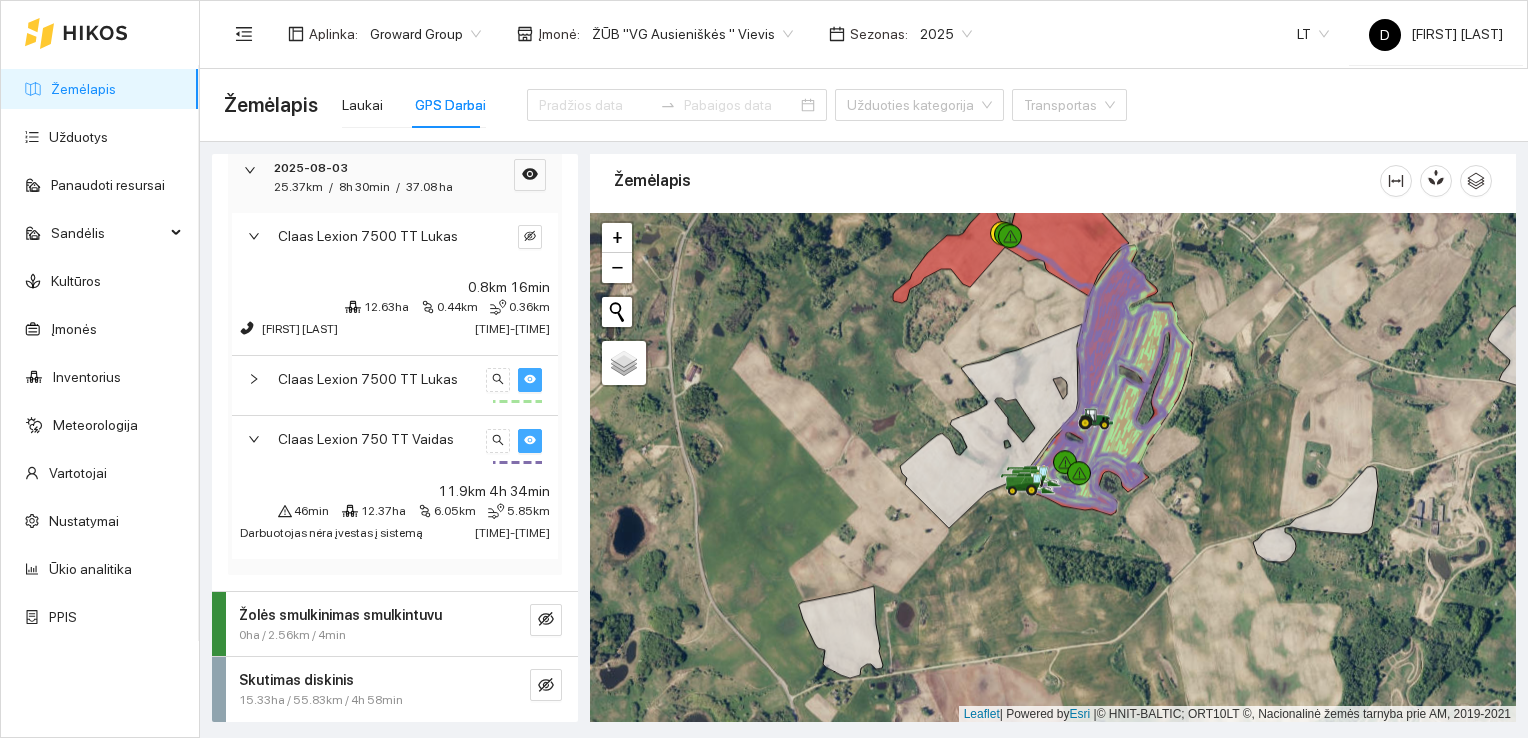 click 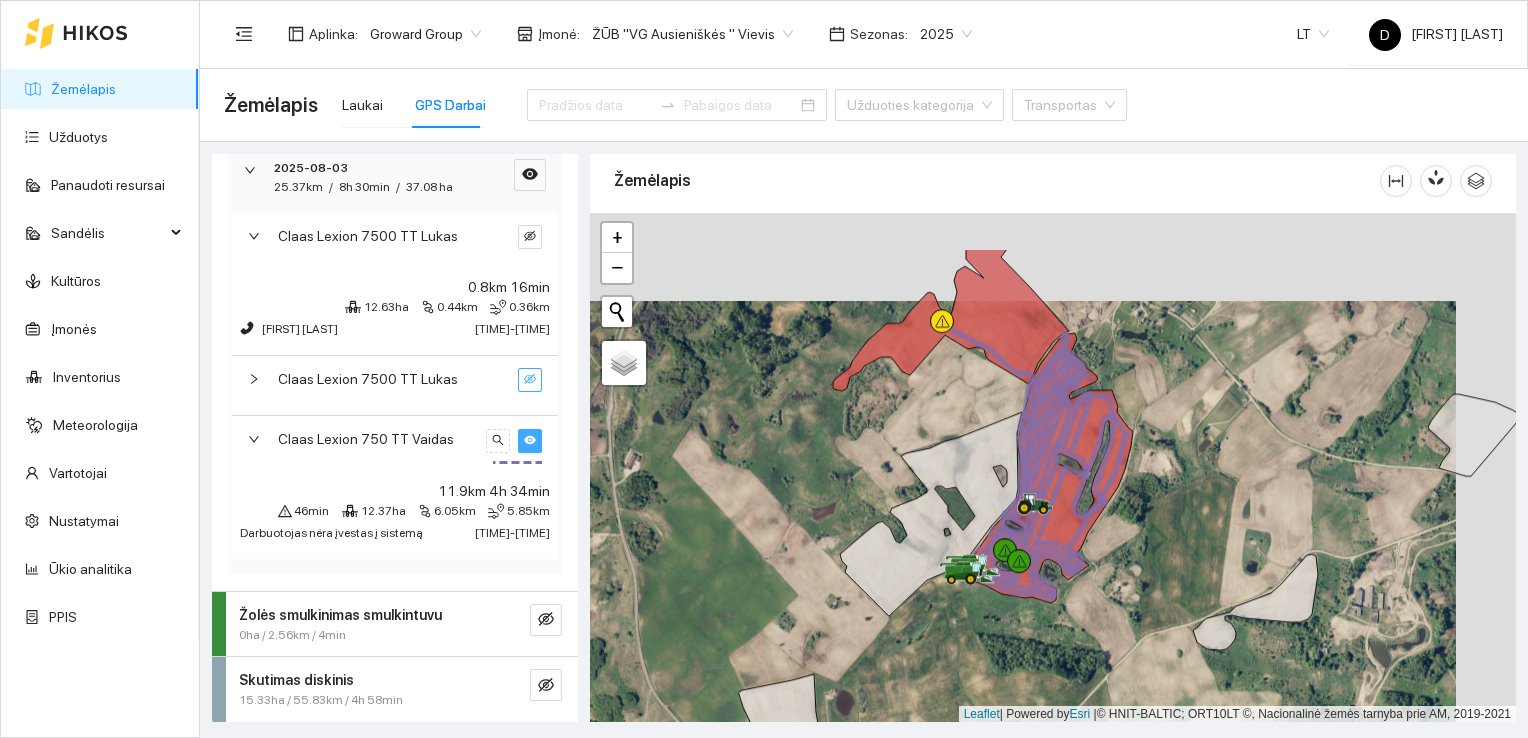 drag, startPoint x: 912, startPoint y: 359, endPoint x: 851, endPoint y: 441, distance: 102.20078 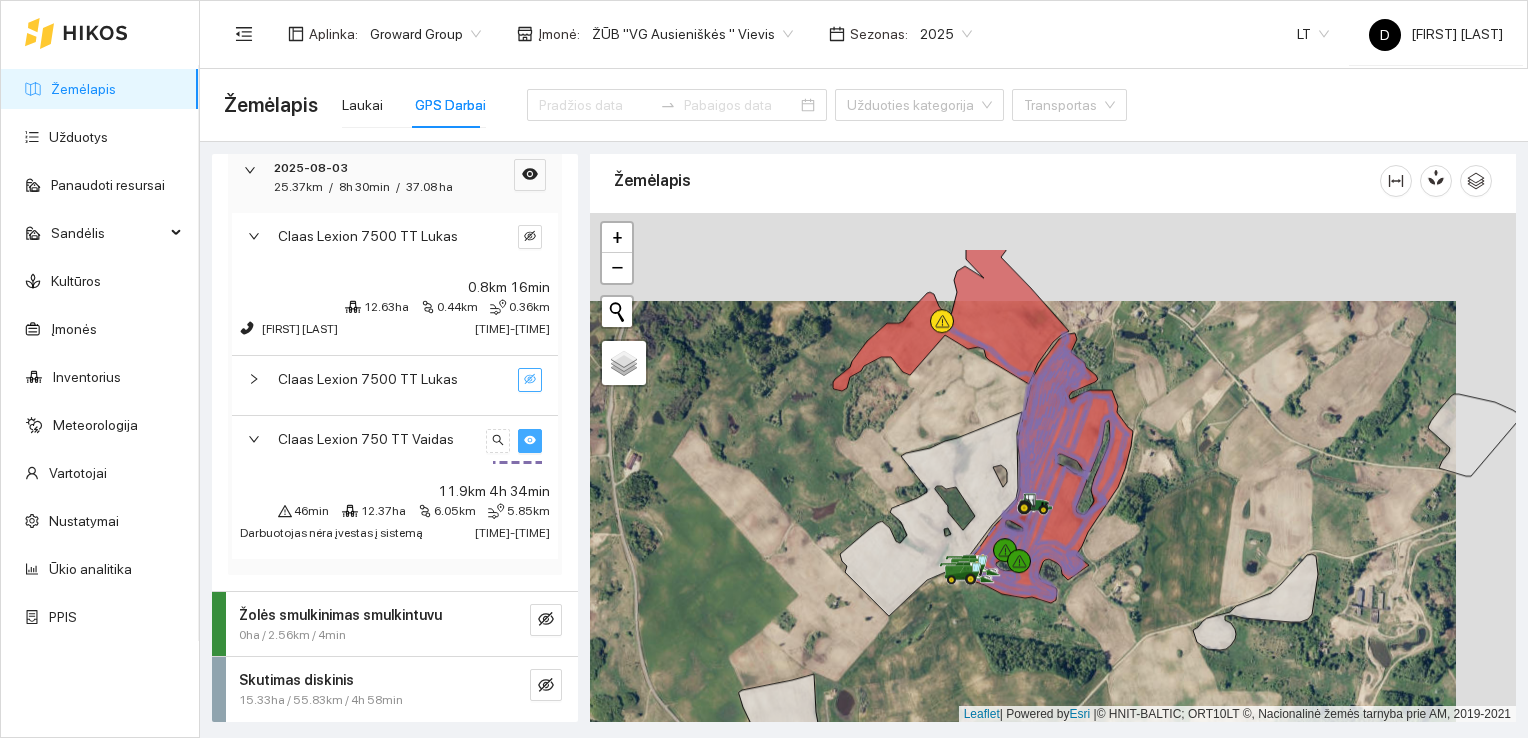 click at bounding box center (1053, 468) 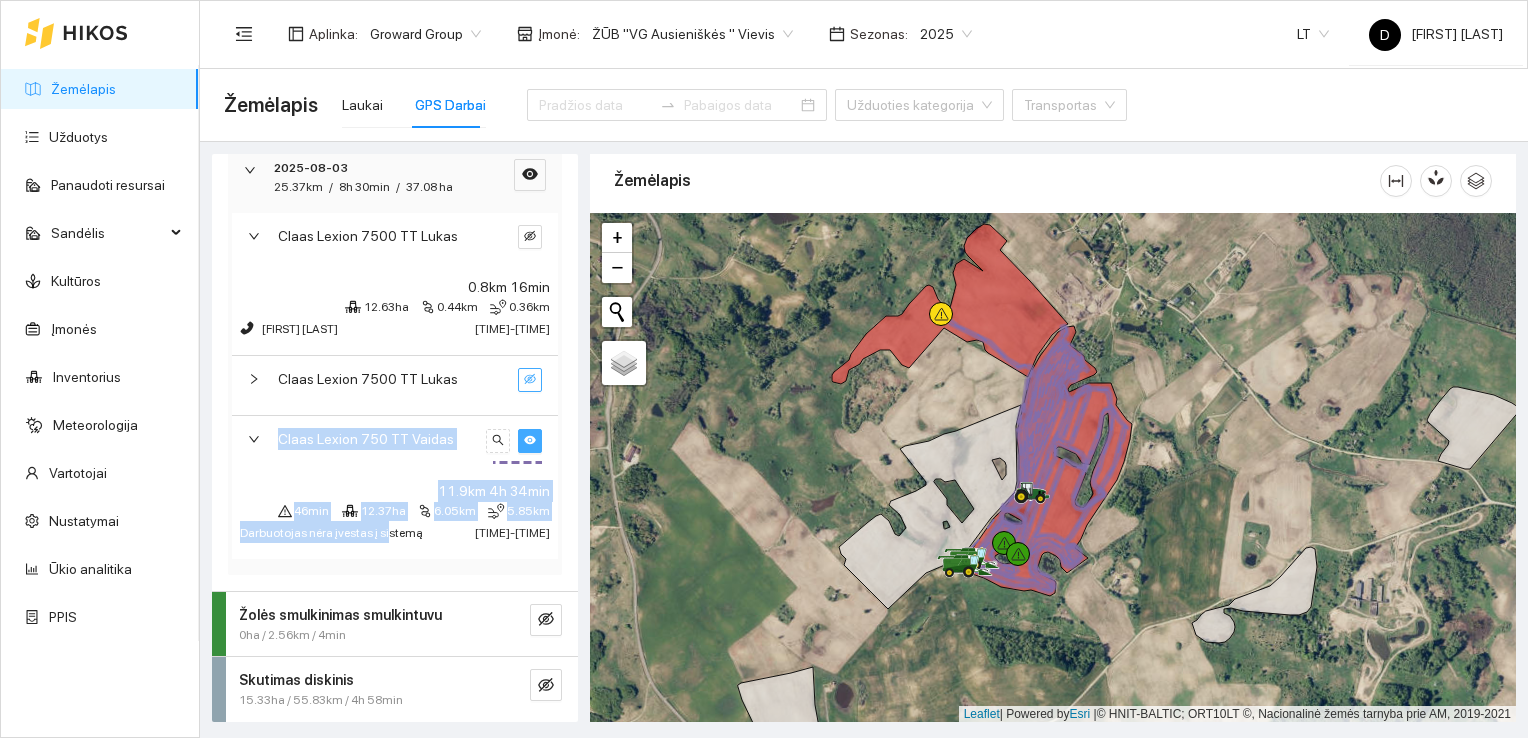 drag, startPoint x: 380, startPoint y: 533, endPoint x: 443, endPoint y: 369, distance: 175.68437 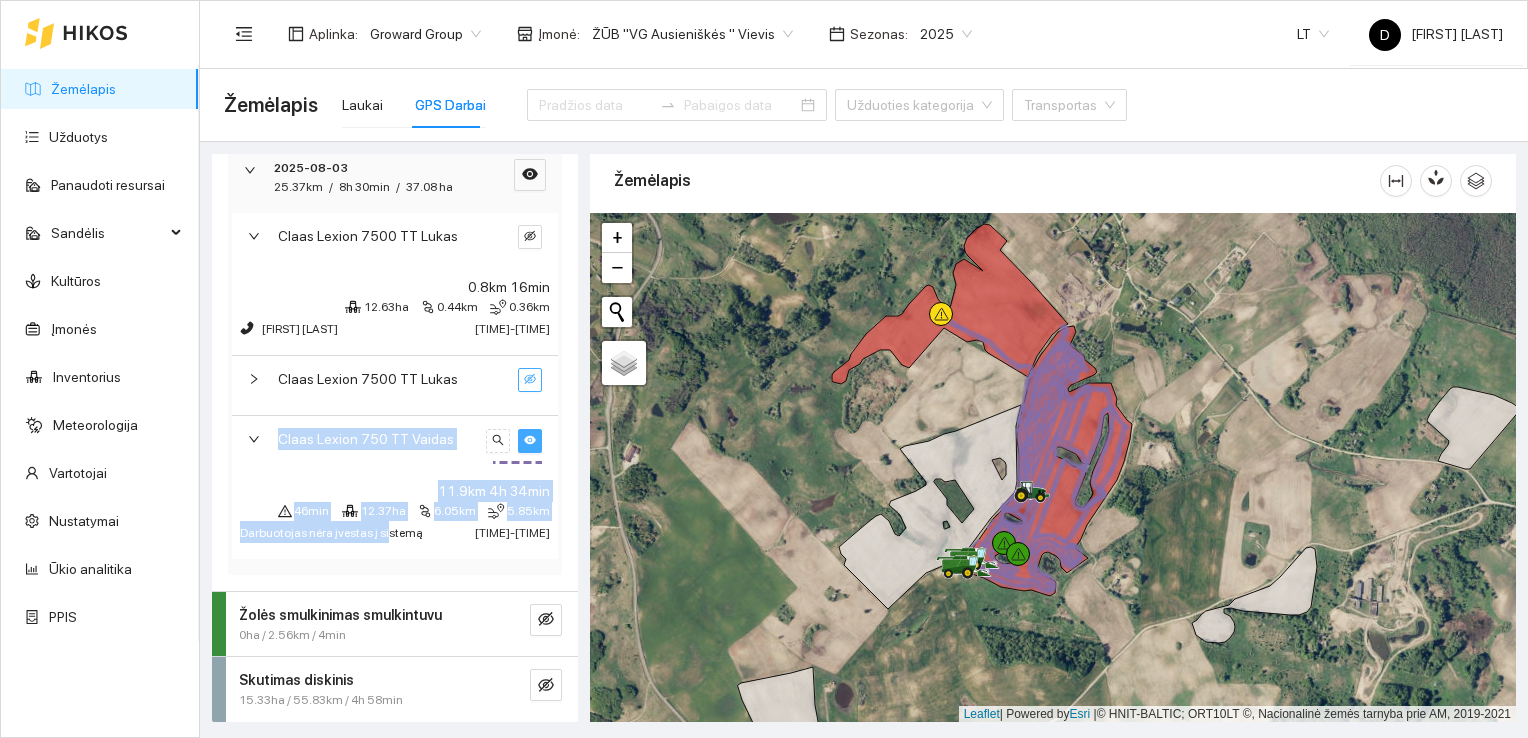 click on "Claas Lexion 750 TT Vaidas" at bounding box center [395, 445] 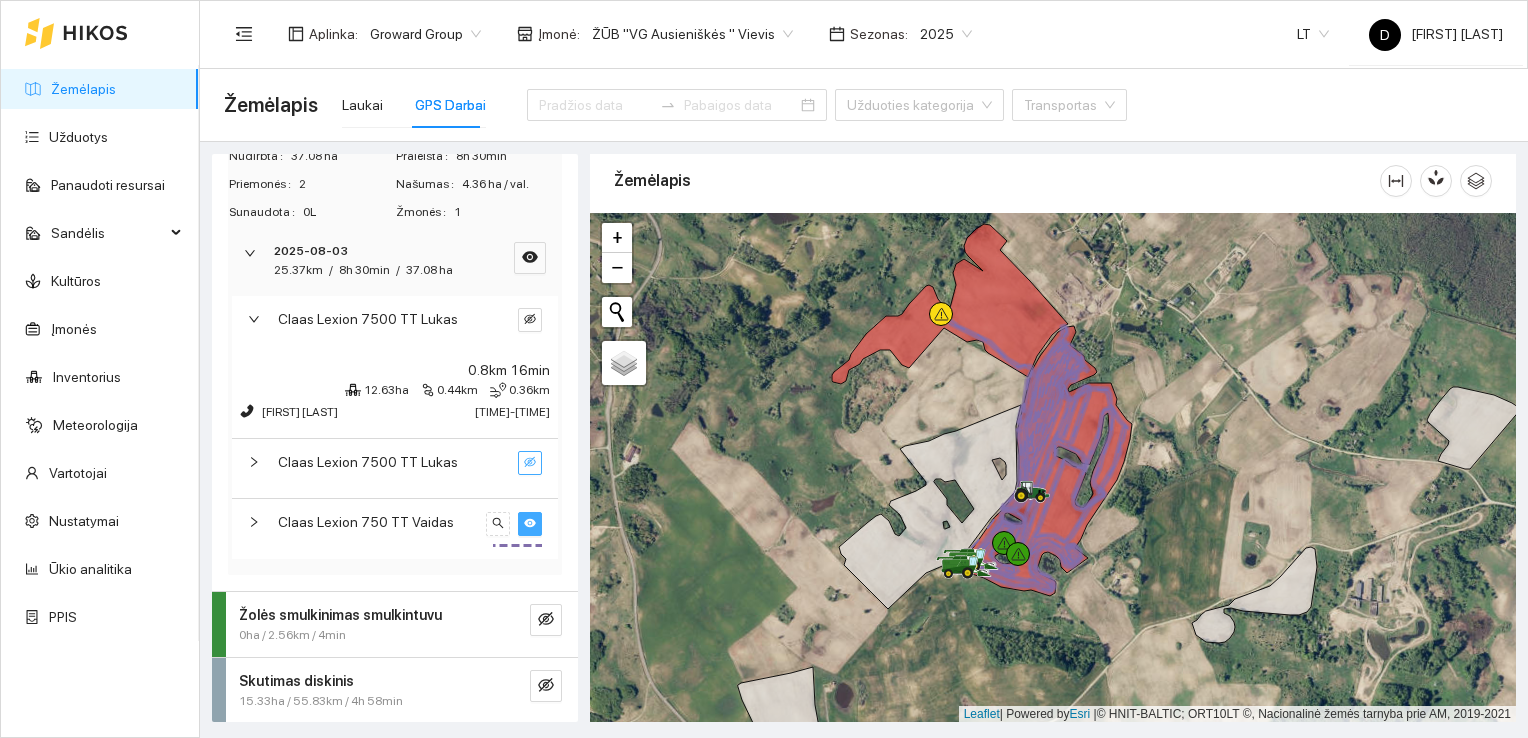 scroll, scrollTop: 292, scrollLeft: 0, axis: vertical 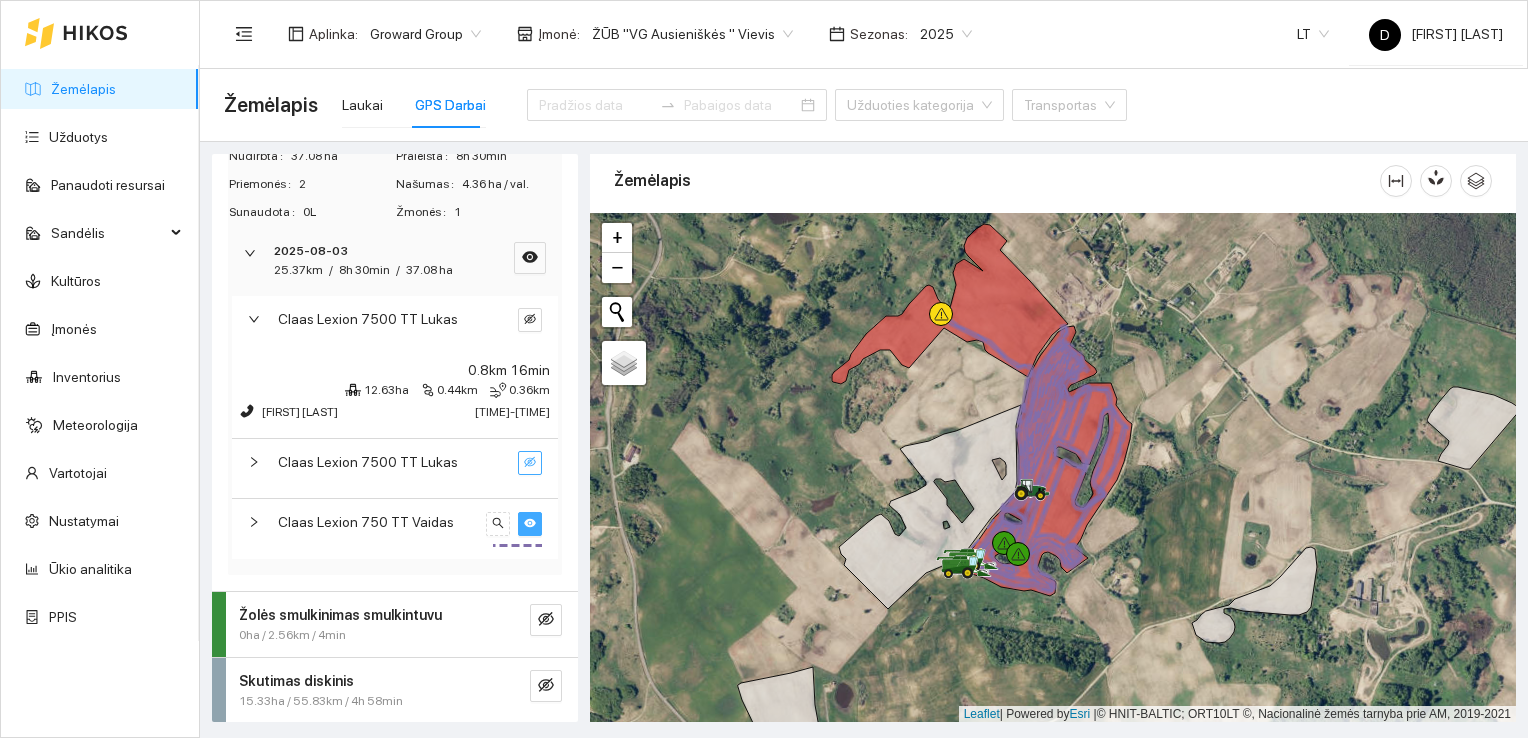click 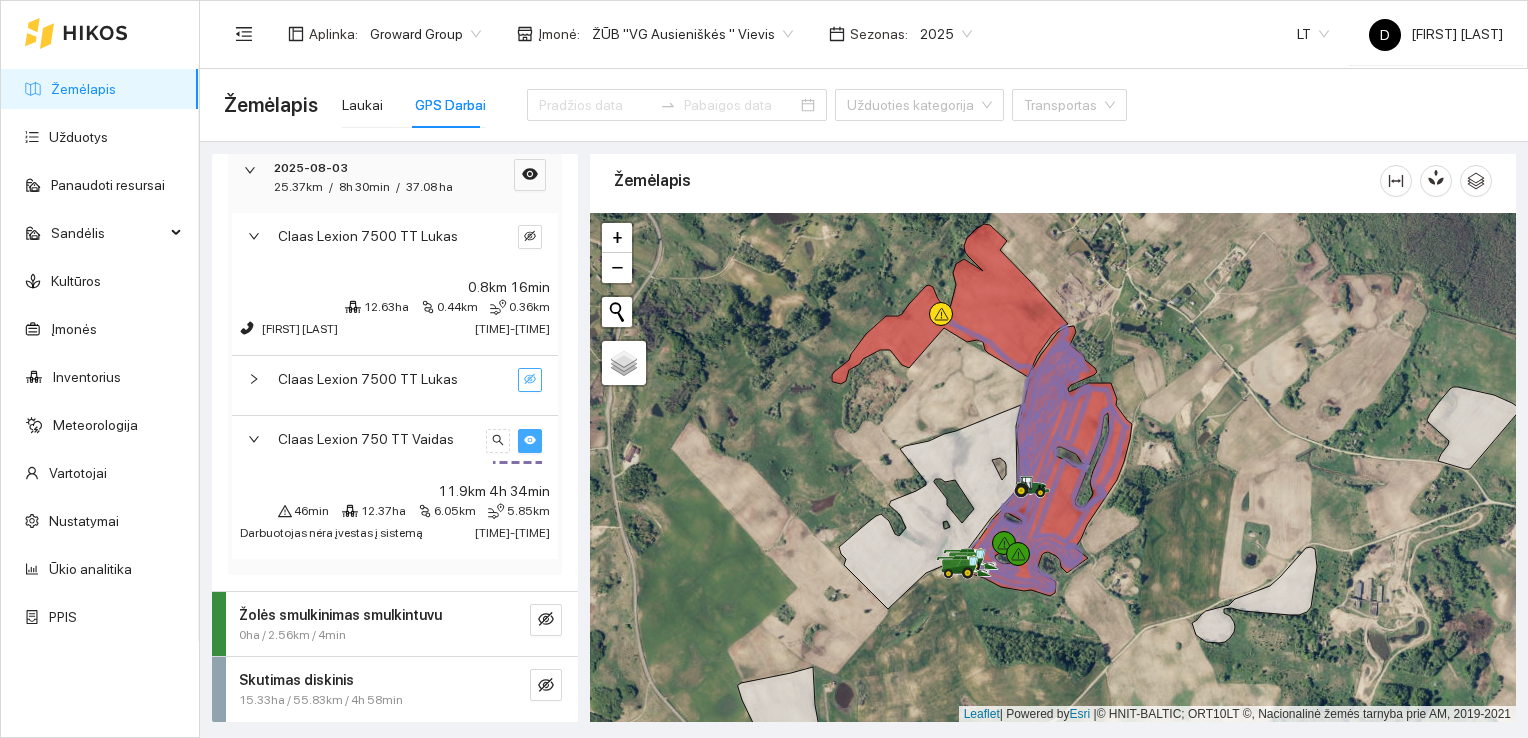 scroll, scrollTop: 374, scrollLeft: 0, axis: vertical 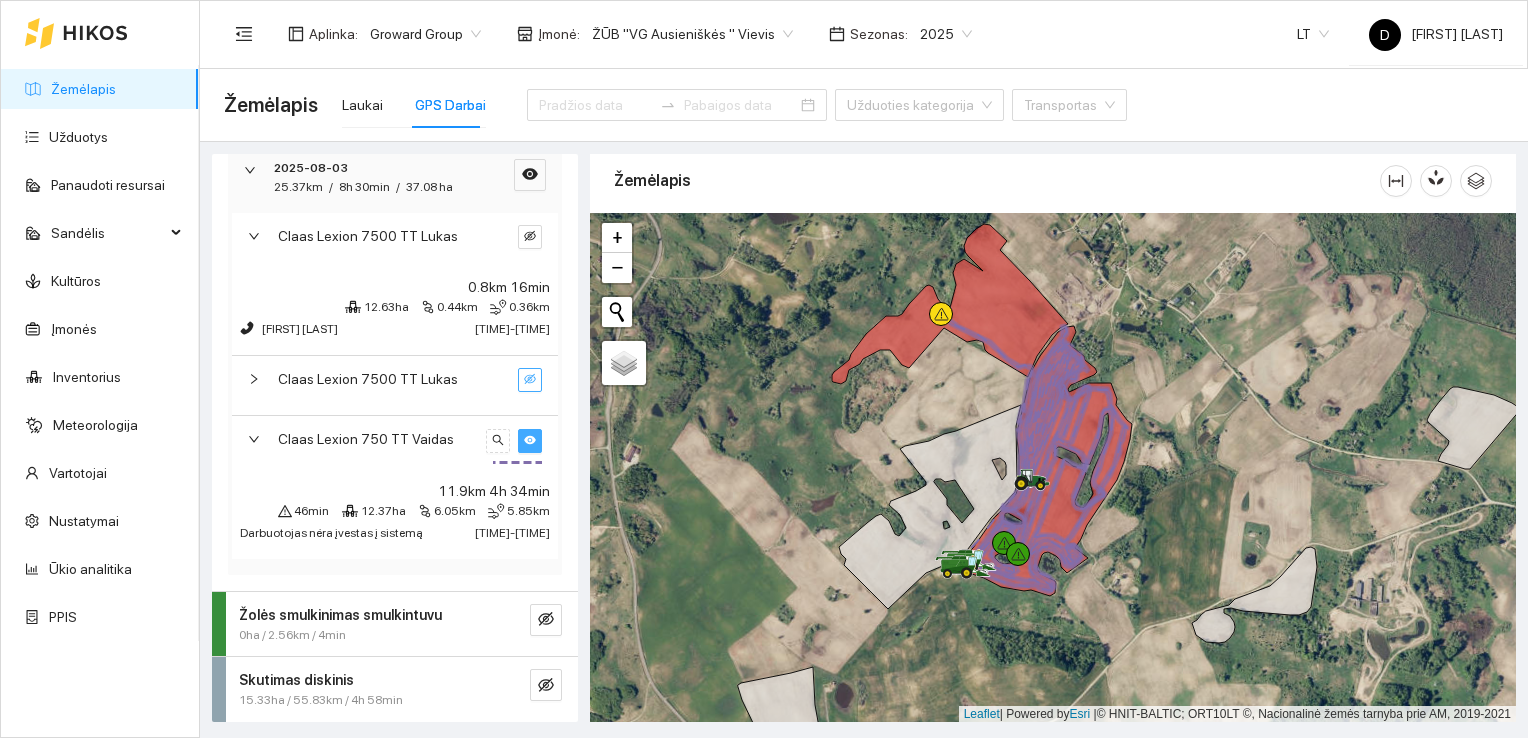 click 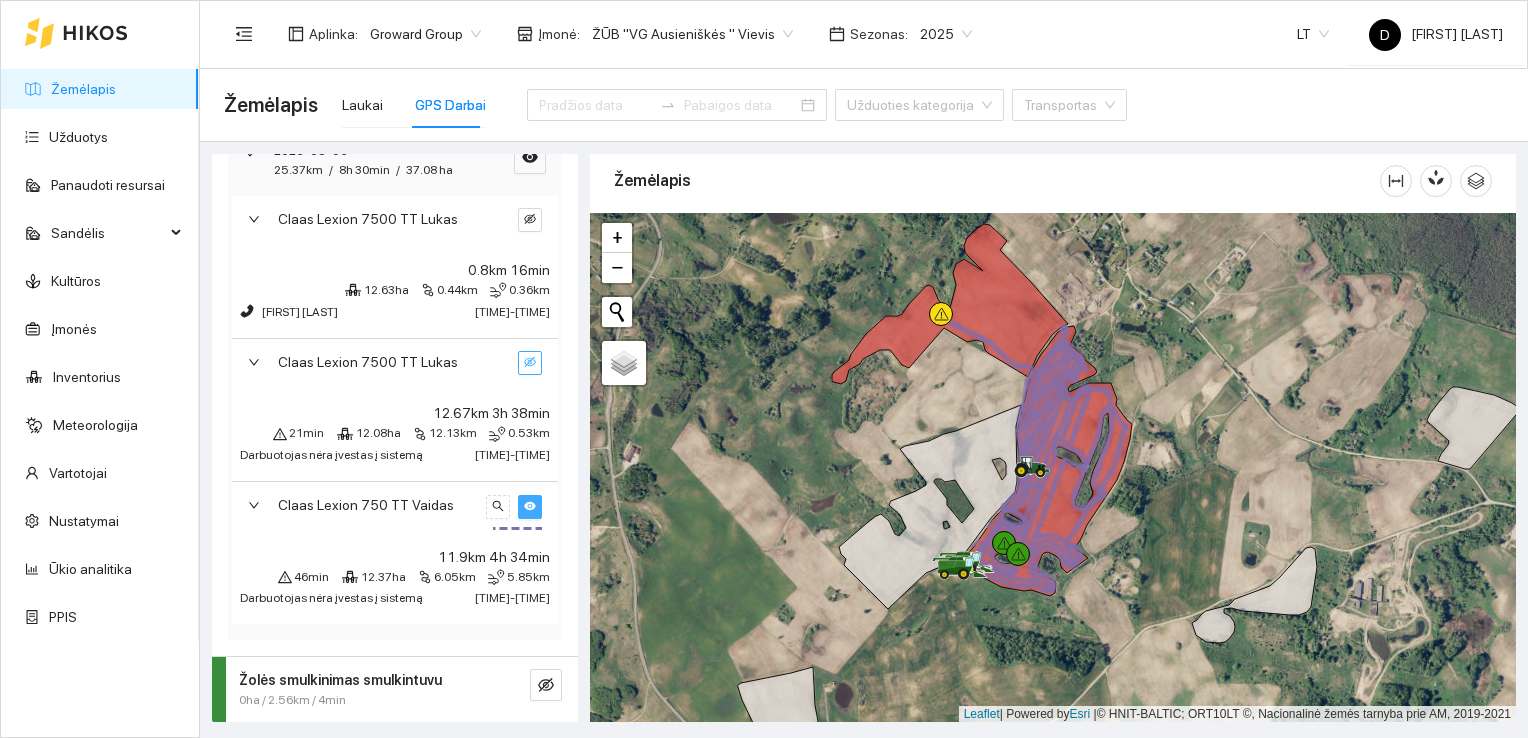 click at bounding box center [260, 362] 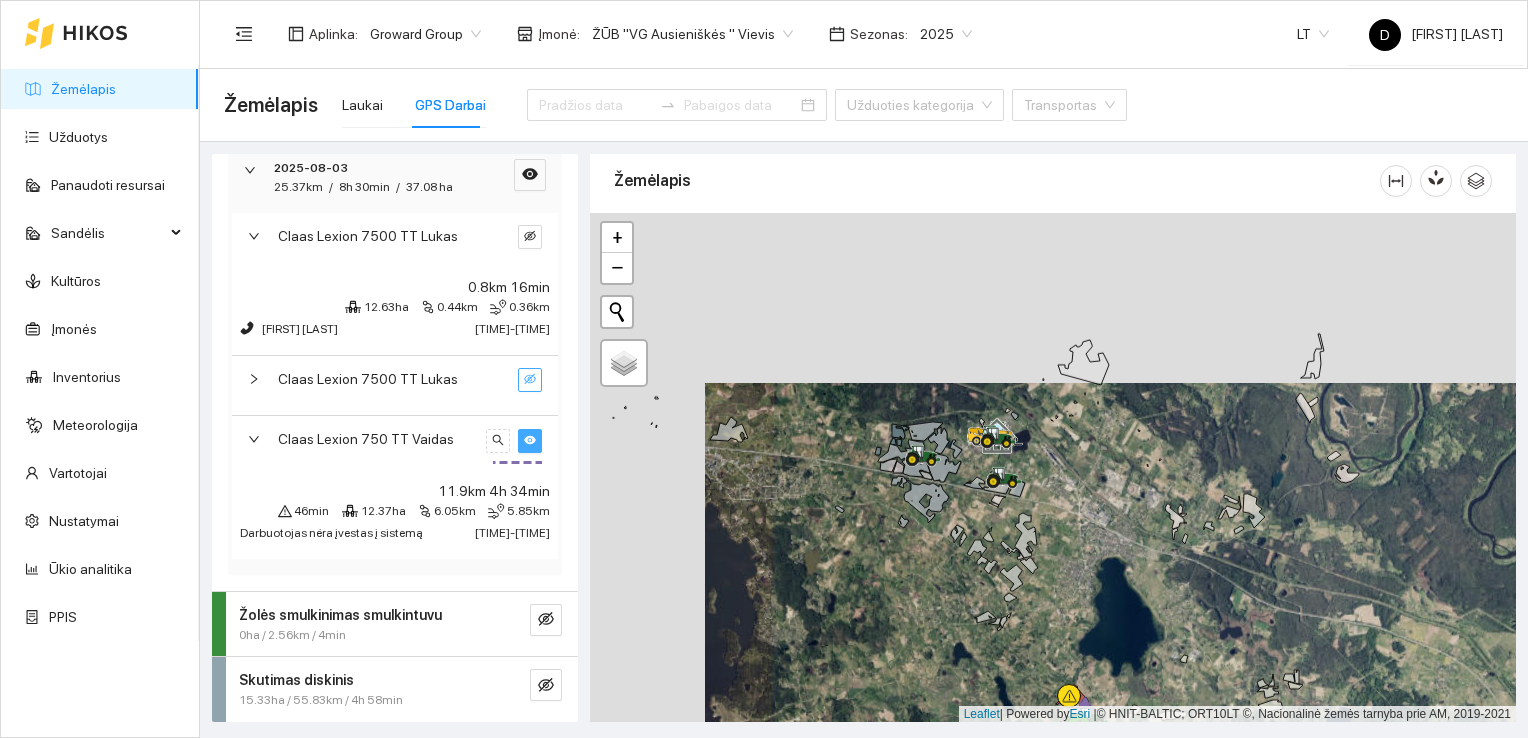 drag, startPoint x: 863, startPoint y: 408, endPoint x: 976, endPoint y: 550, distance: 181.47452 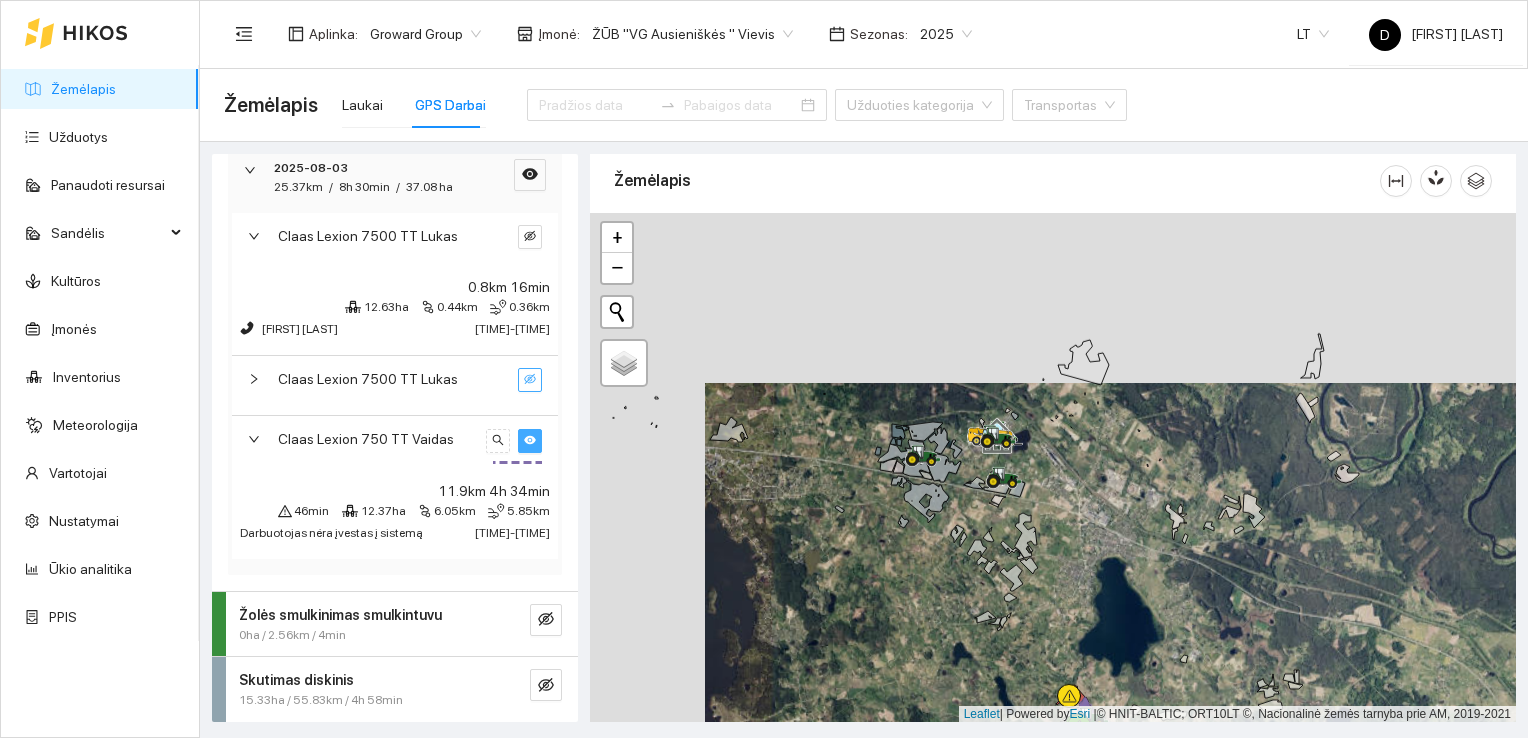 click at bounding box center (1053, 468) 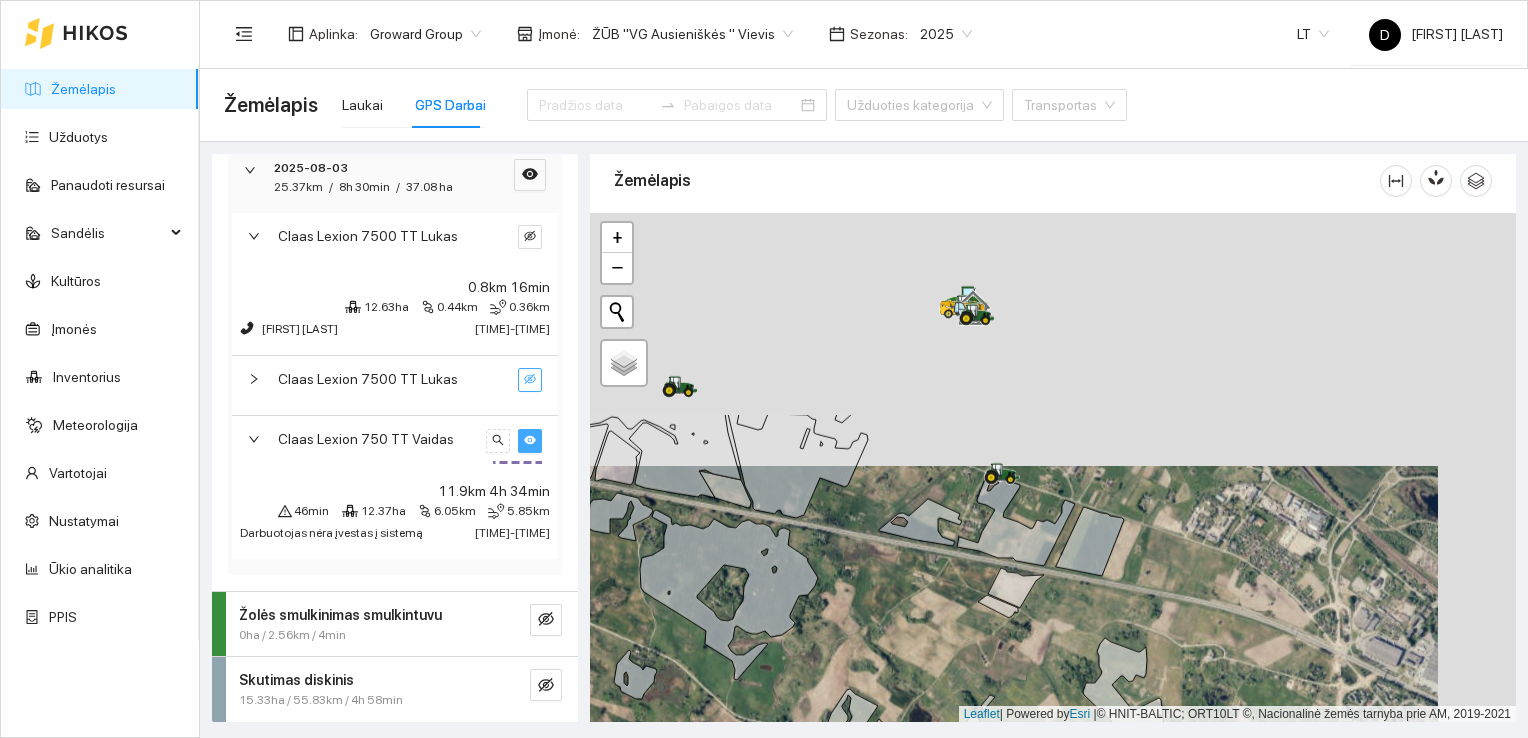 drag, startPoint x: 978, startPoint y: 375, endPoint x: 908, endPoint y: 606, distance: 241.37315 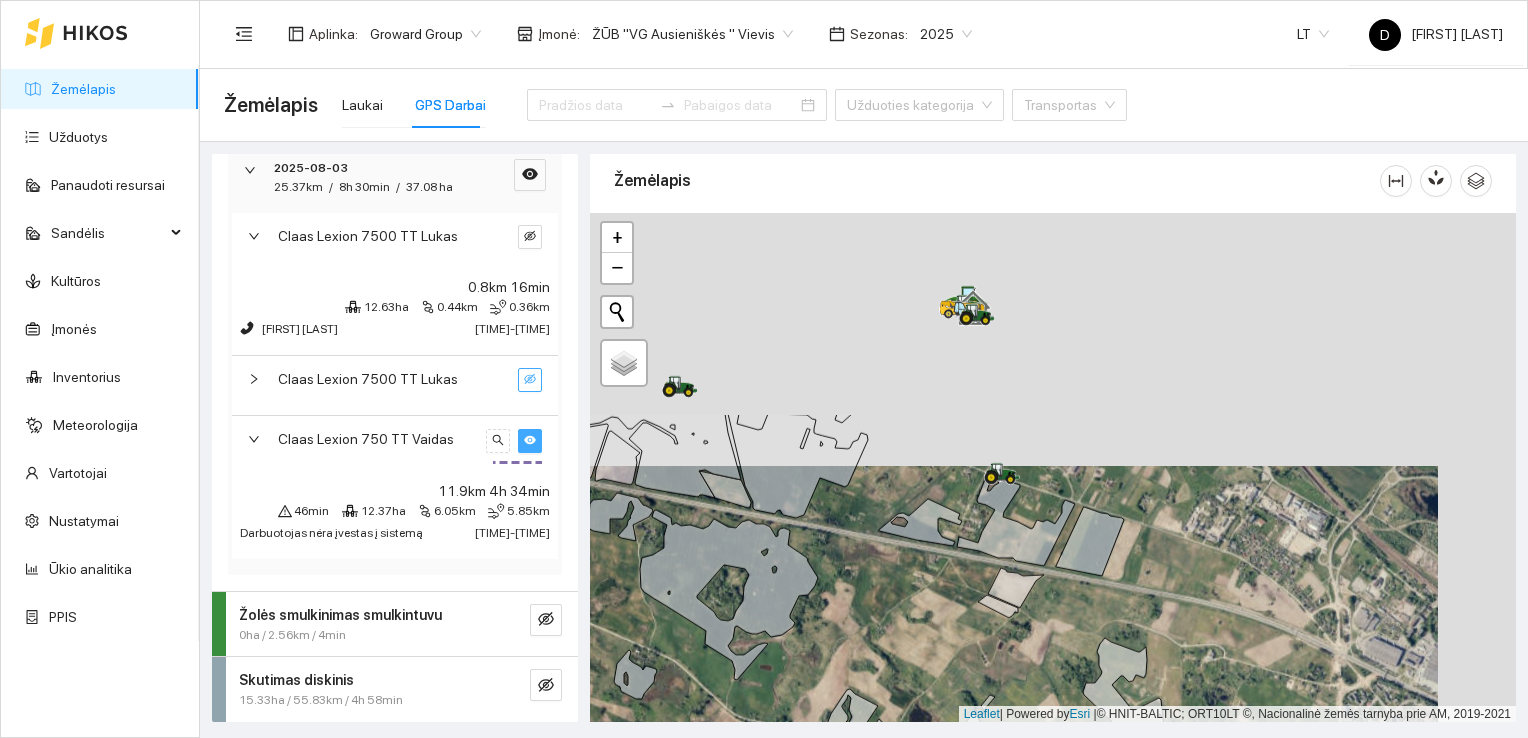 click at bounding box center (1053, 468) 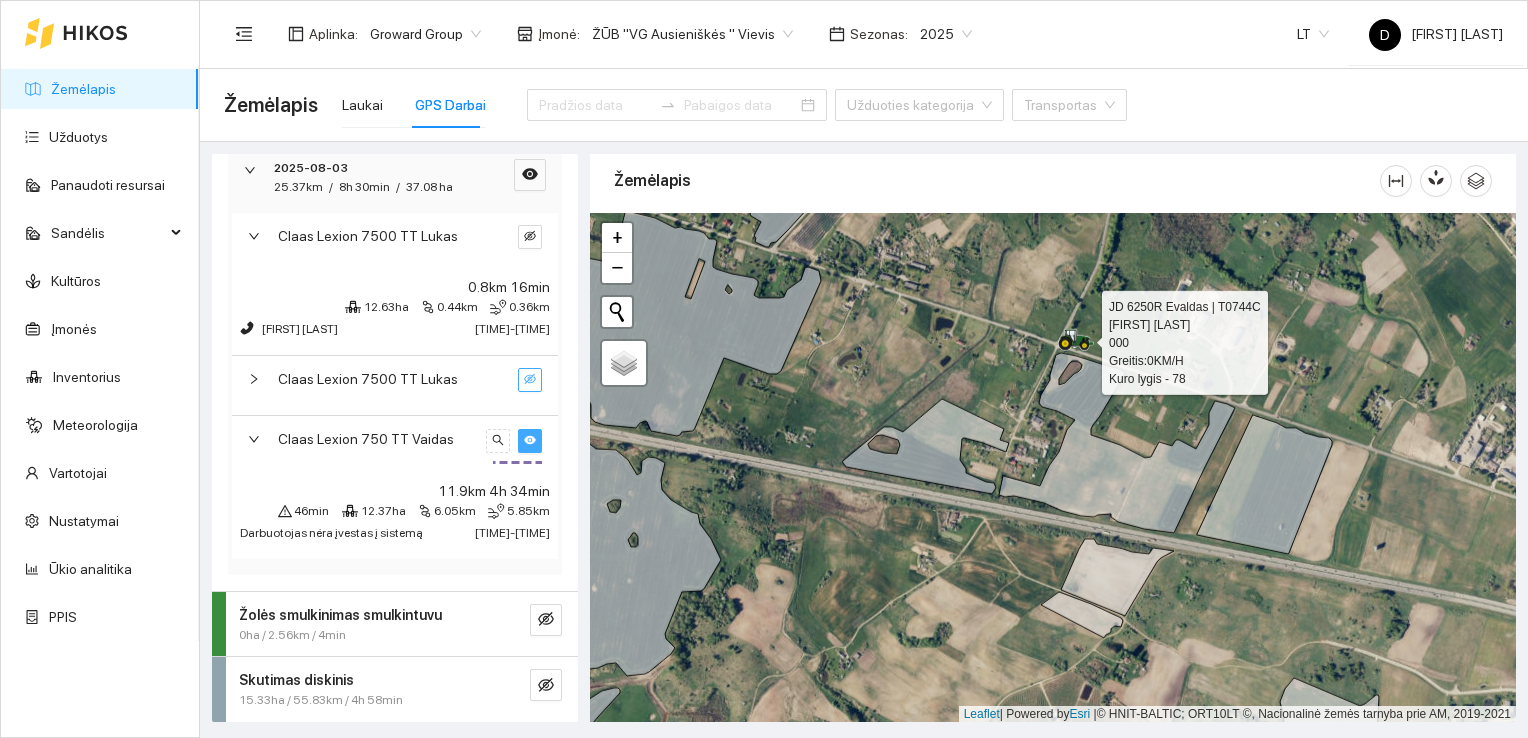 click 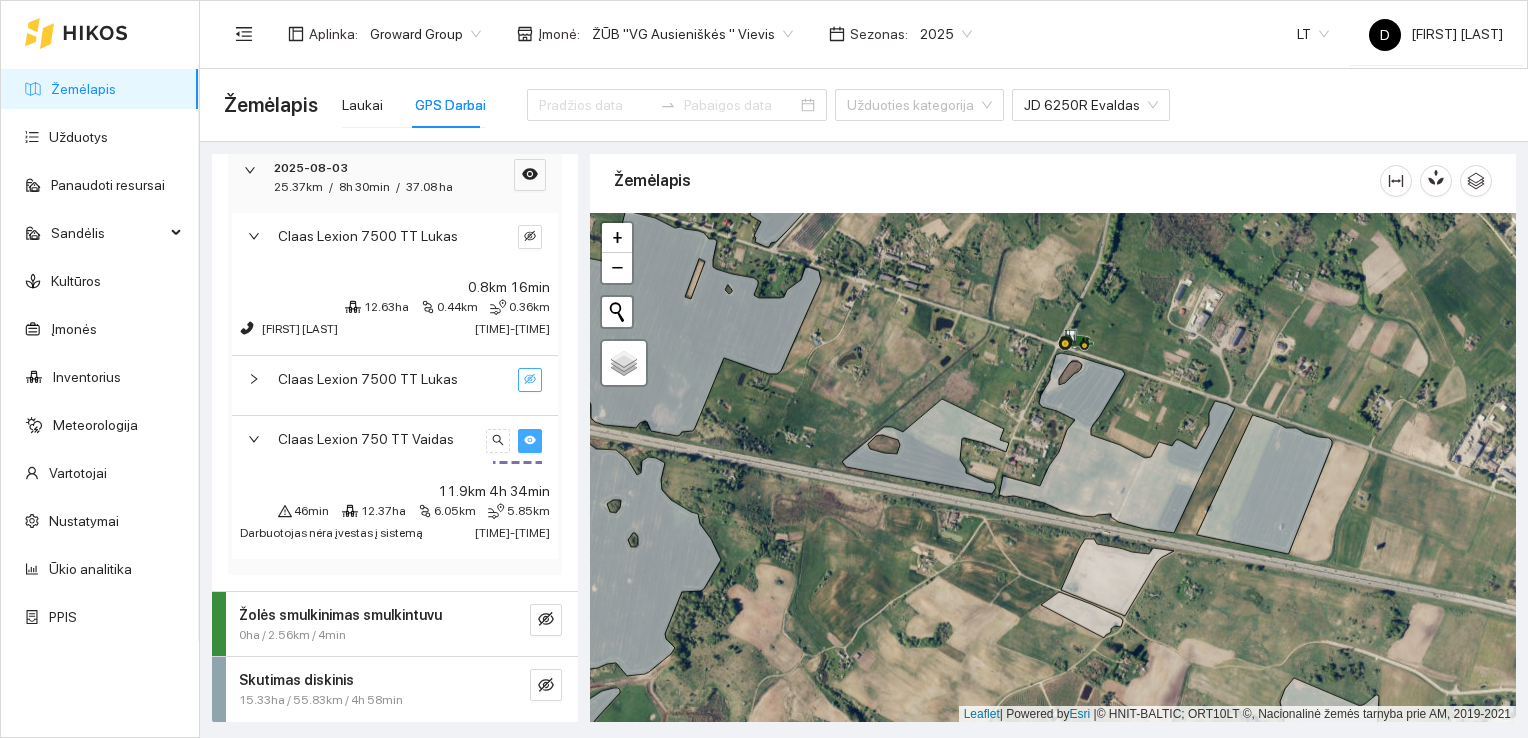 scroll, scrollTop: 0, scrollLeft: 0, axis: both 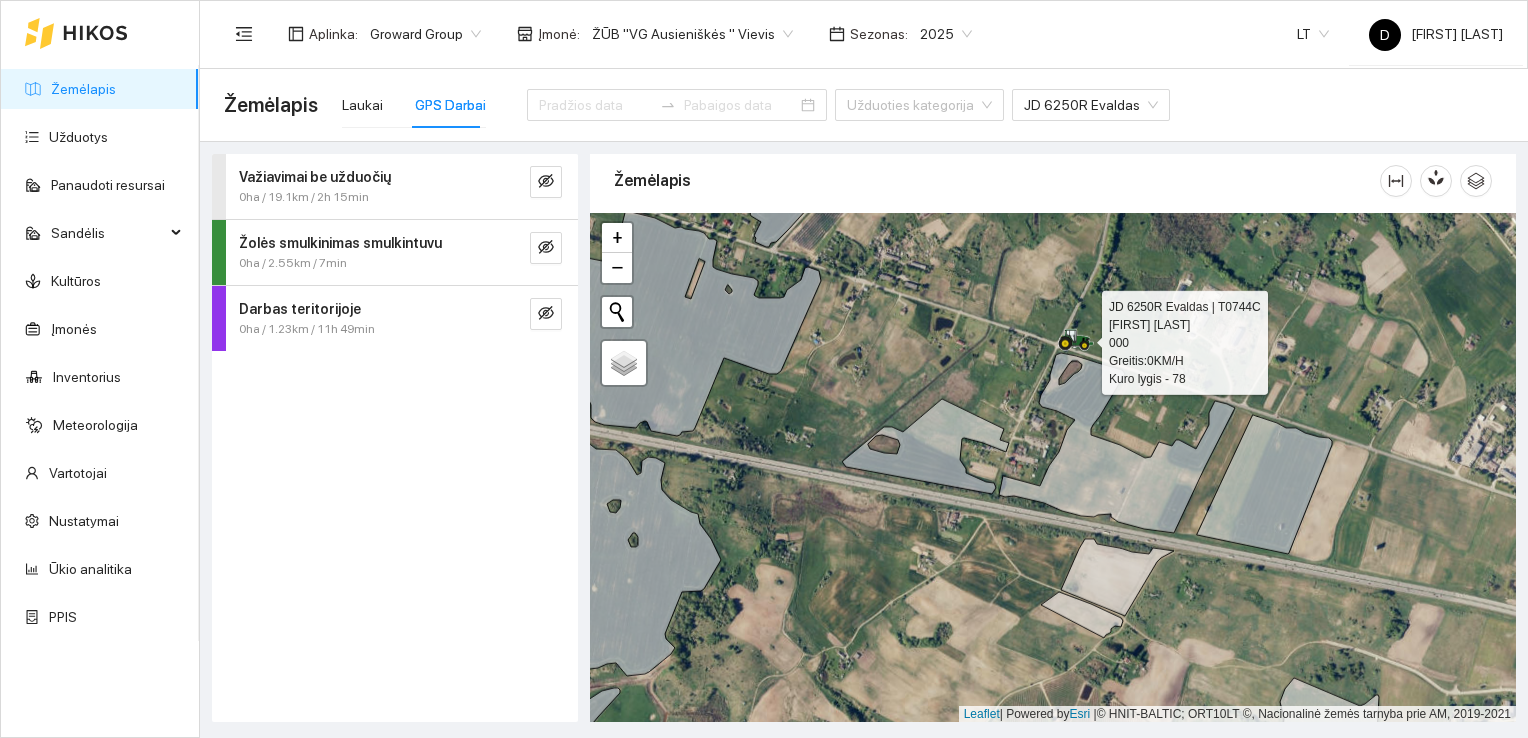 click 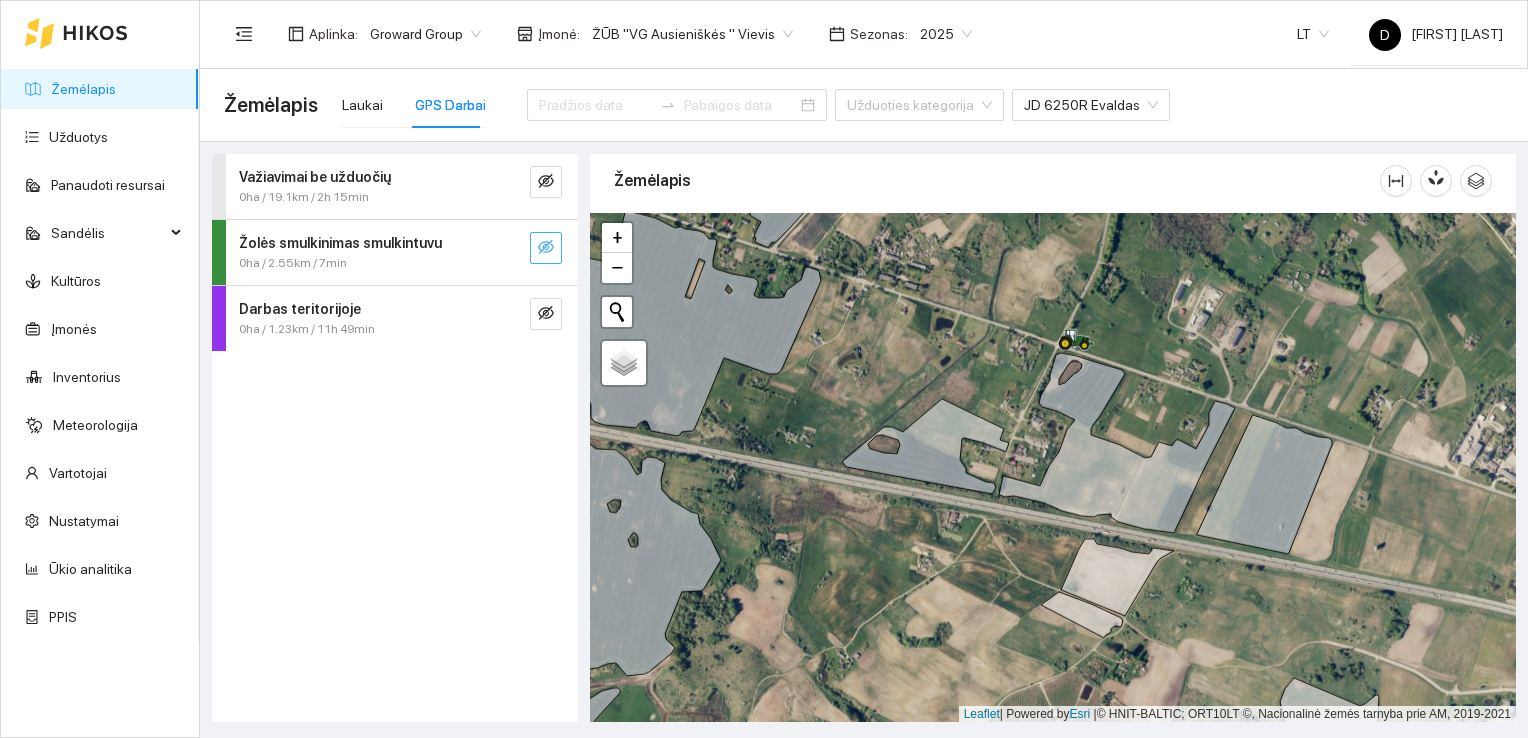 click at bounding box center [546, 248] 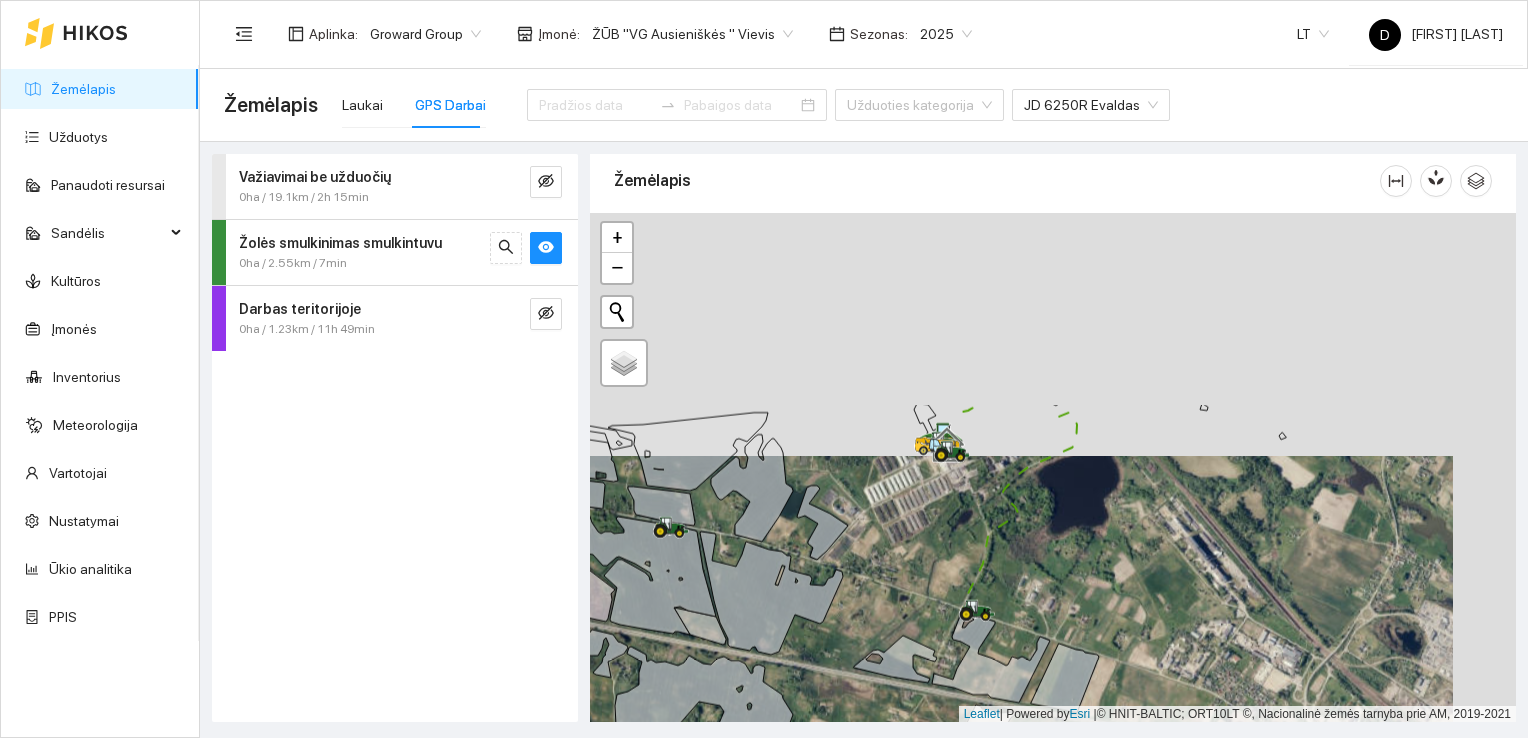 drag, startPoint x: 1002, startPoint y: 319, endPoint x: 938, endPoint y: 562, distance: 251.28668 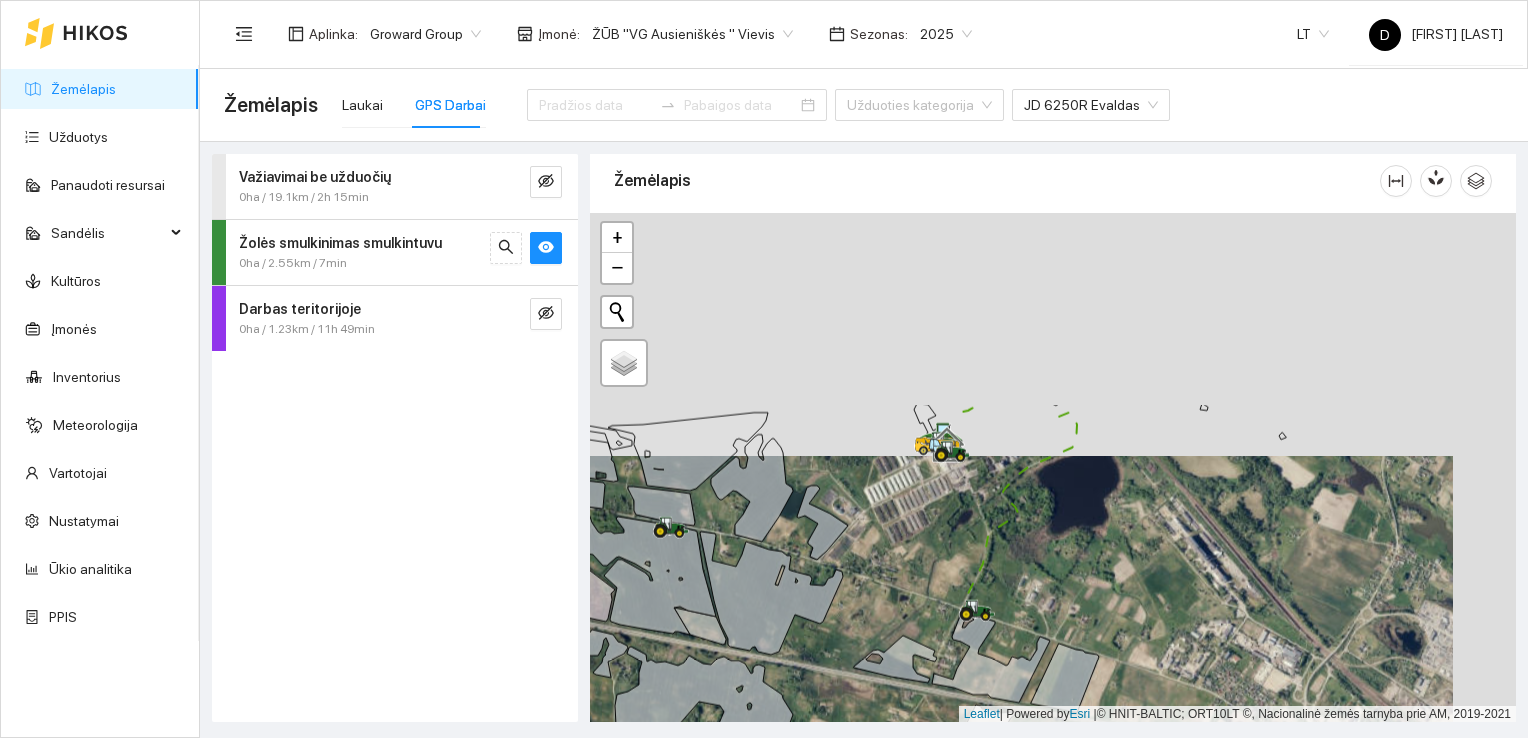 click at bounding box center [1053, 468] 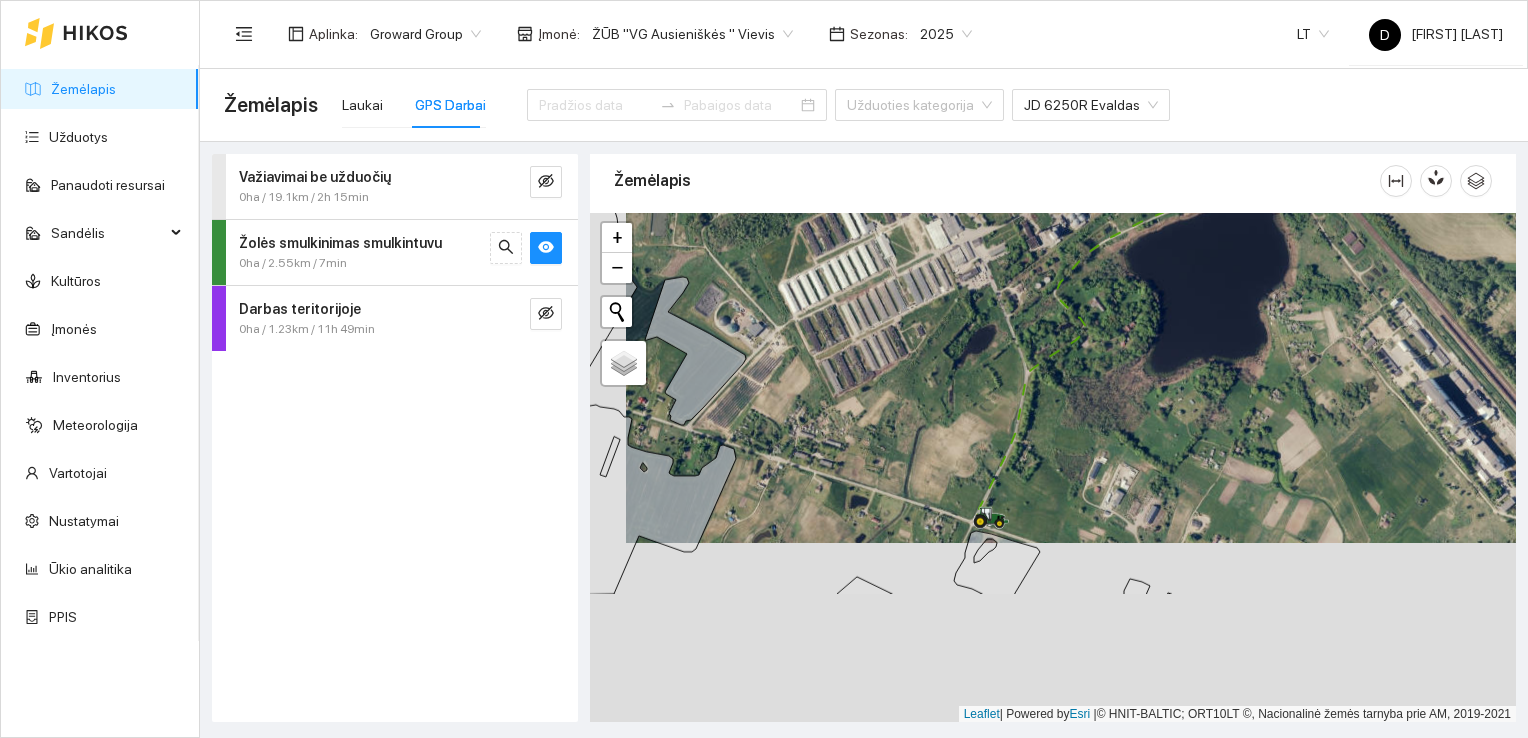 drag, startPoint x: 996, startPoint y: 634, endPoint x: 1040, endPoint y: 394, distance: 244 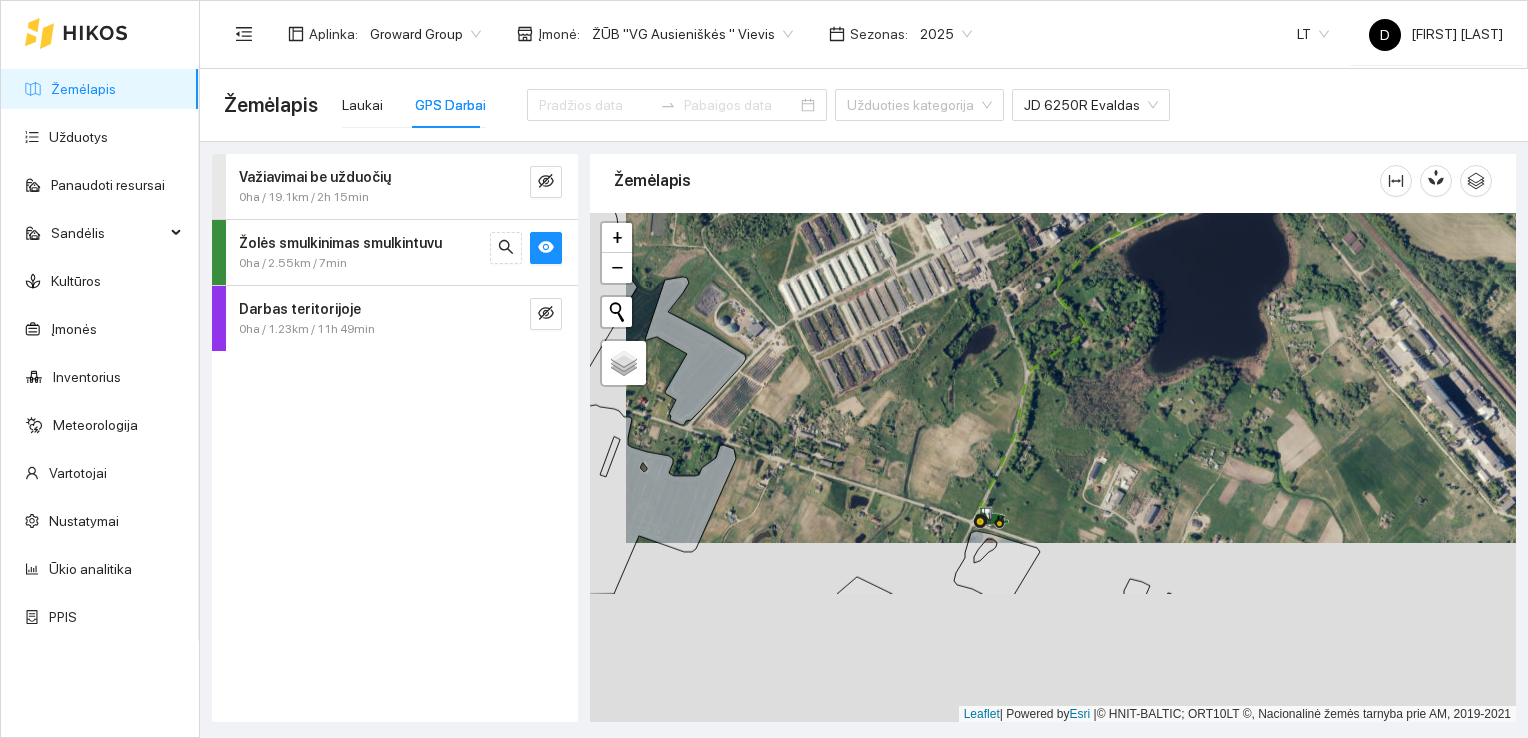 click at bounding box center [1053, 468] 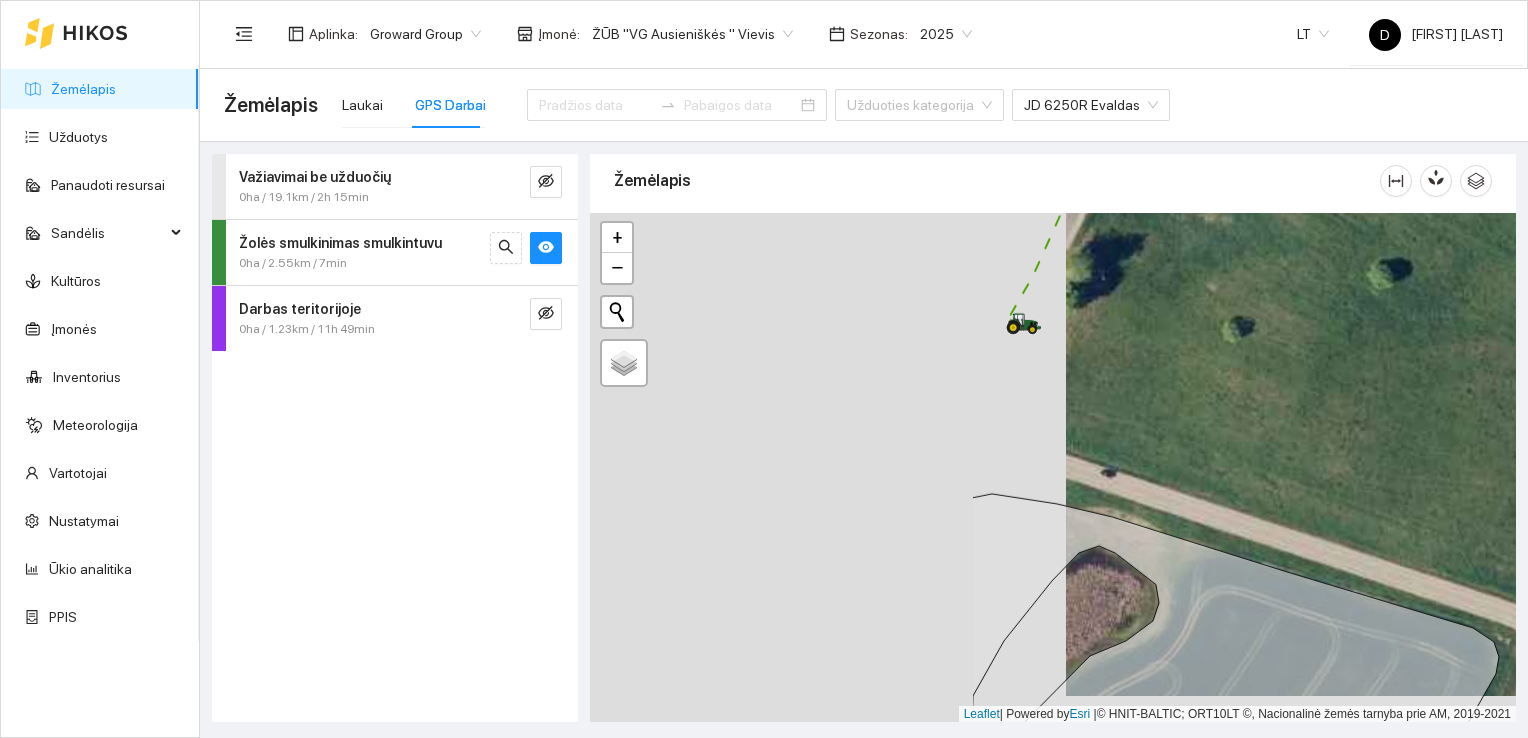 drag, startPoint x: 749, startPoint y: 432, endPoint x: 1239, endPoint y: 418, distance: 490.19995 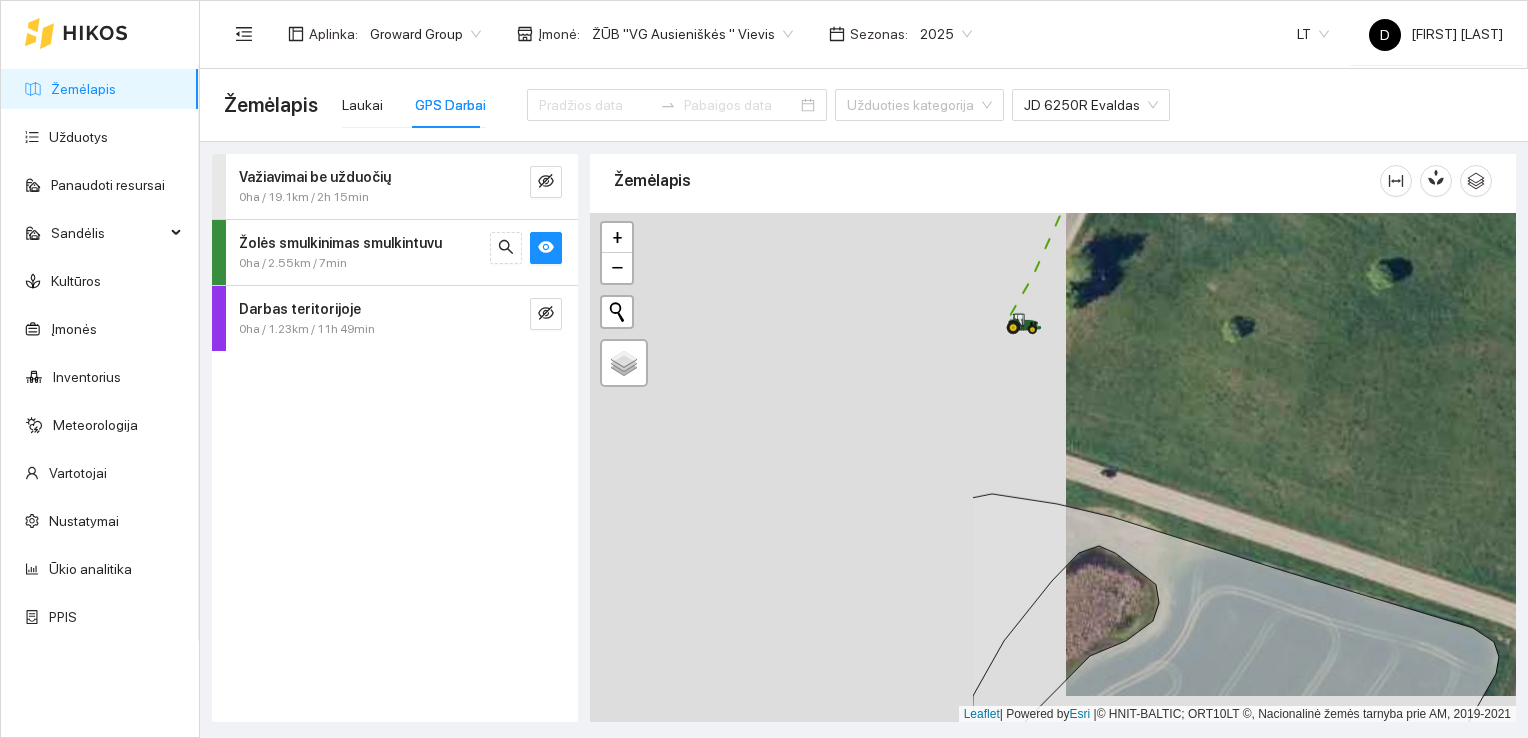 click at bounding box center [1053, 468] 